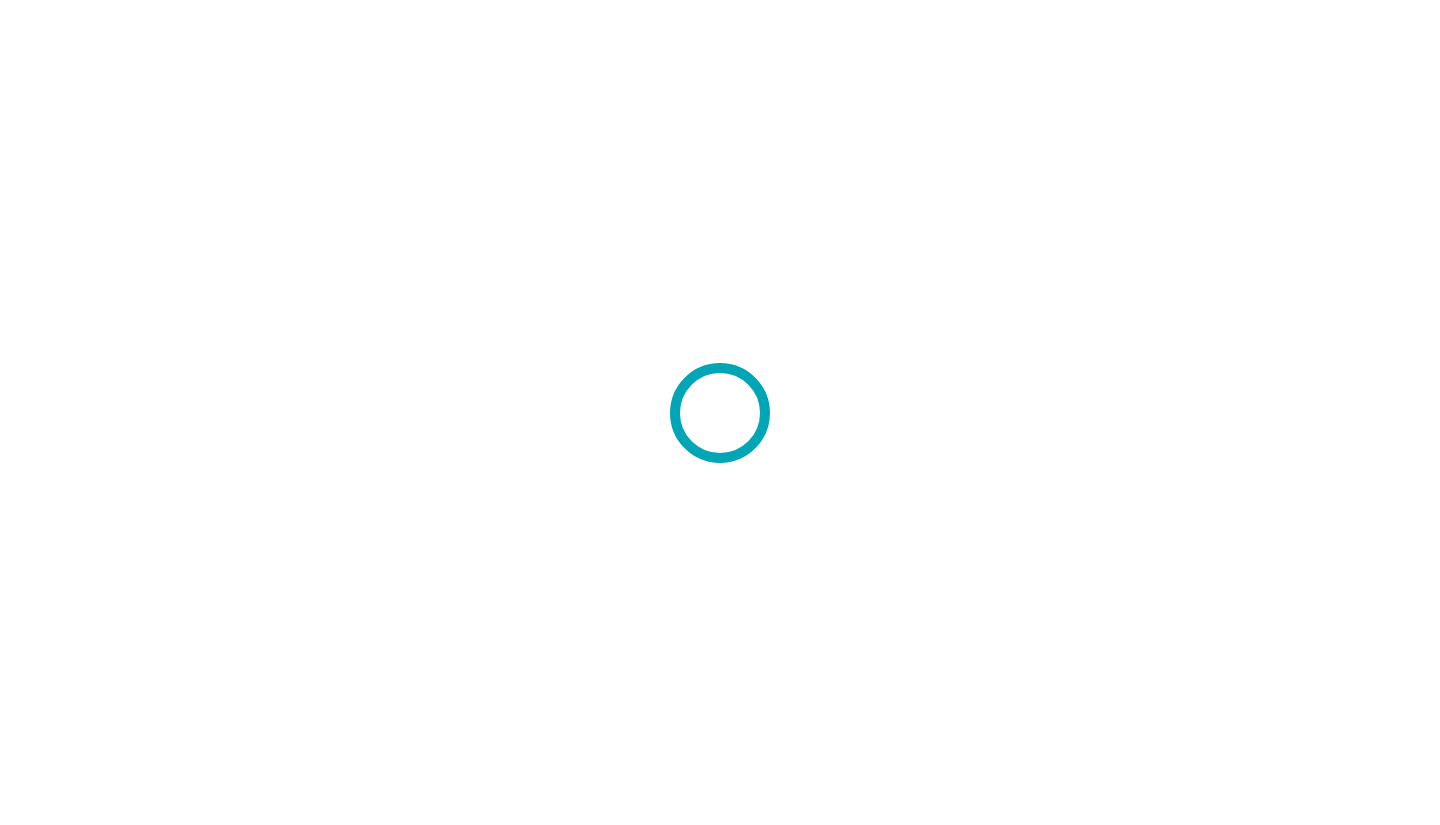 scroll, scrollTop: 0, scrollLeft: 0, axis: both 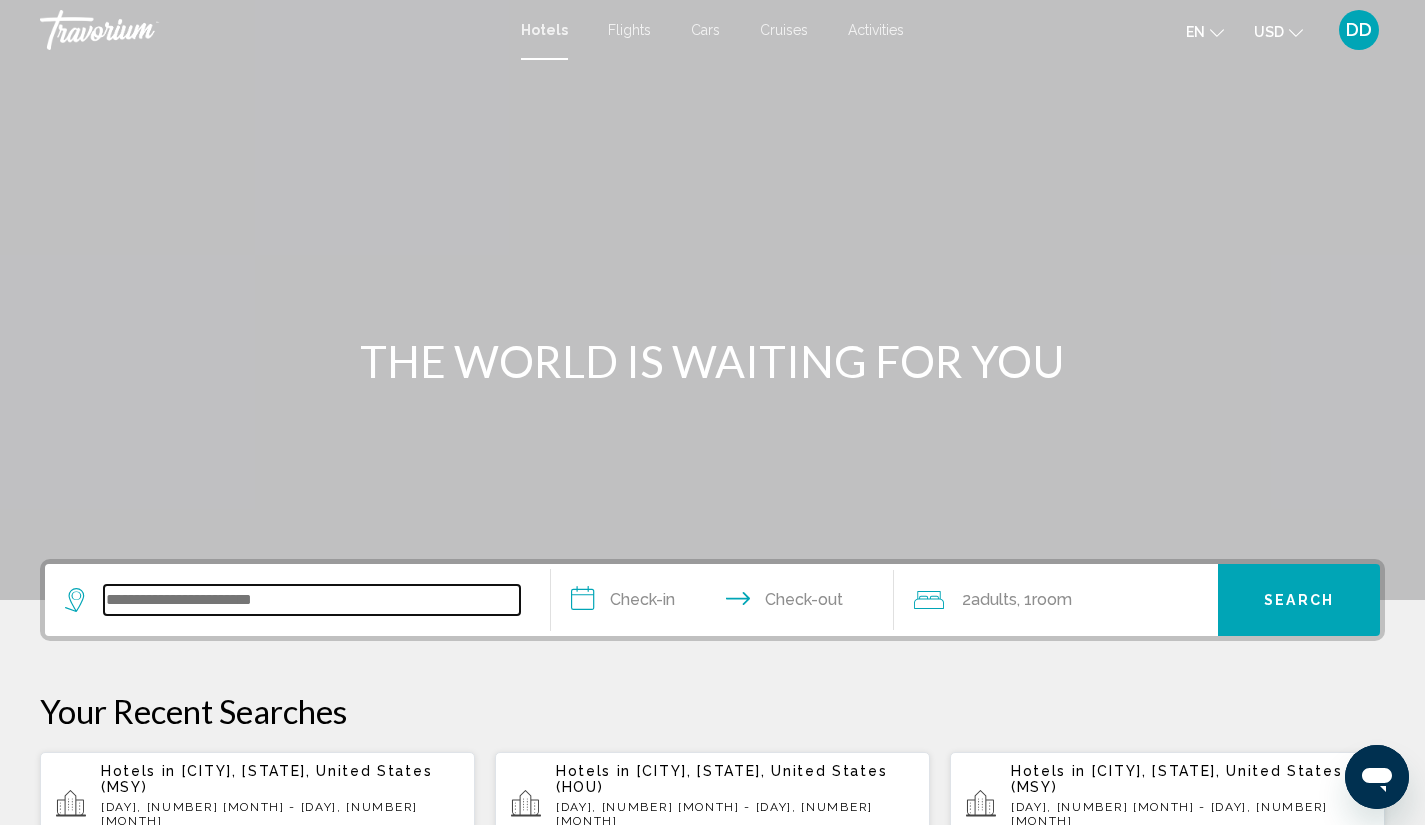 click at bounding box center [312, 600] 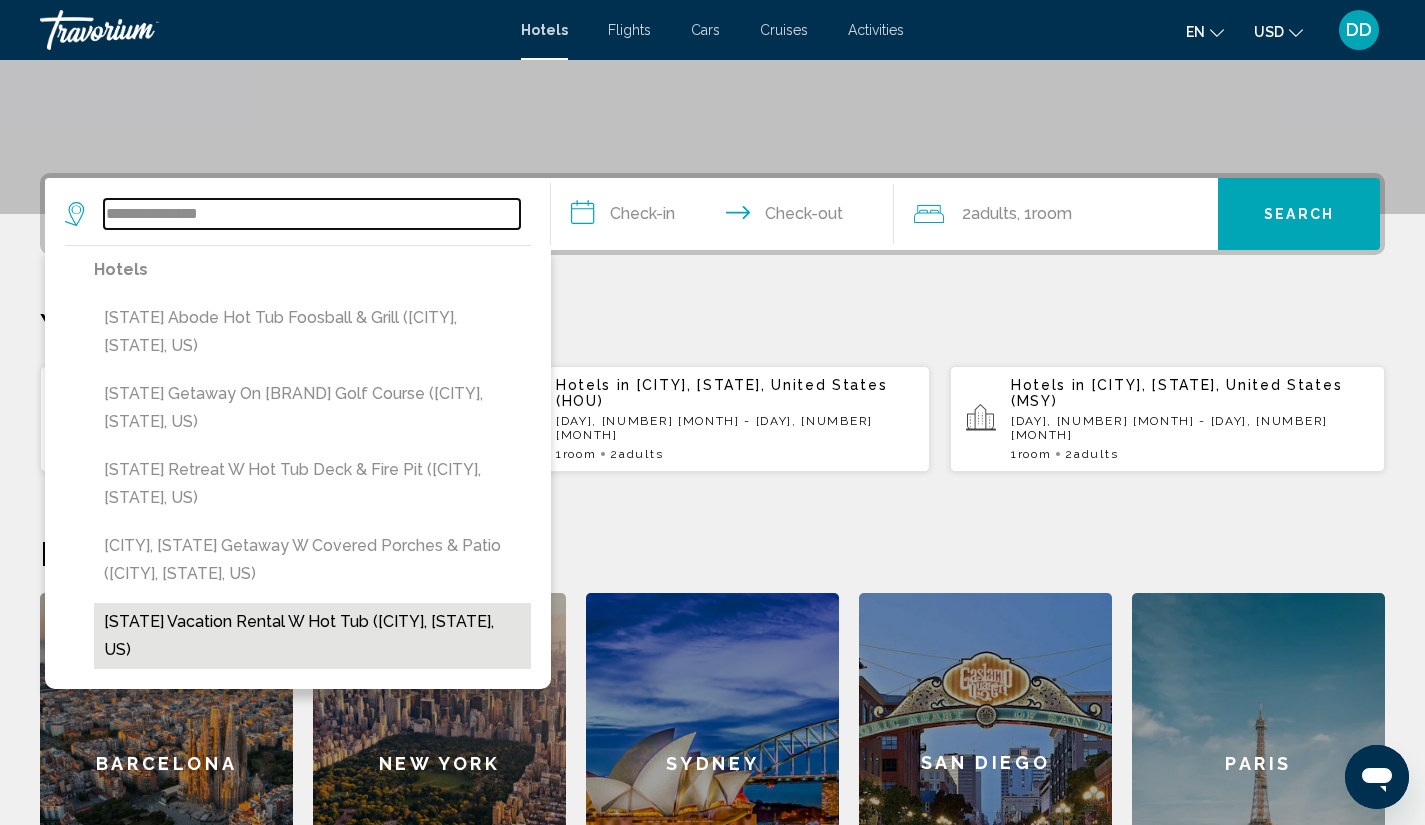 scroll, scrollTop: 329, scrollLeft: 0, axis: vertical 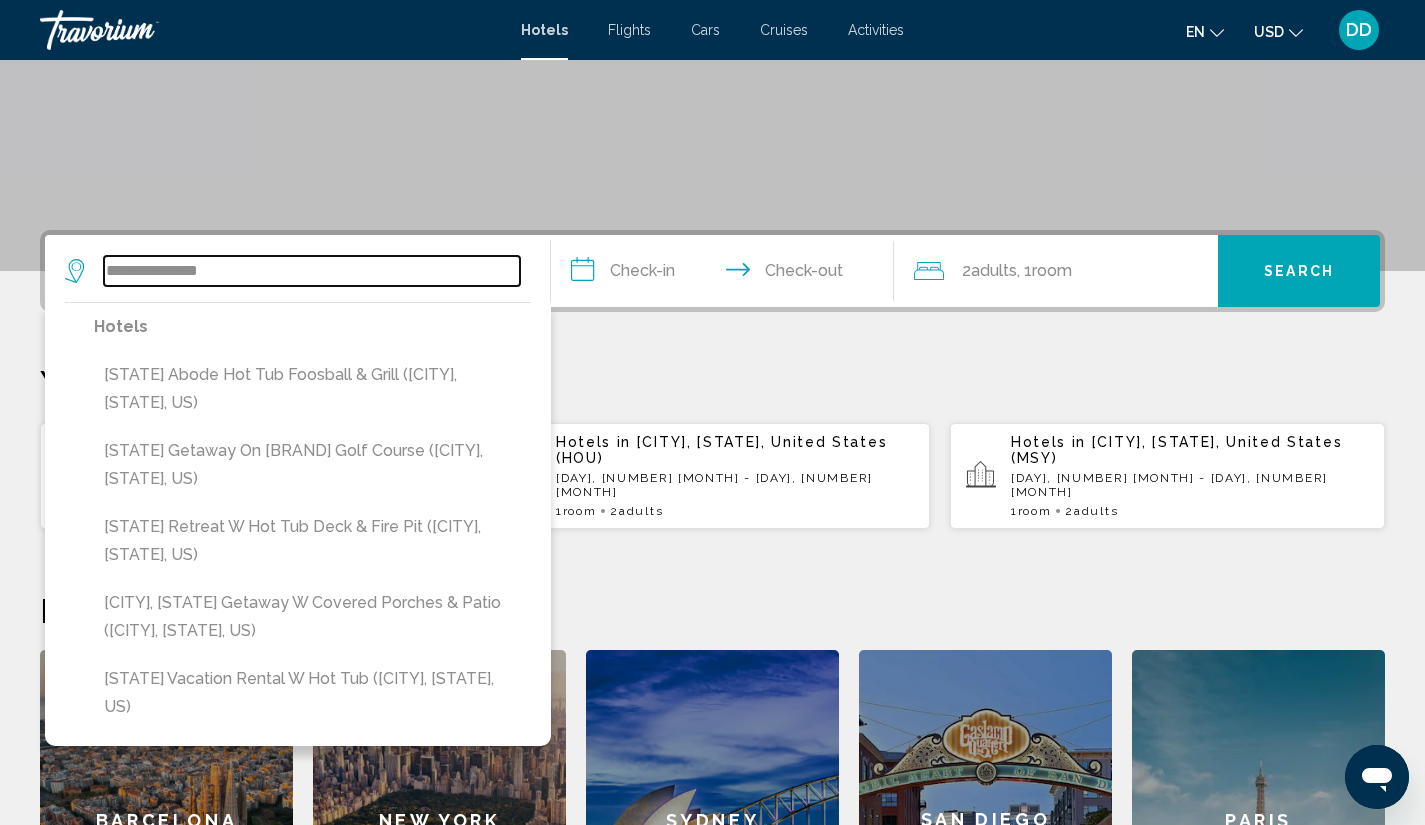 type on "**********" 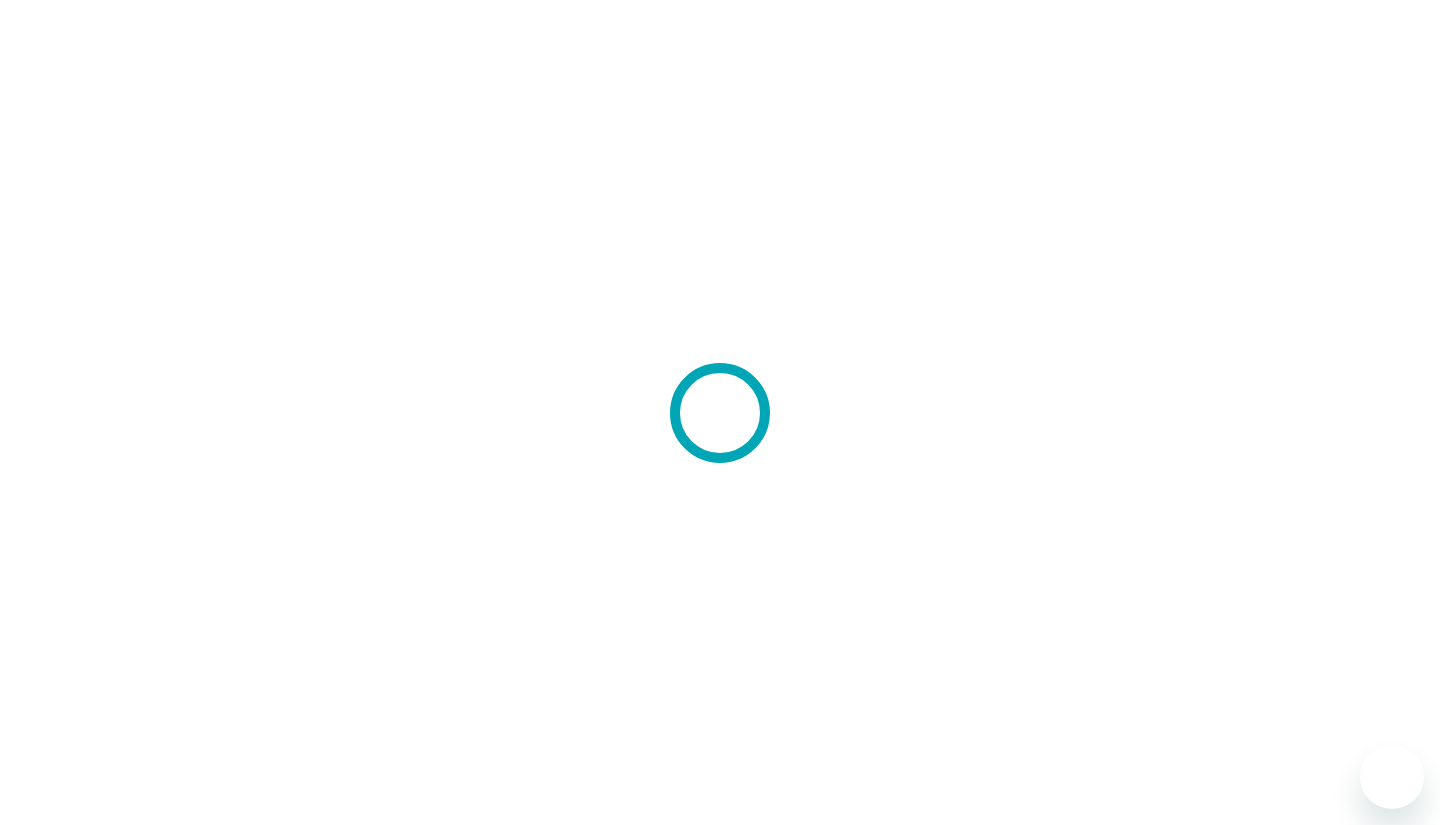 scroll, scrollTop: 0, scrollLeft: 0, axis: both 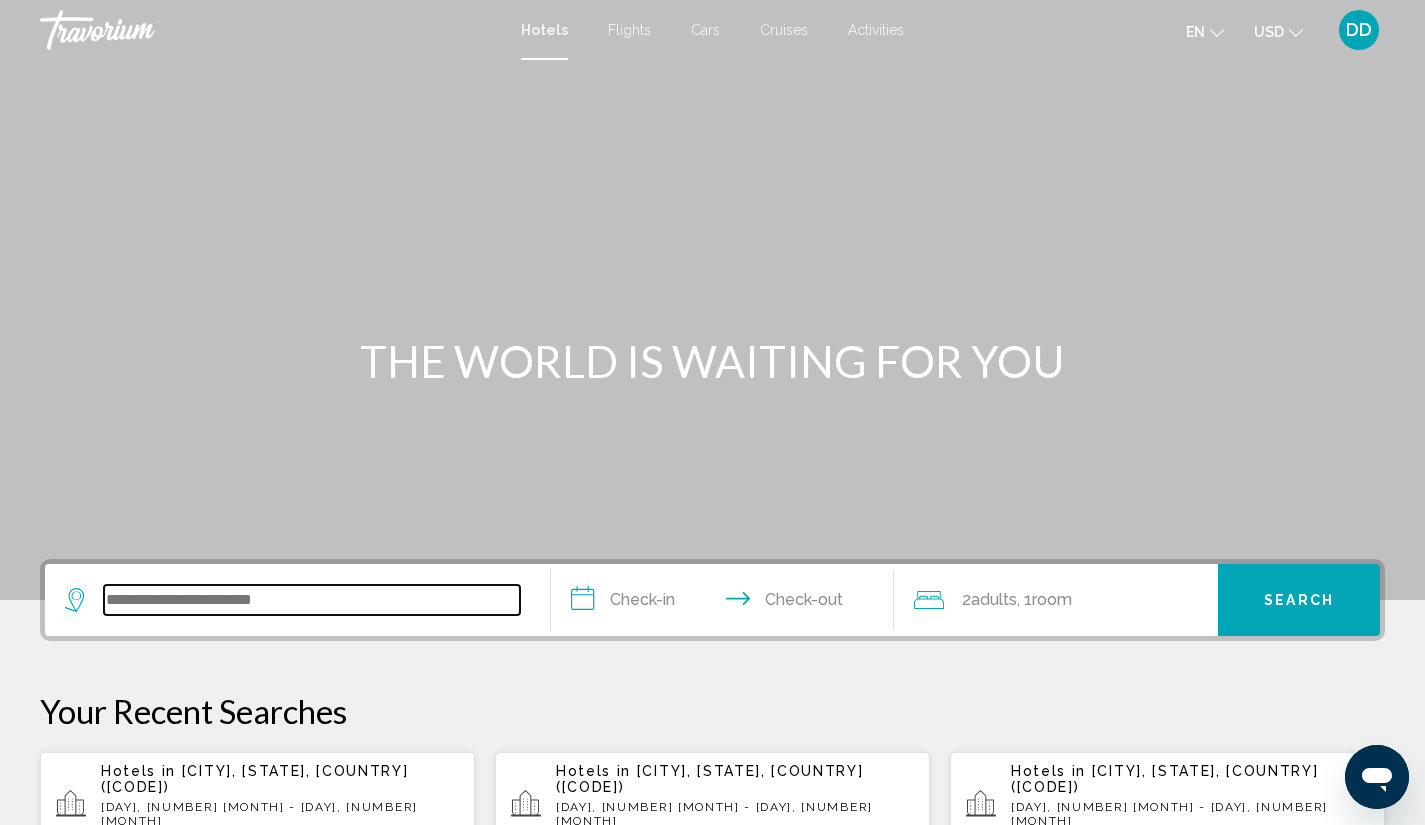 click at bounding box center [312, 600] 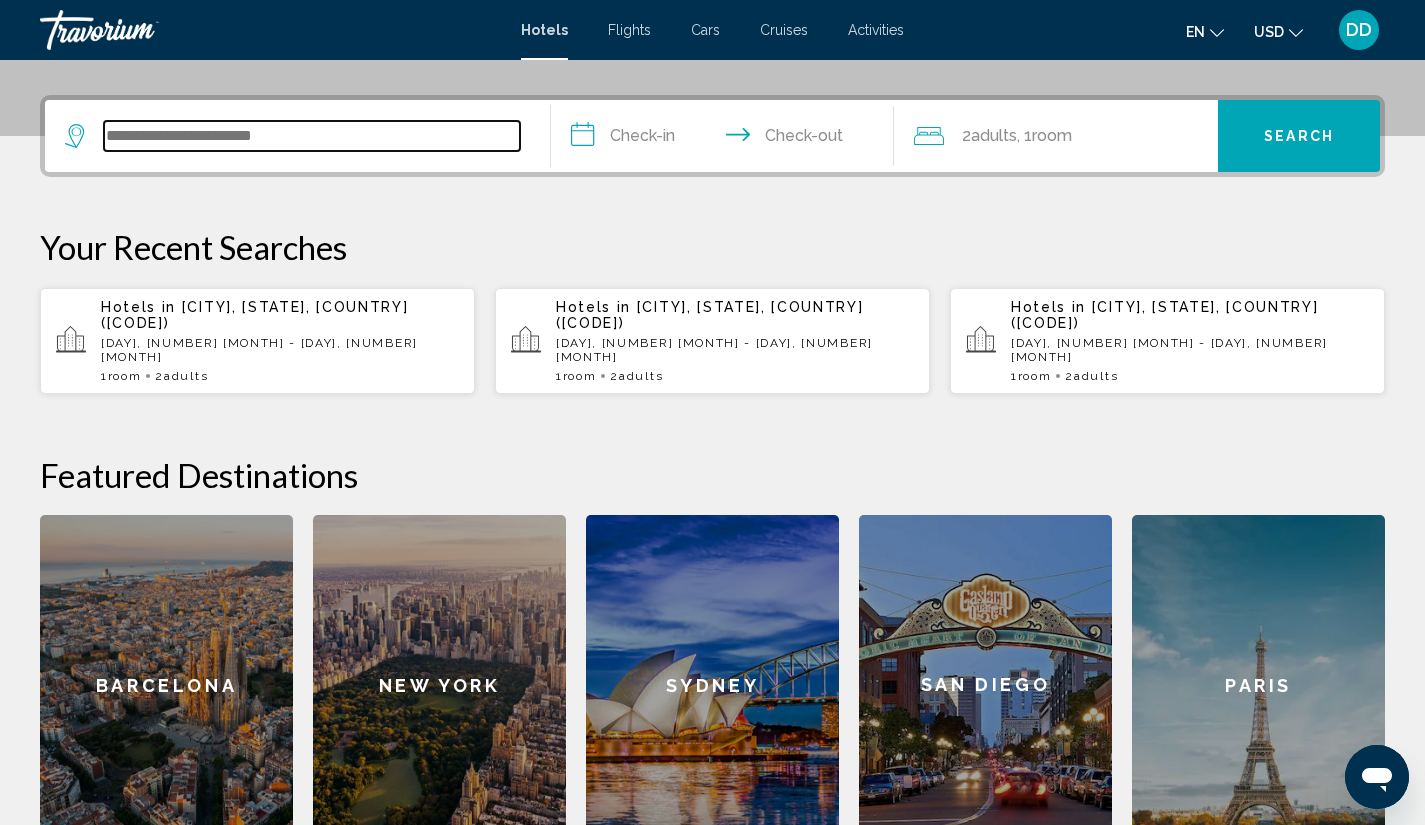 scroll, scrollTop: 494, scrollLeft: 0, axis: vertical 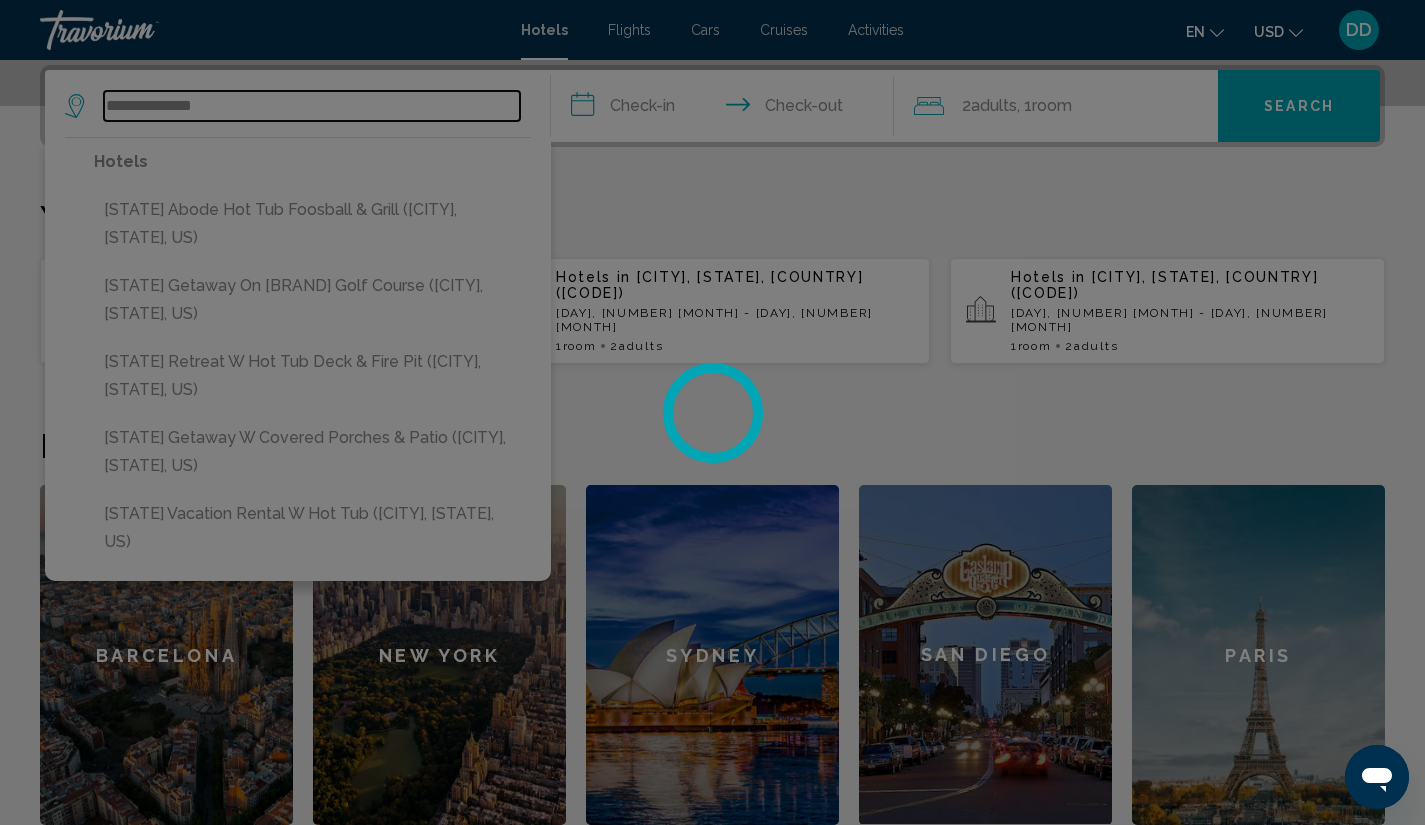 type on "**********" 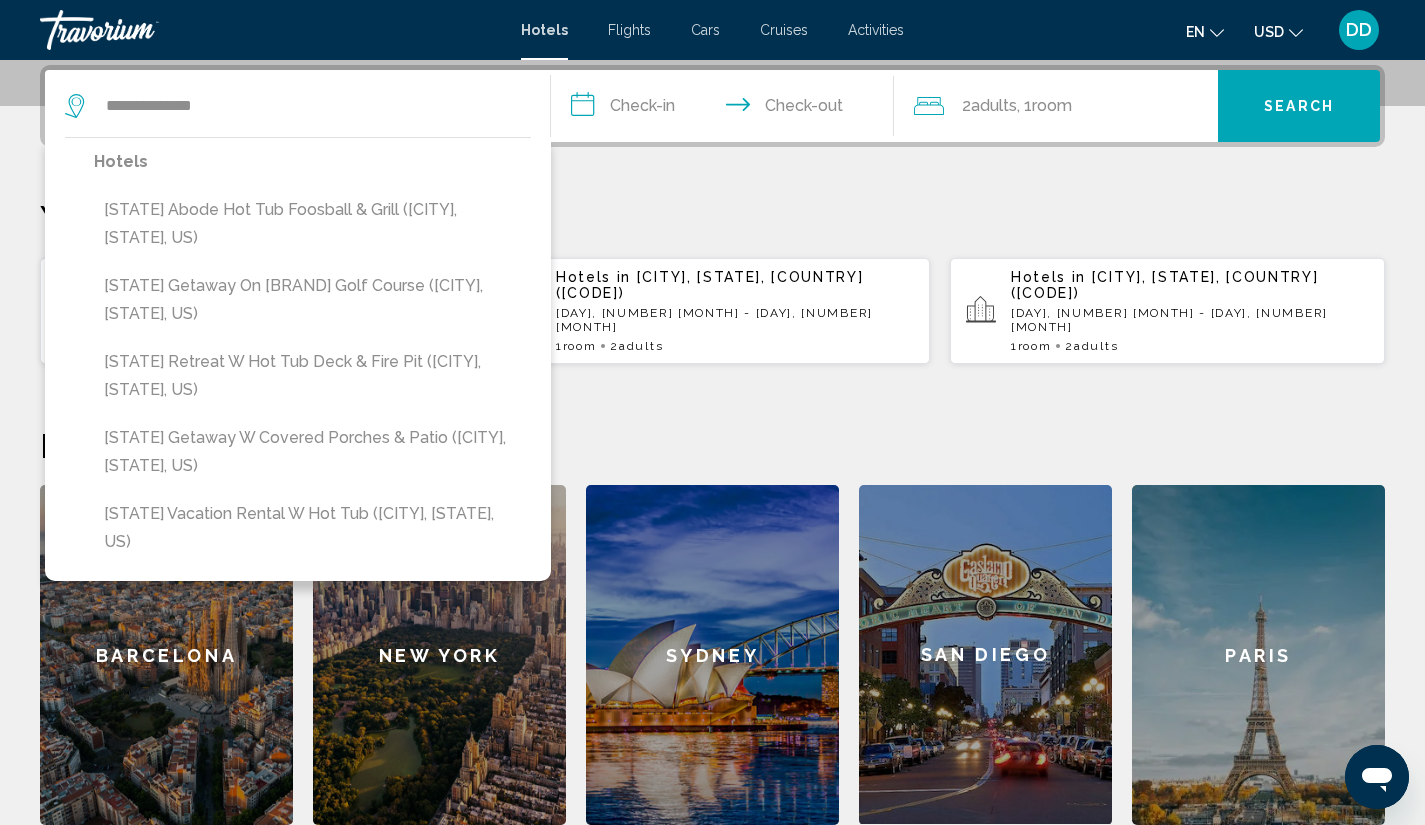 click on "**********" at bounding box center (727, 109) 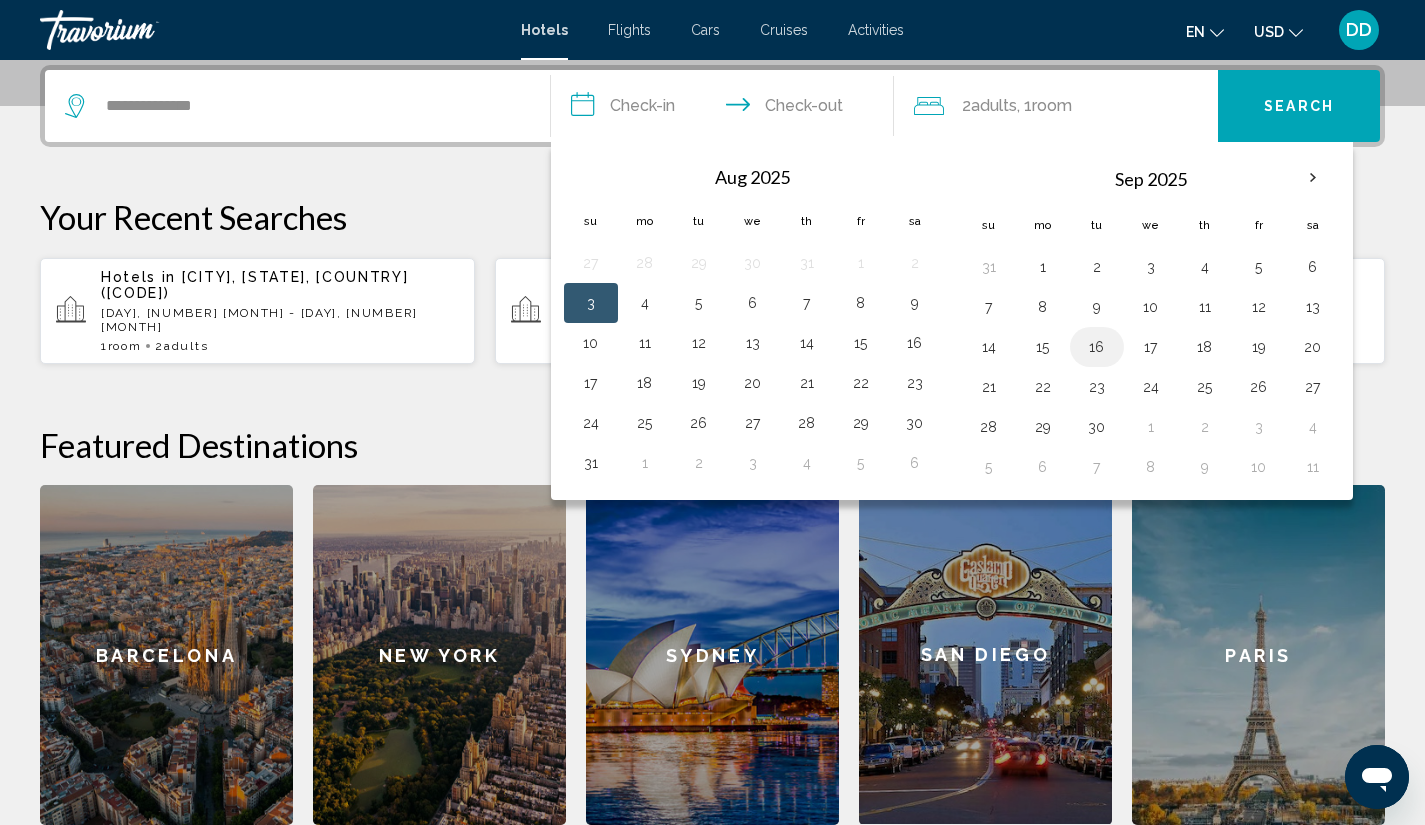 click on "16" at bounding box center (1097, 347) 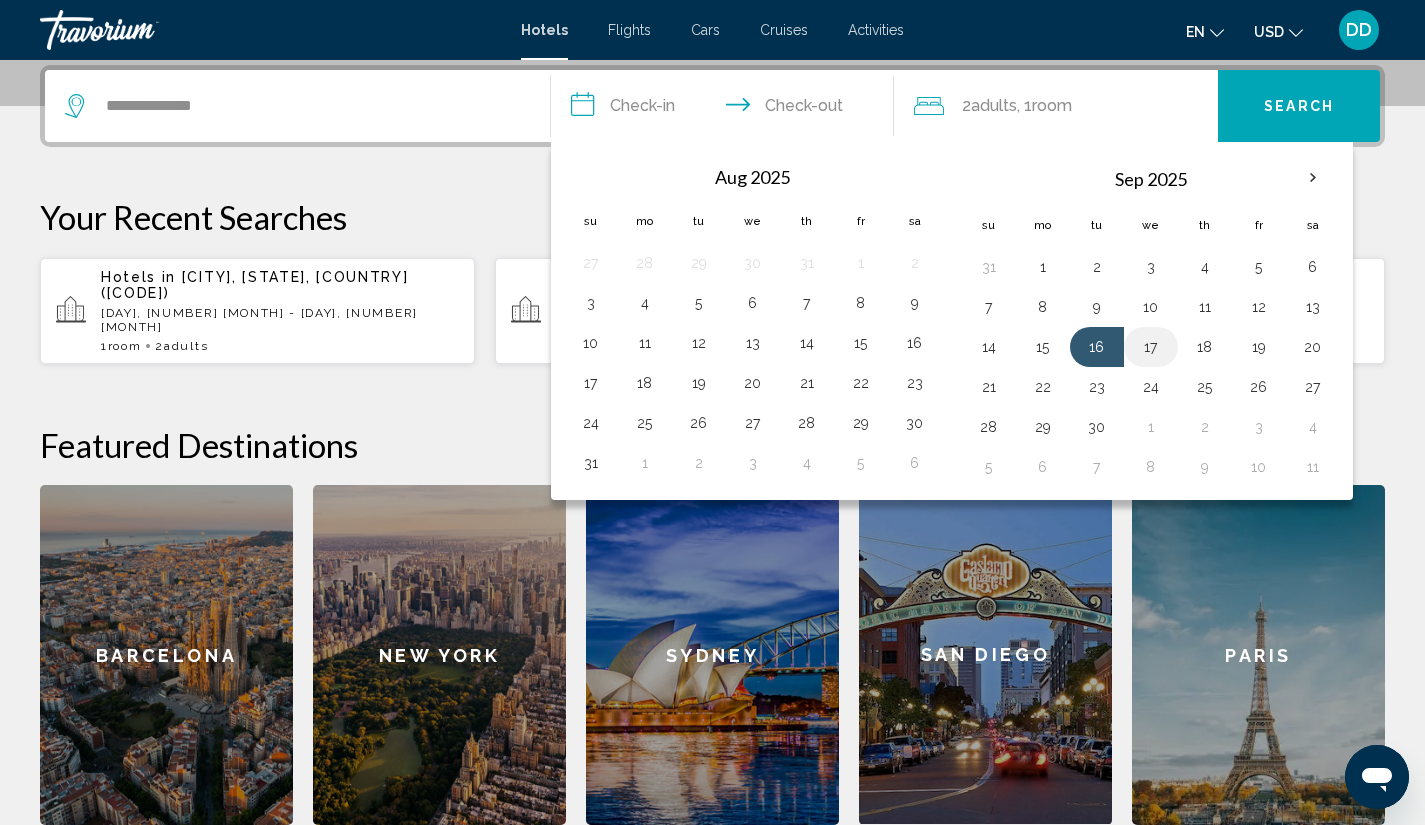 click on "17" at bounding box center [1151, 347] 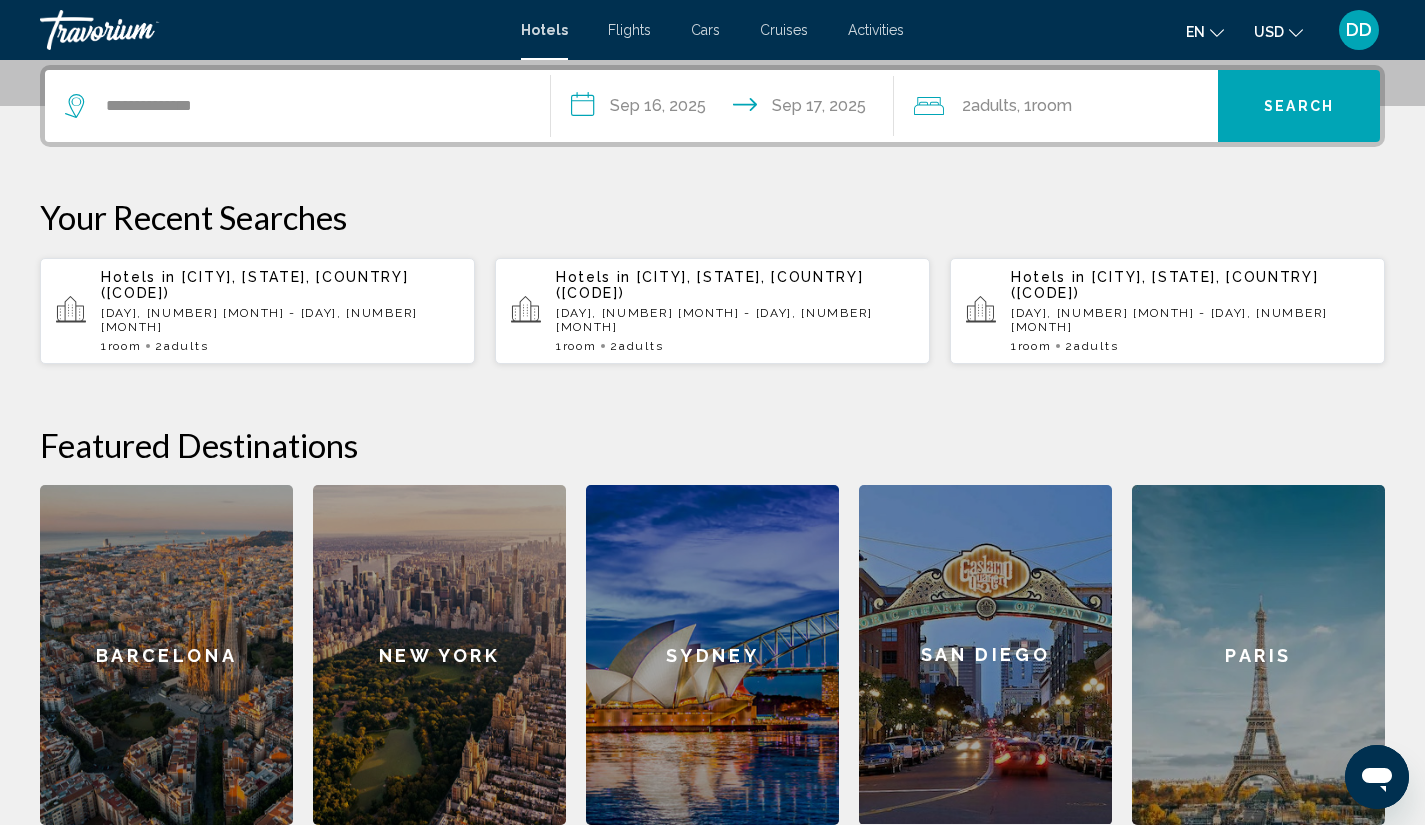 click on "Search" at bounding box center [1299, 106] 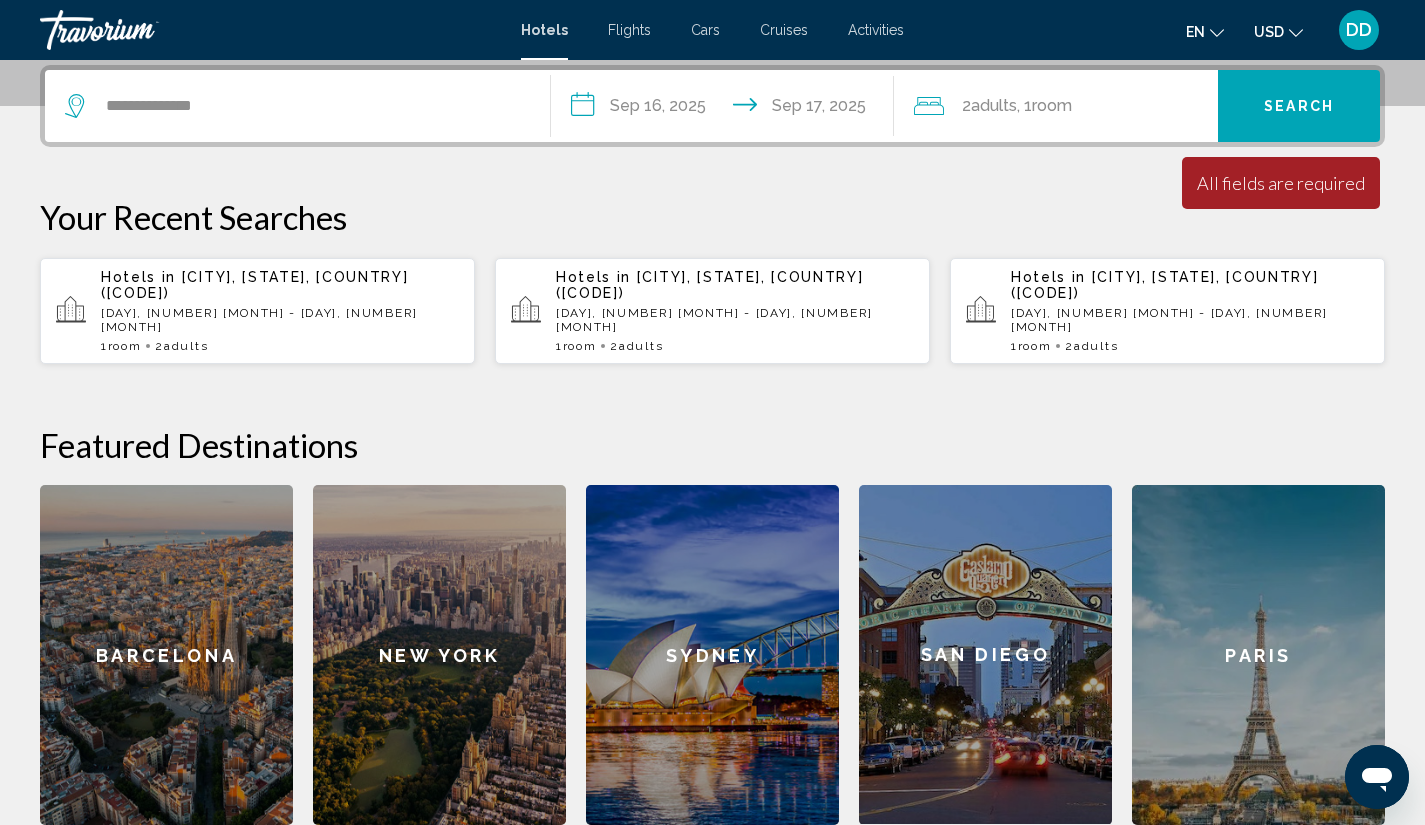 click on "Hotels Flights Cars Cruises Activities Hotels Flights Cars Cruises Activities en
English Español Français Italiano Português русский USD
USD ($) MXN (Mex$) CAD (Can$) GBP (£) EUR (€) AUD (A$) NZD (NZ$) CNY (CN¥) DD Login" at bounding box center (712, 30) 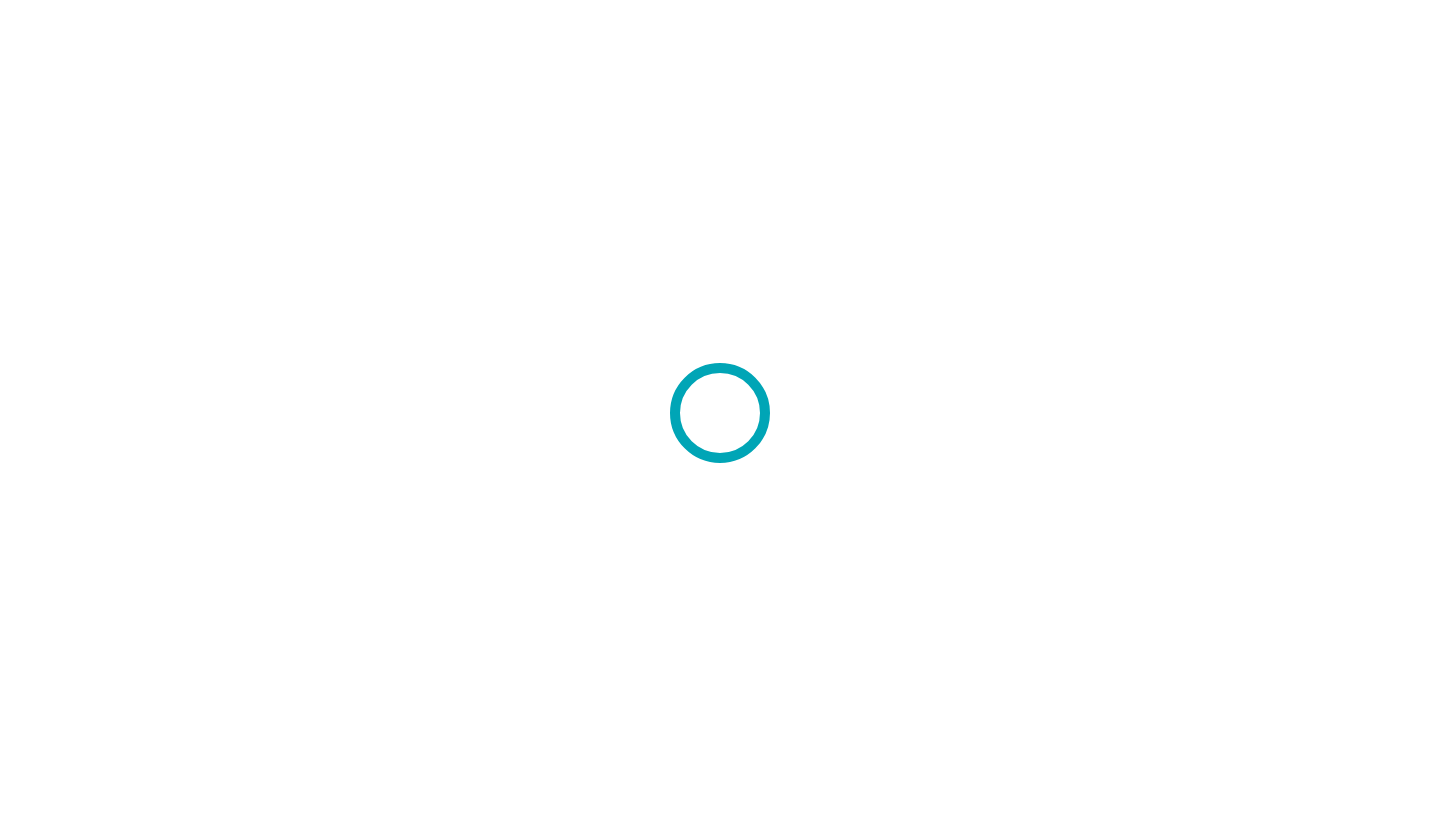 scroll, scrollTop: 0, scrollLeft: 0, axis: both 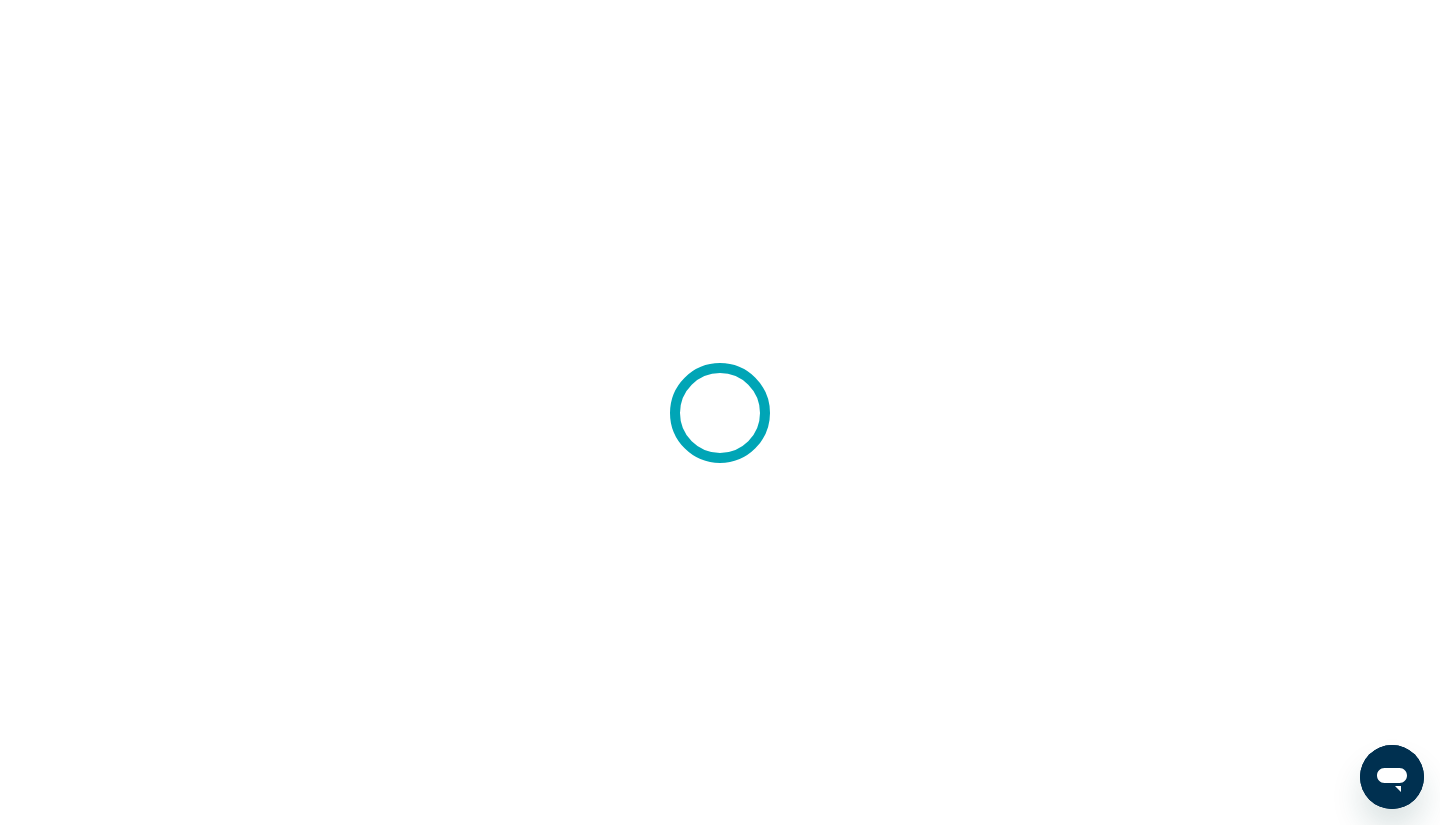 click 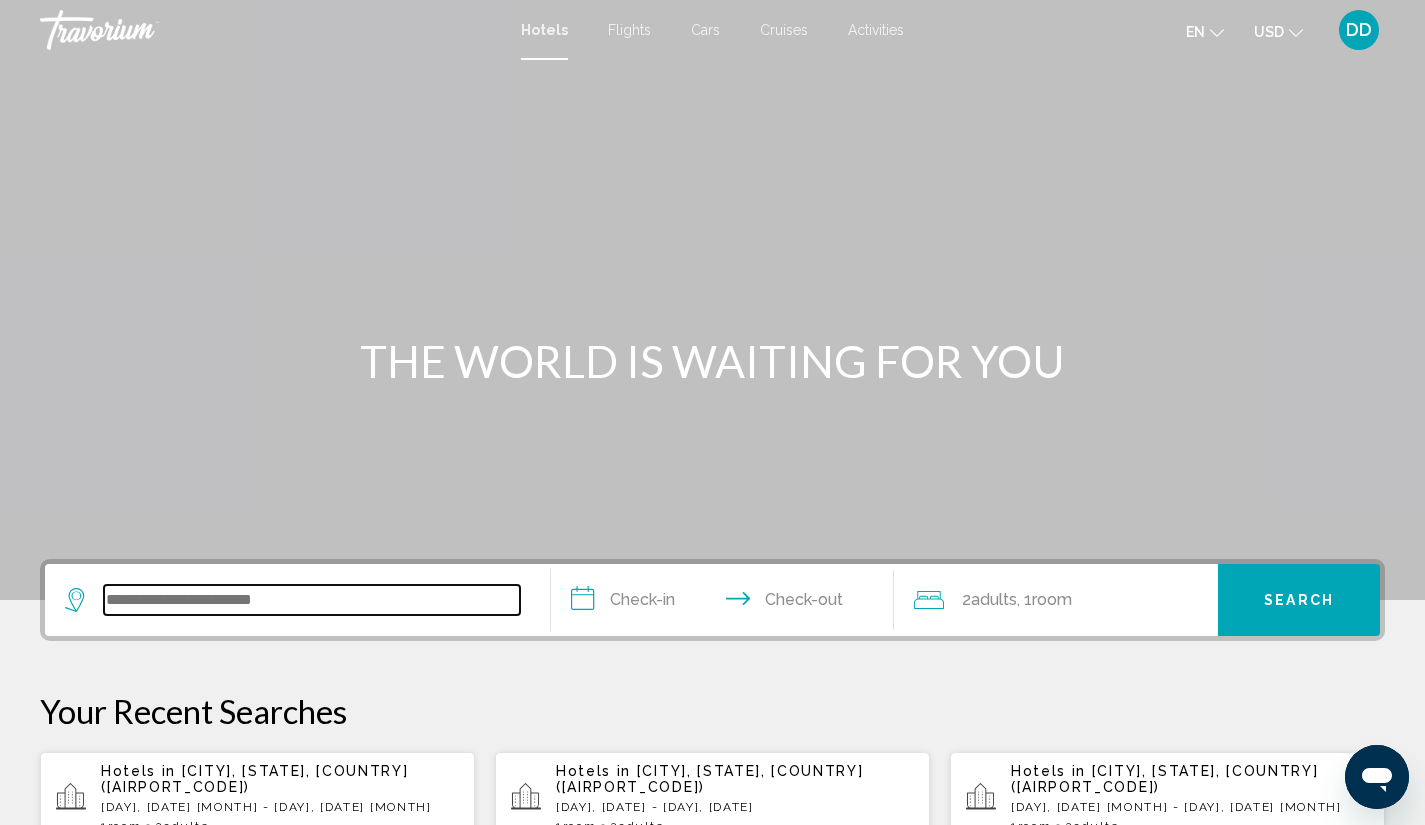 click at bounding box center (312, 600) 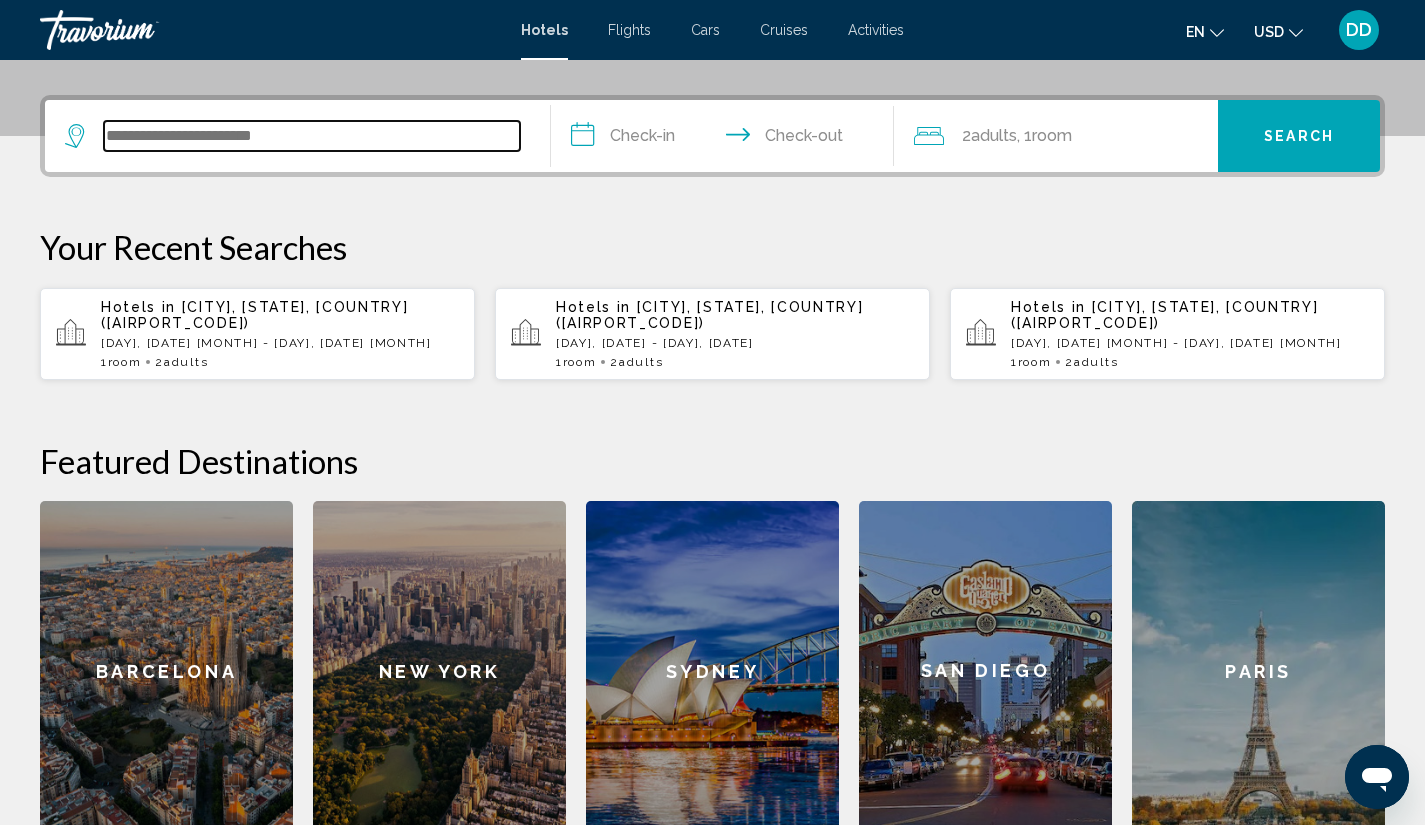 scroll, scrollTop: 494, scrollLeft: 0, axis: vertical 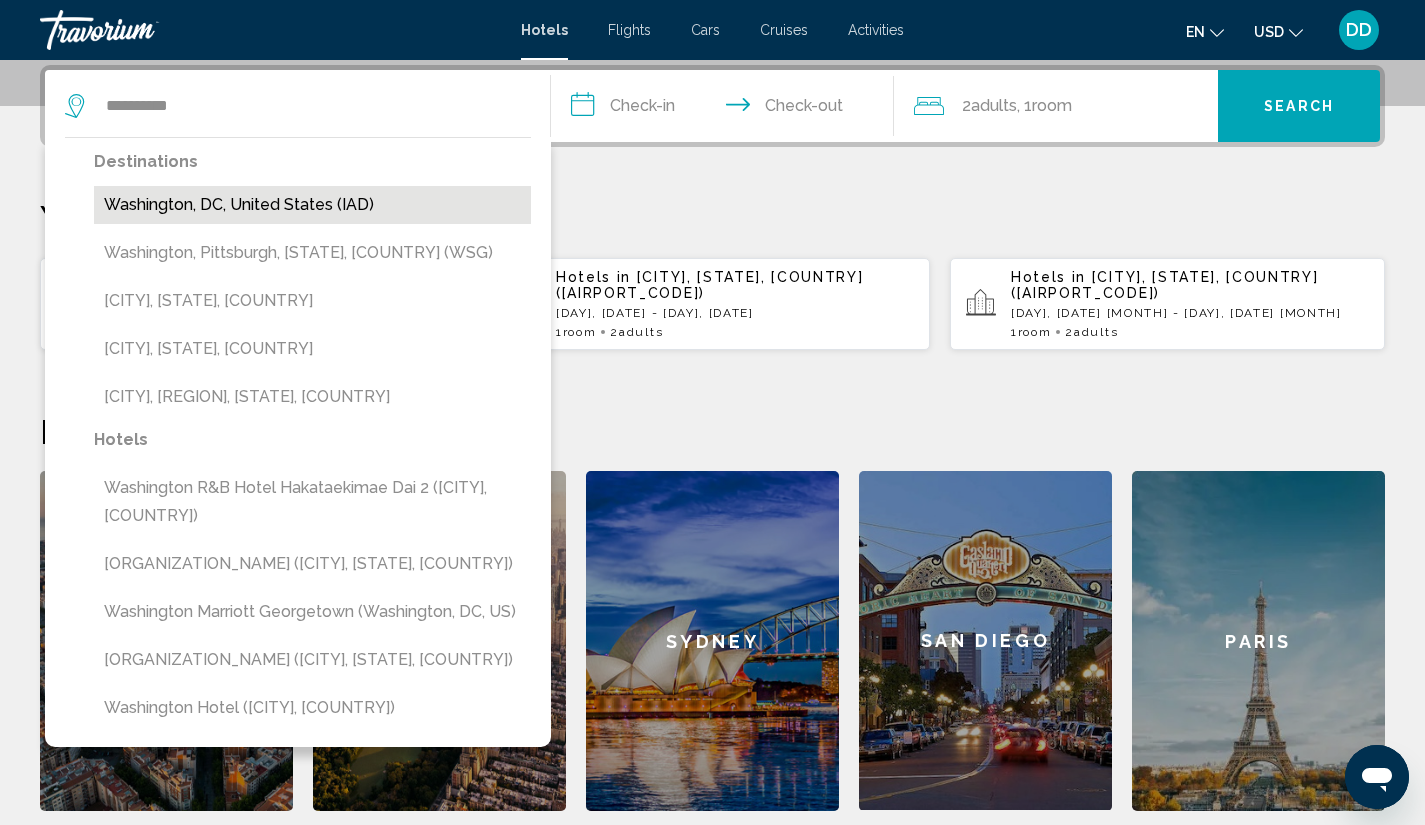 click on "Washington, DC, United States (IAD)" at bounding box center [312, 205] 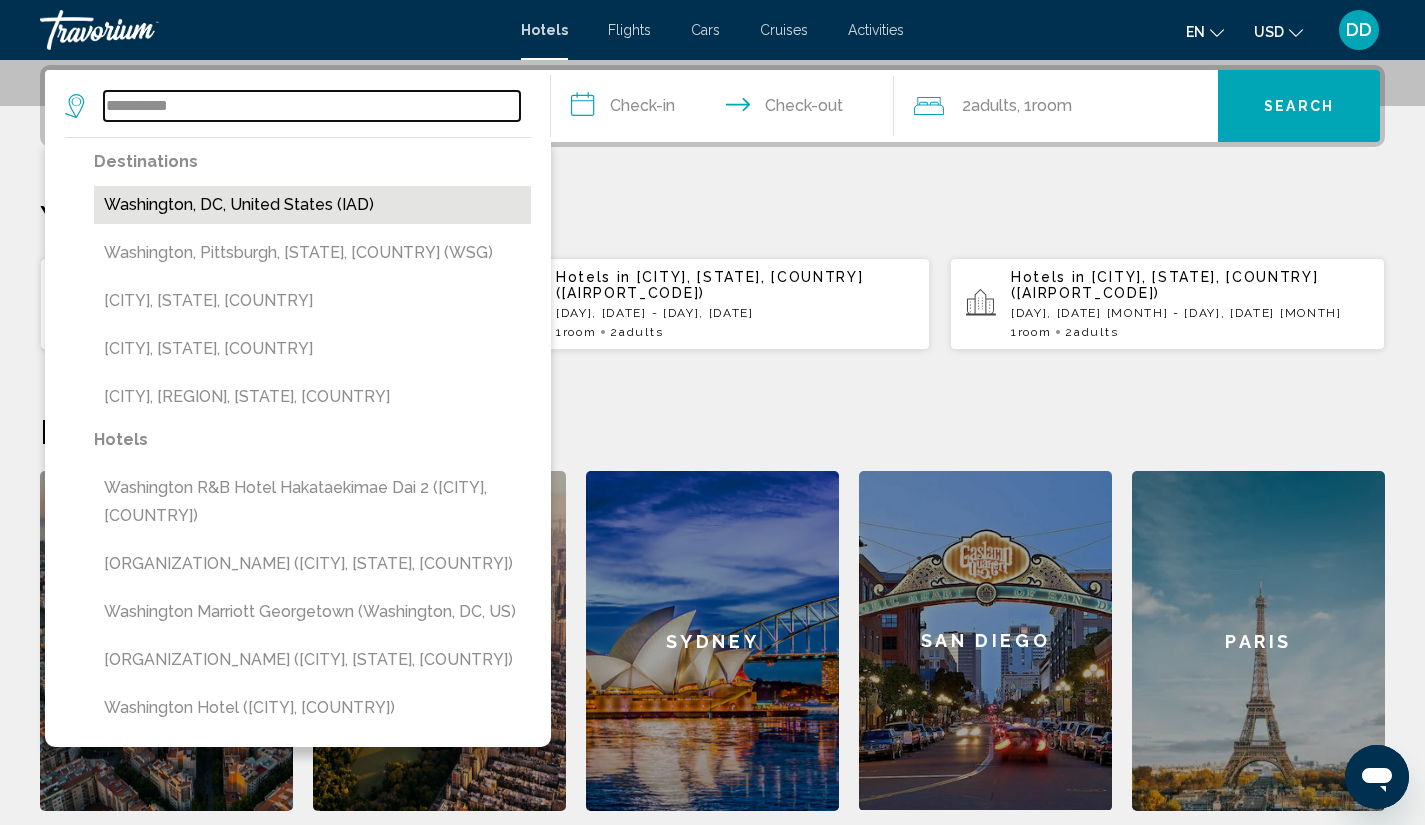 type on "**********" 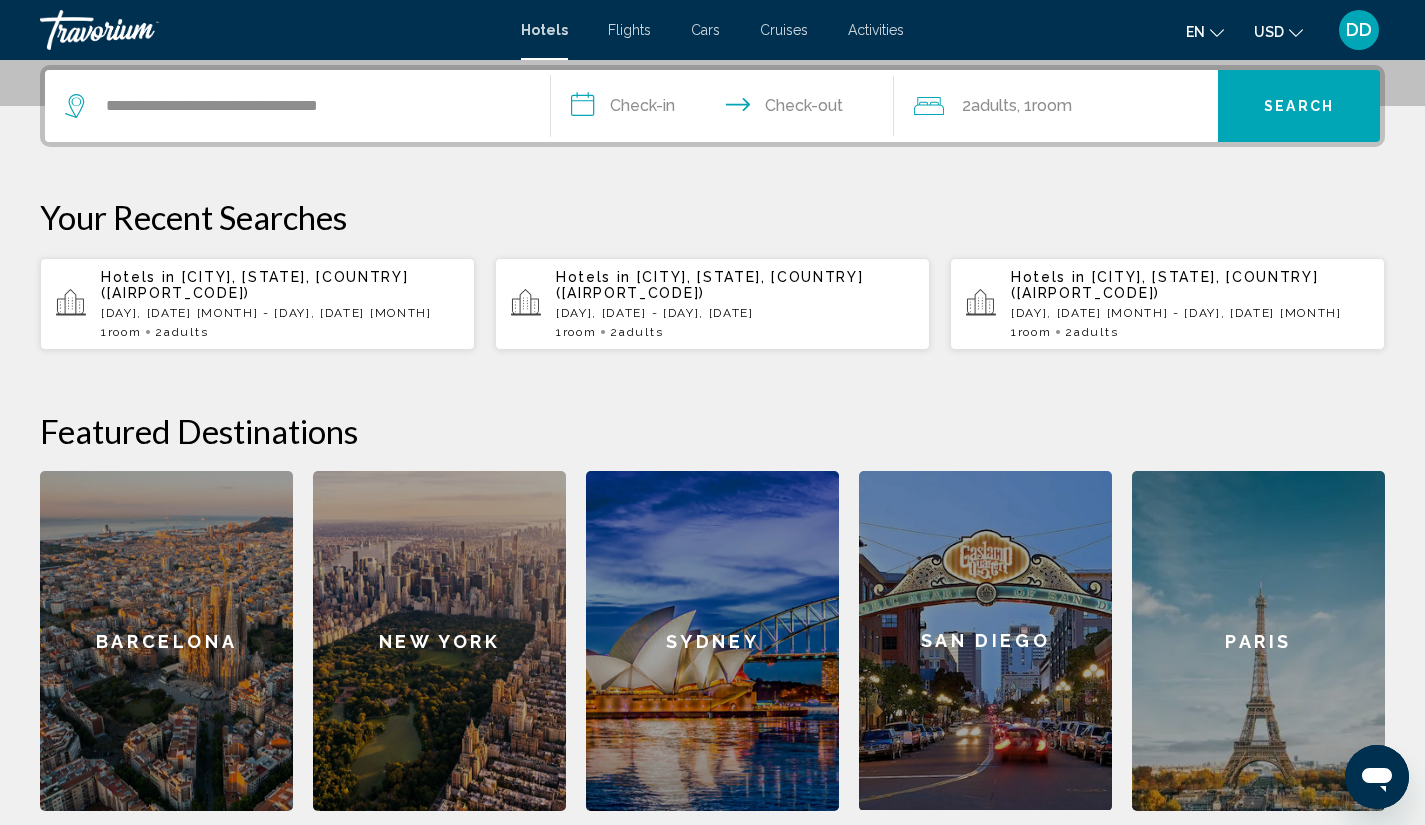 click on "**********" at bounding box center [727, 109] 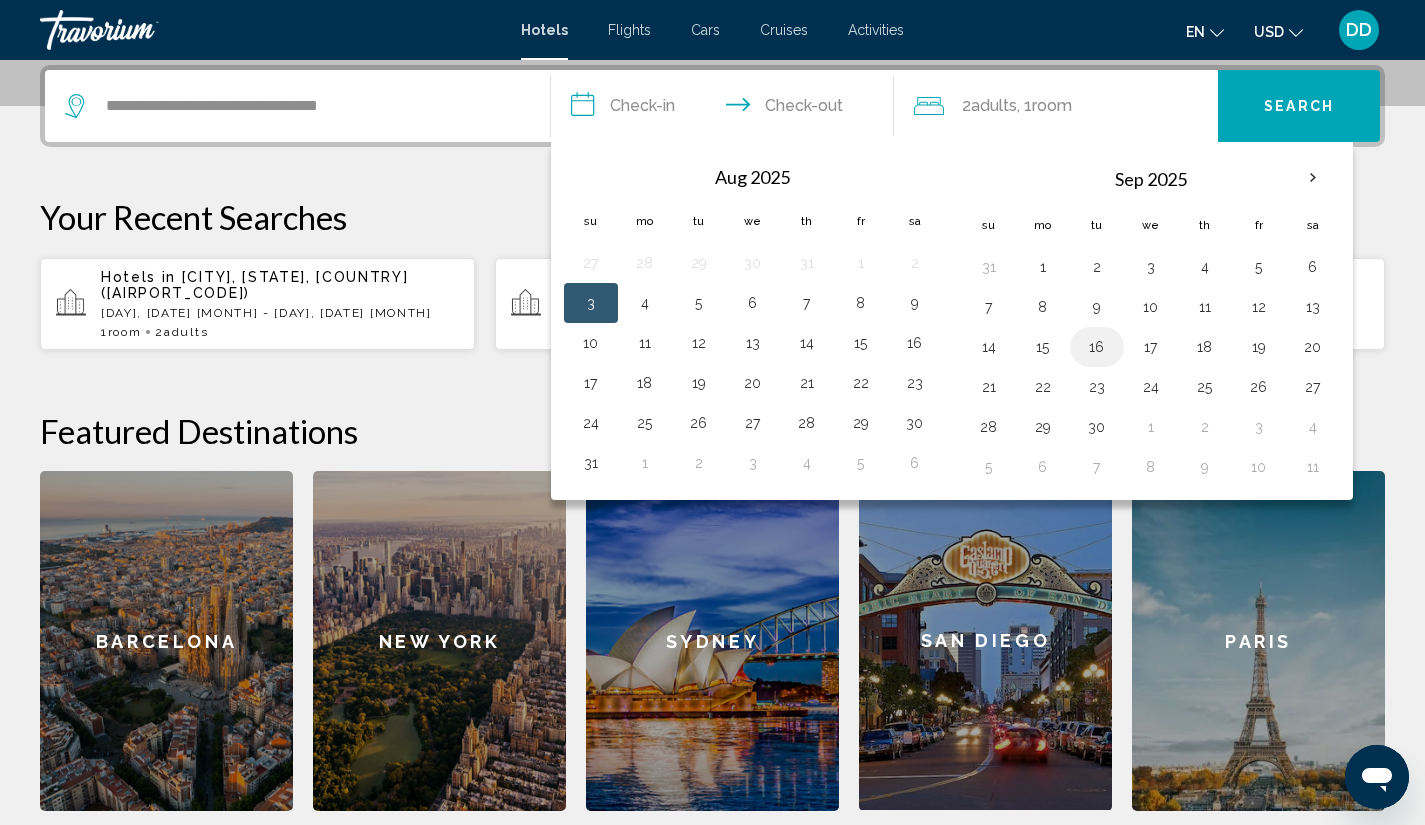 click on "16" at bounding box center (1097, 347) 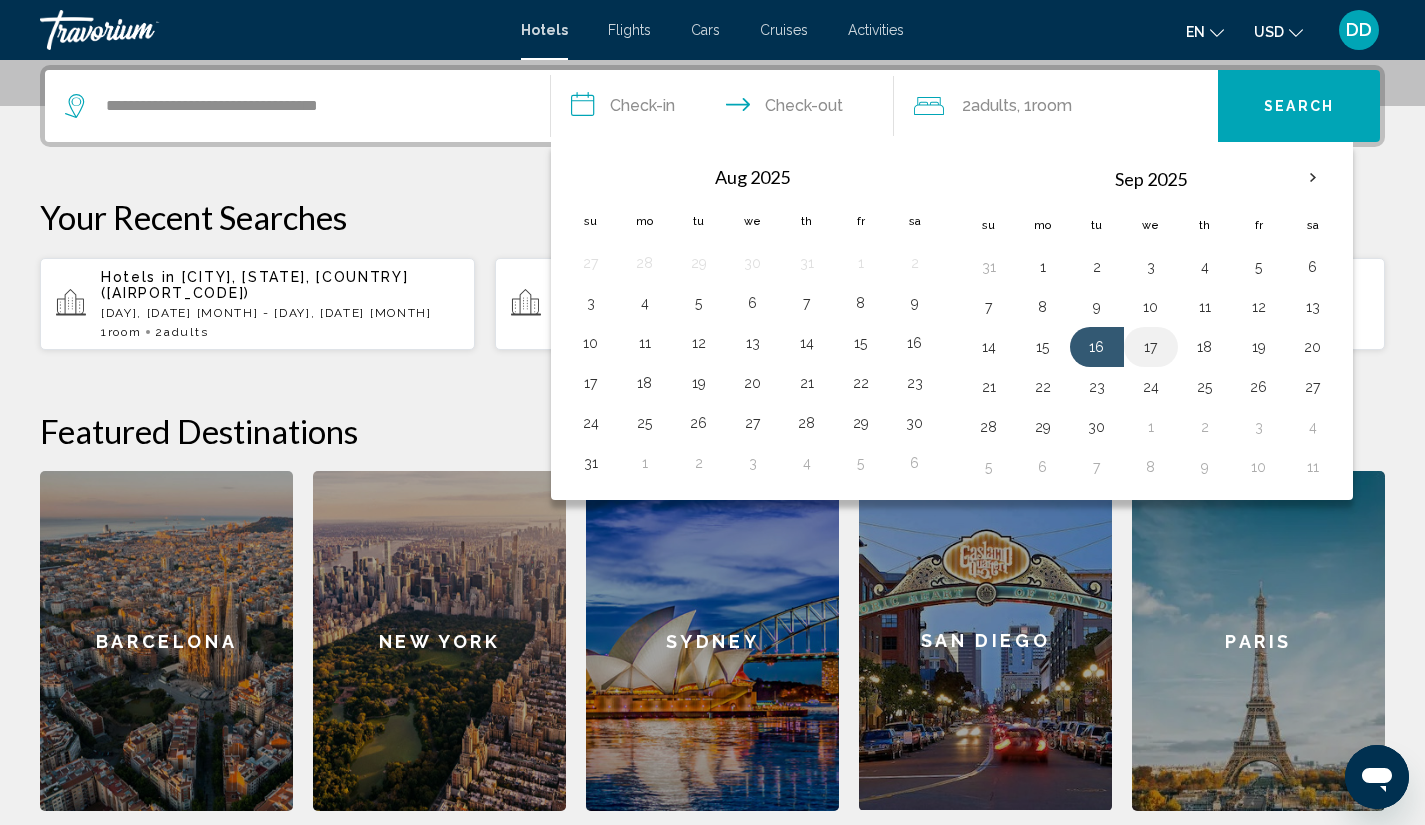 click on "17" at bounding box center (1151, 347) 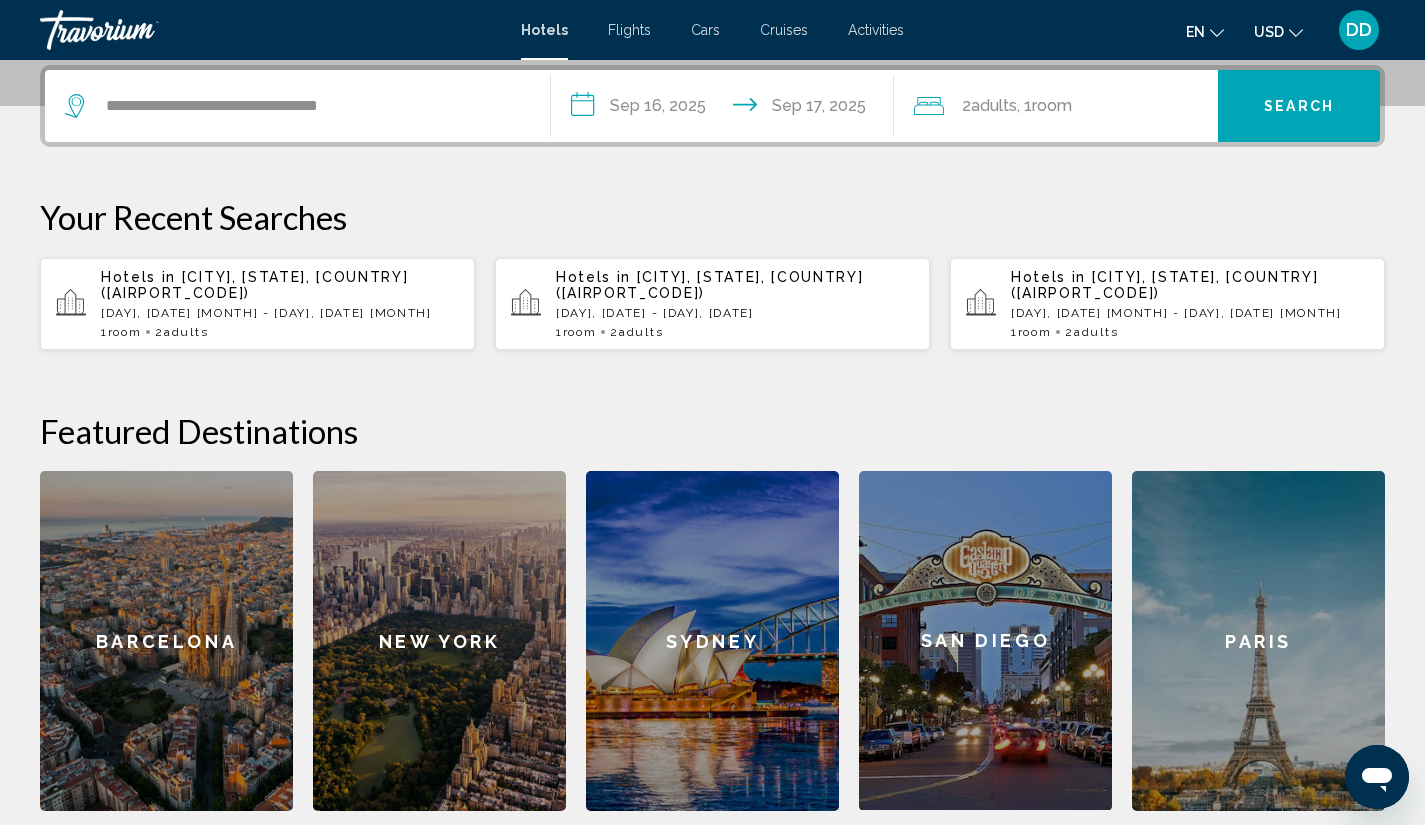 click on "**********" at bounding box center [727, 109] 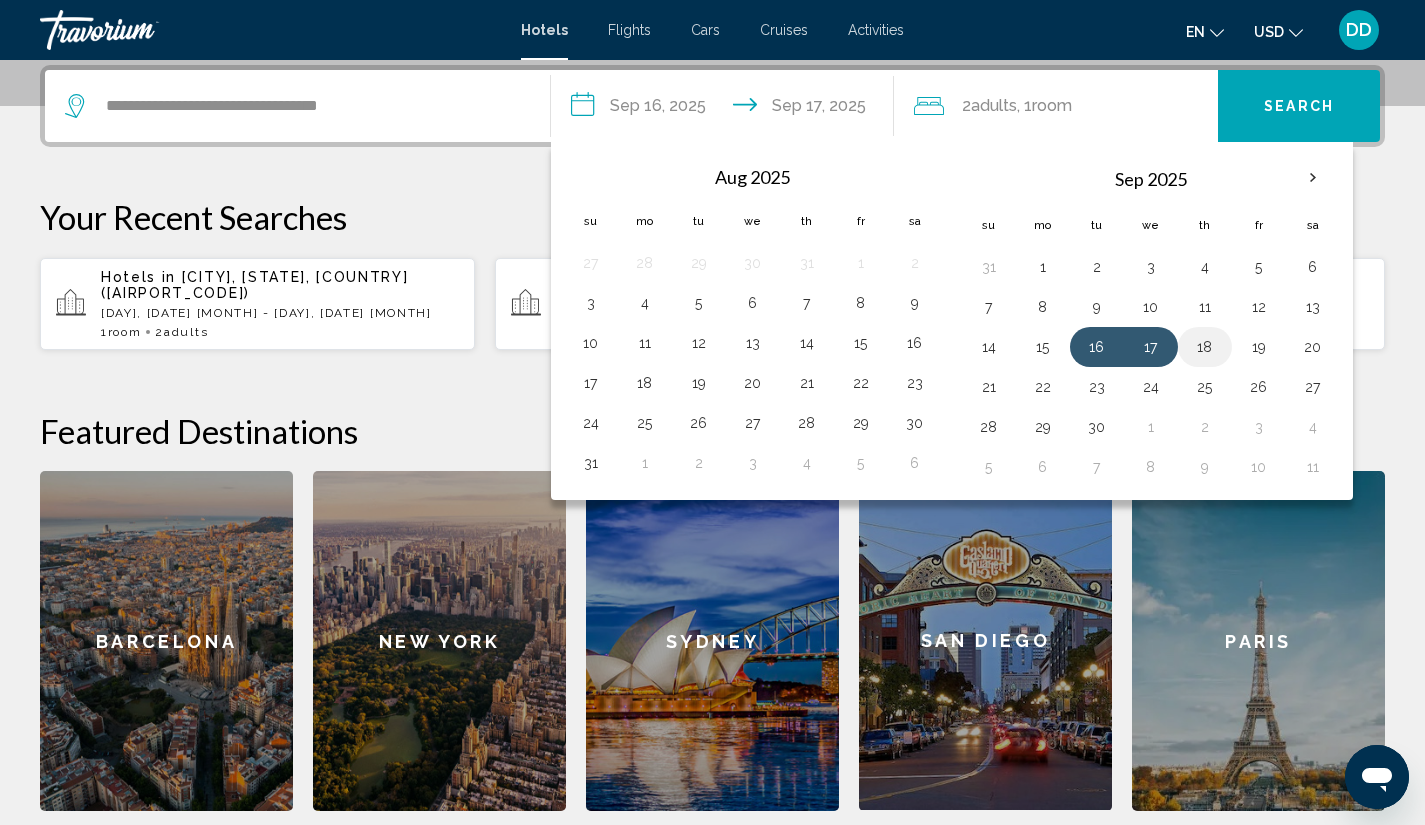 click on "18" at bounding box center (1205, 347) 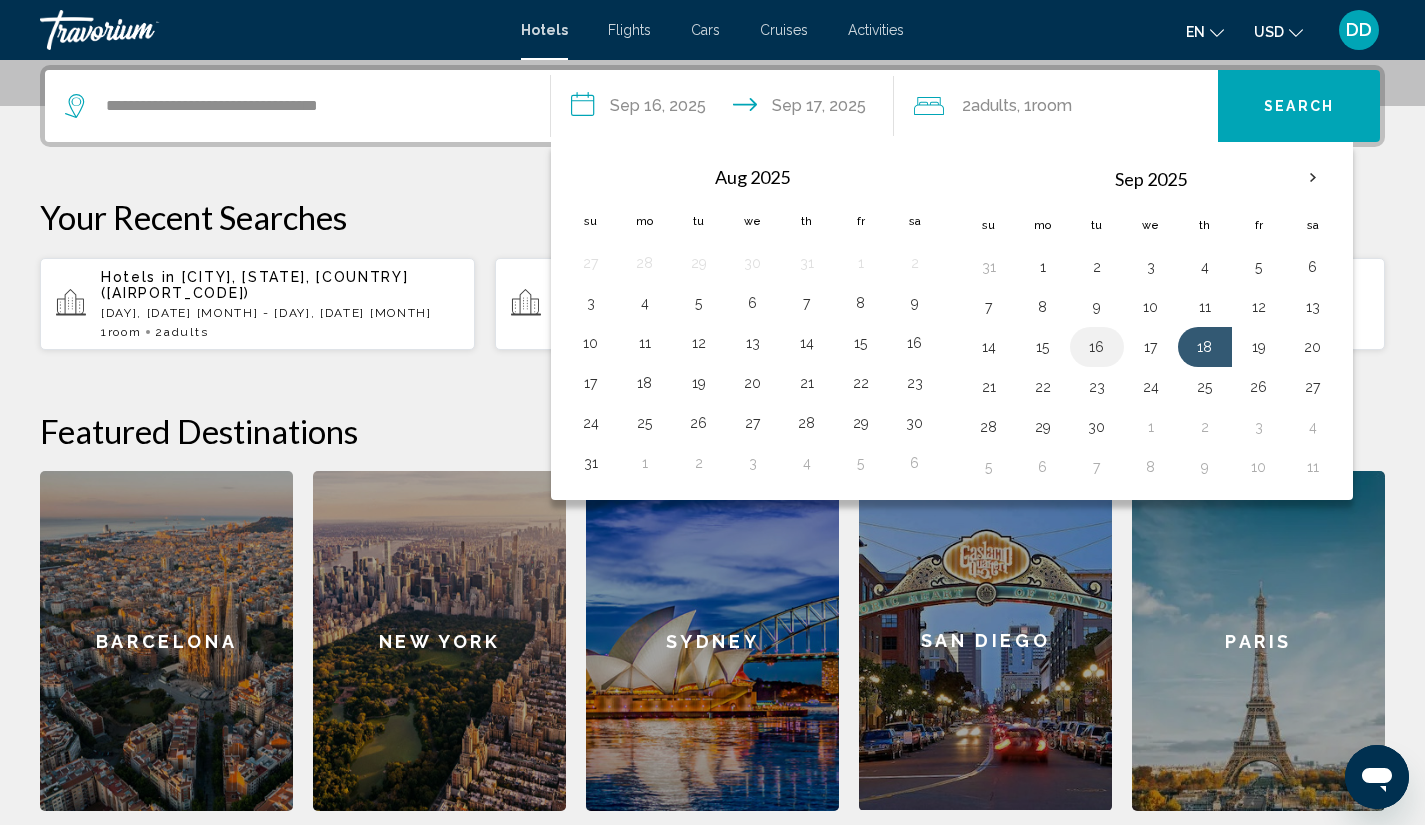 click on "16" at bounding box center [1097, 347] 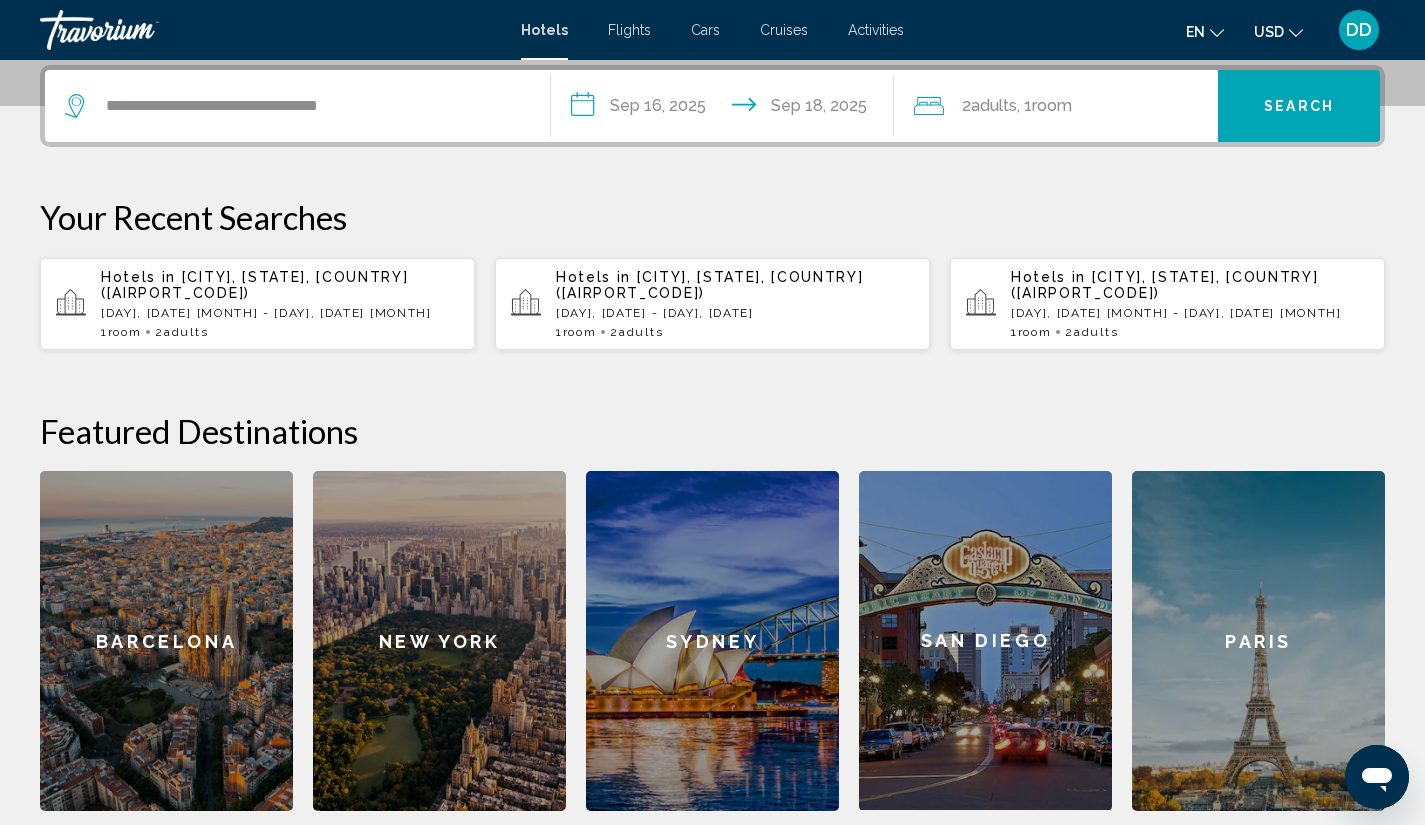click on "**********" at bounding box center [727, 109] 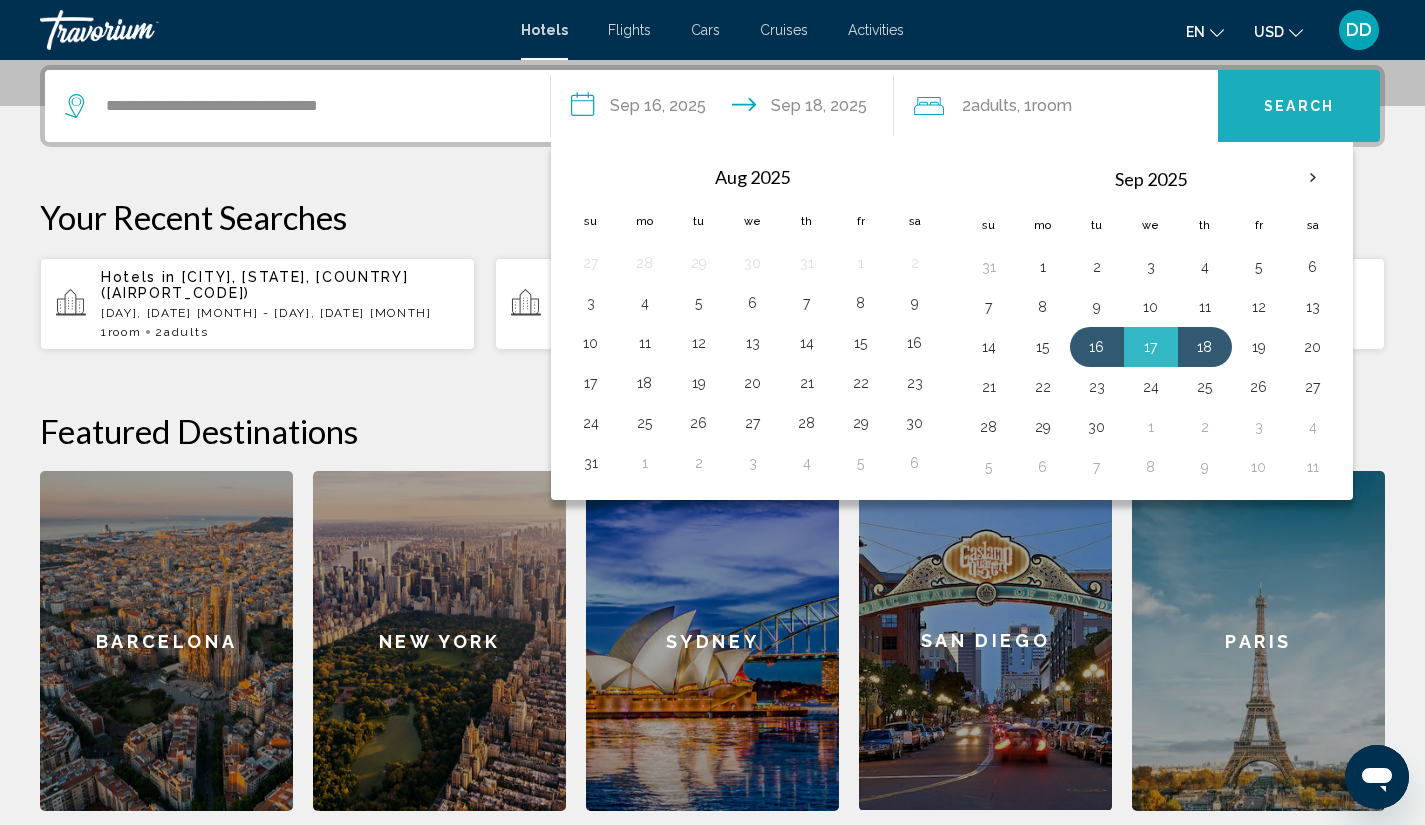 click on "Search" at bounding box center [1299, 106] 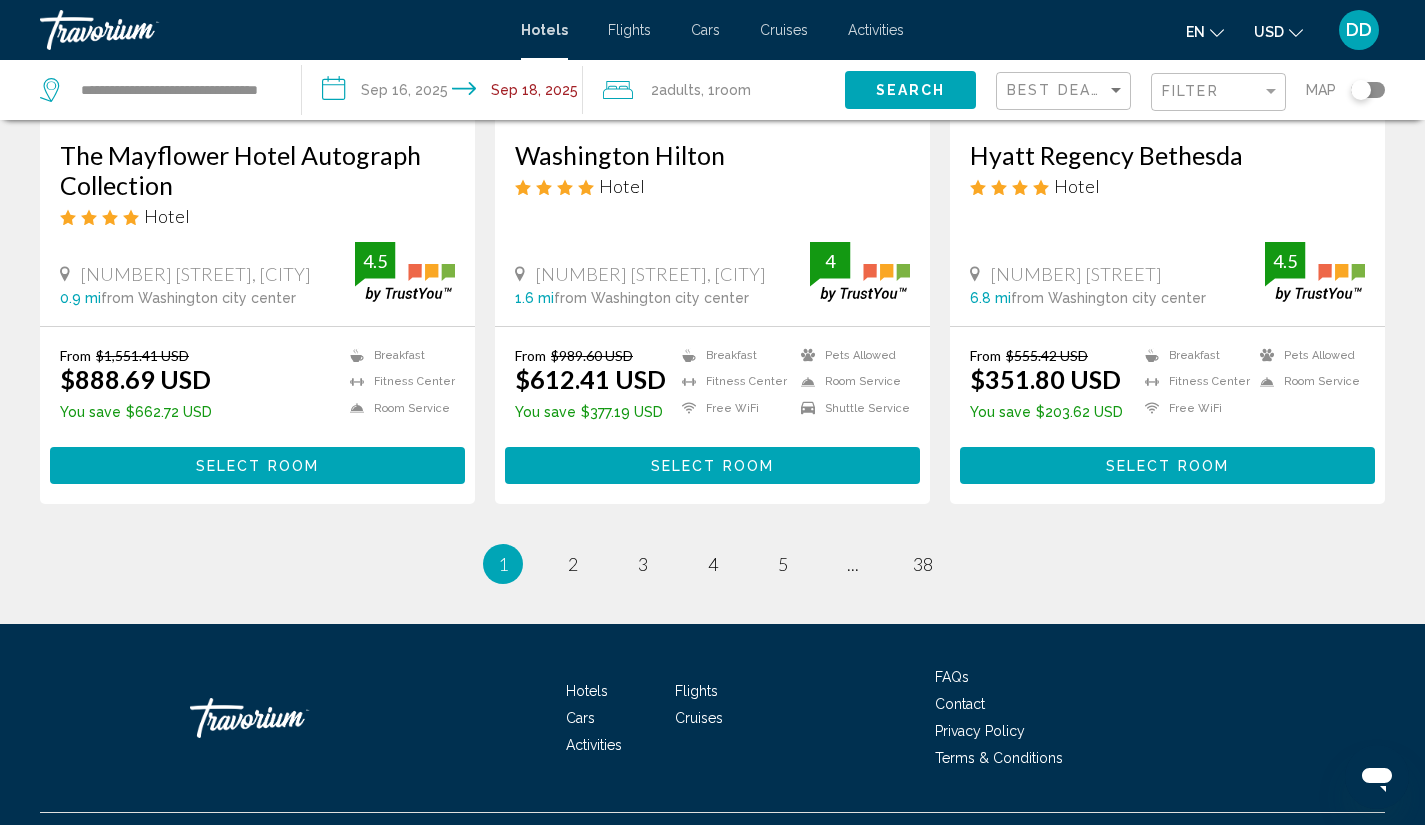 scroll, scrollTop: 2664, scrollLeft: 0, axis: vertical 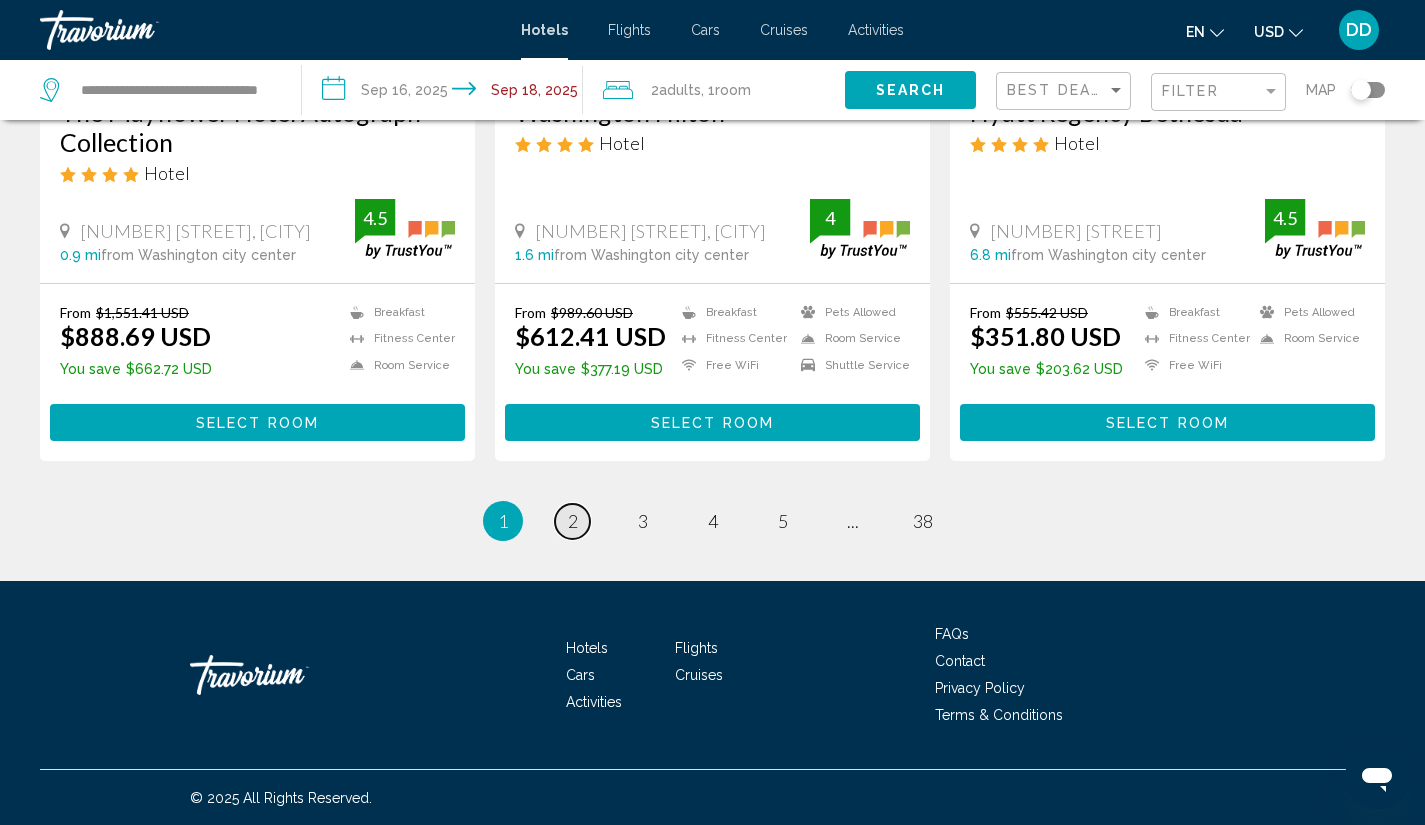 click on "page  2" at bounding box center [572, 521] 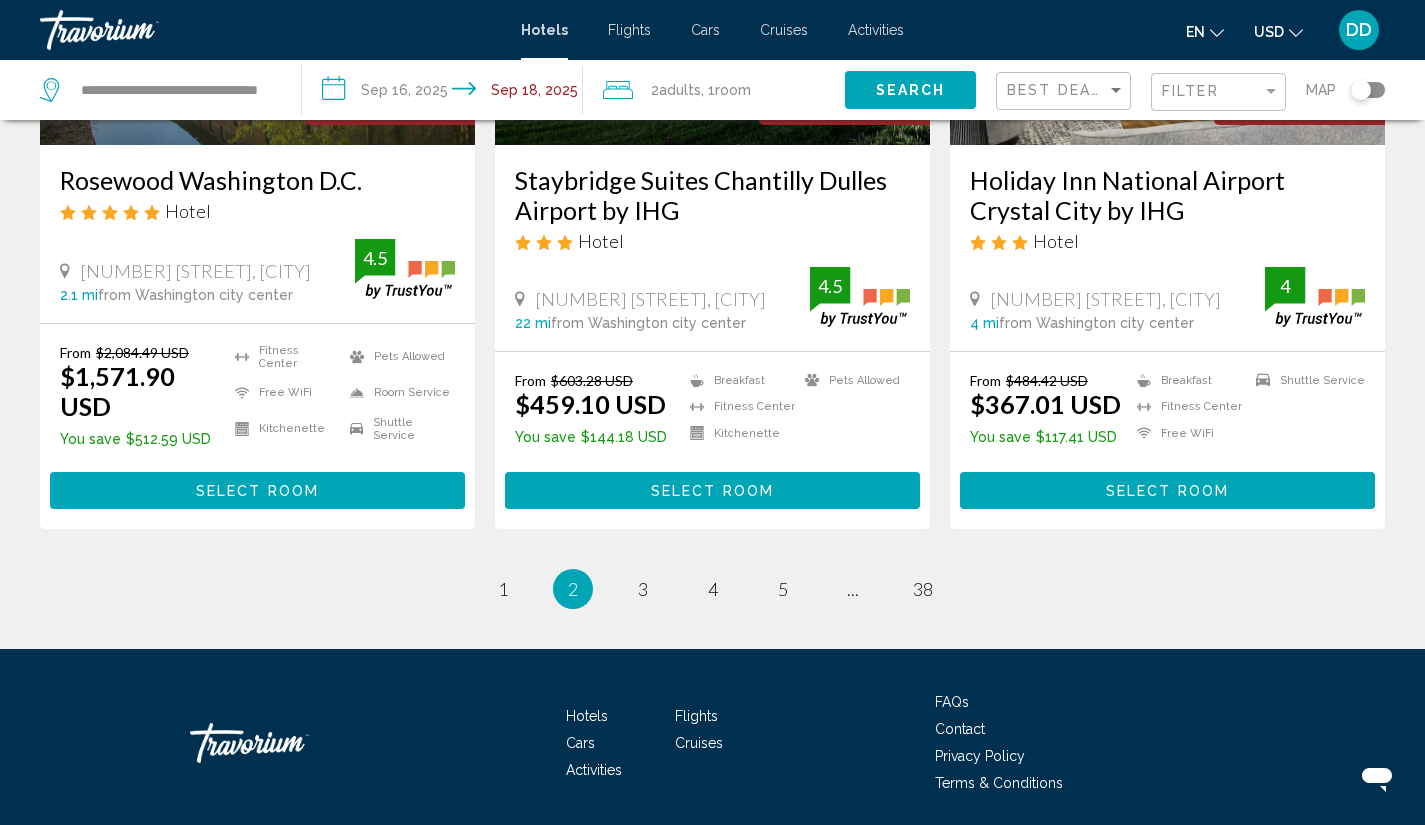 scroll, scrollTop: 2600, scrollLeft: 0, axis: vertical 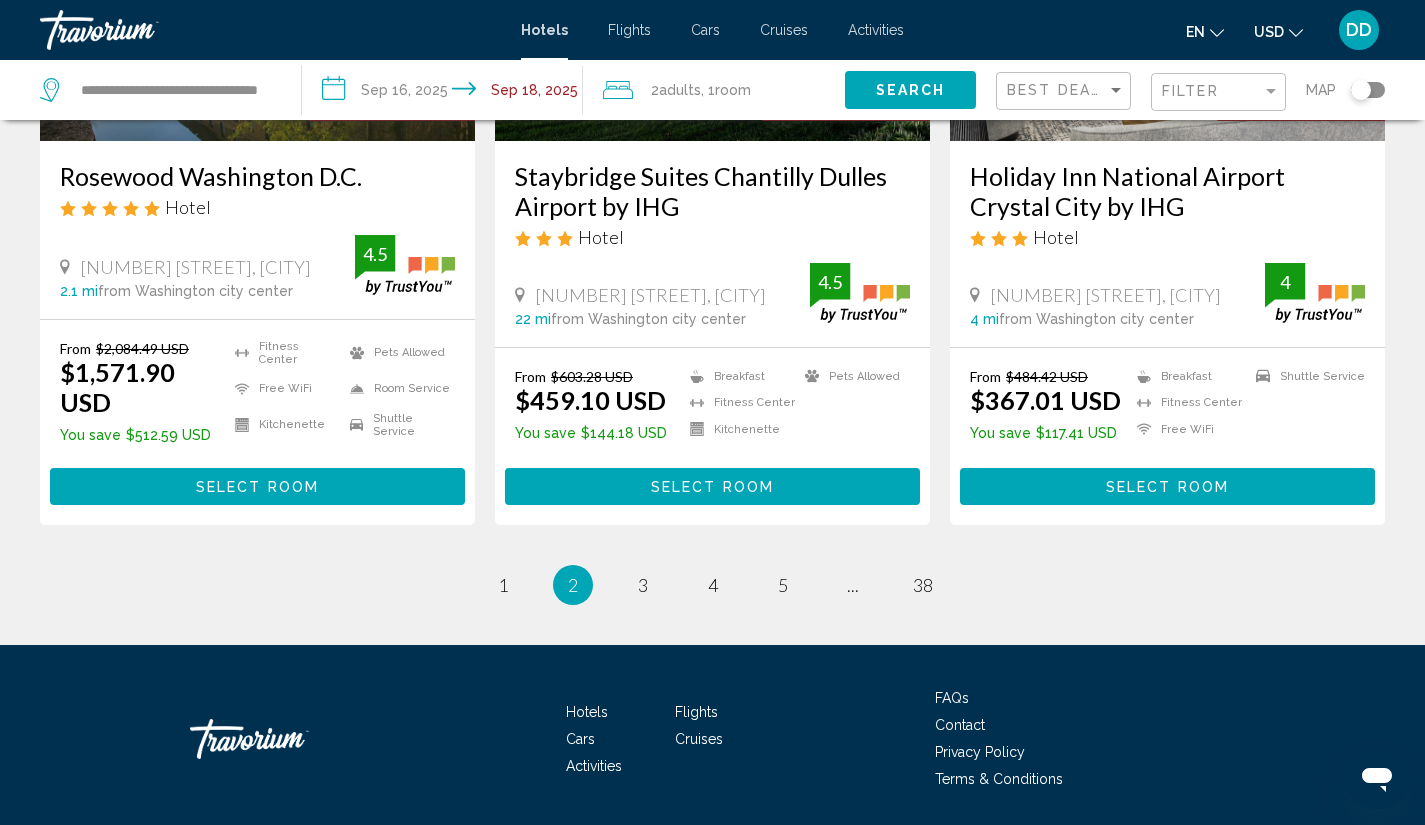 click on "[PAGE_NUMBER] / [TOTAL_PAGES]  page  1 You're on page  2 page  3 page  4 page  5 page  ... page  38" at bounding box center (712, 585) 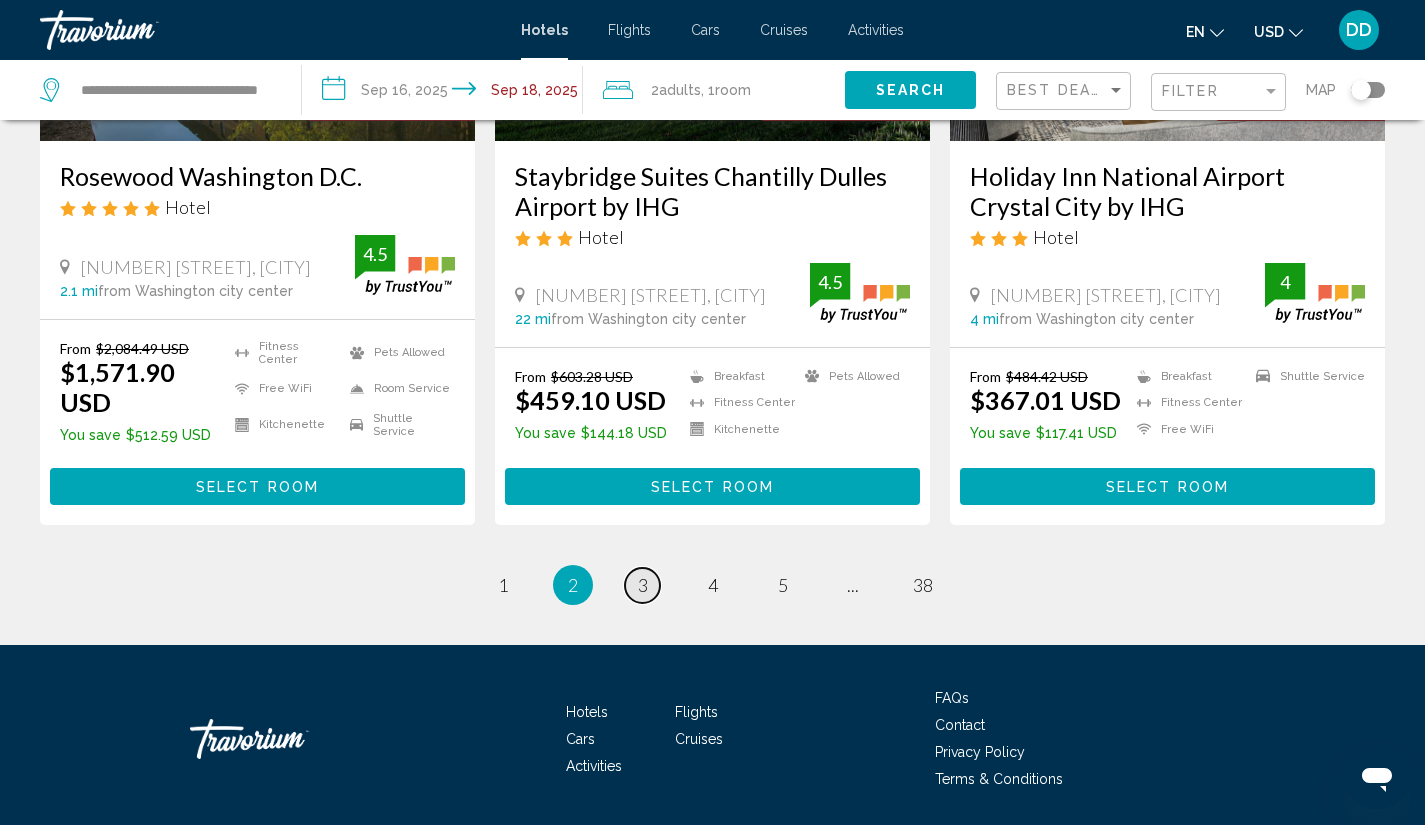 click on "page  3" at bounding box center (642, 585) 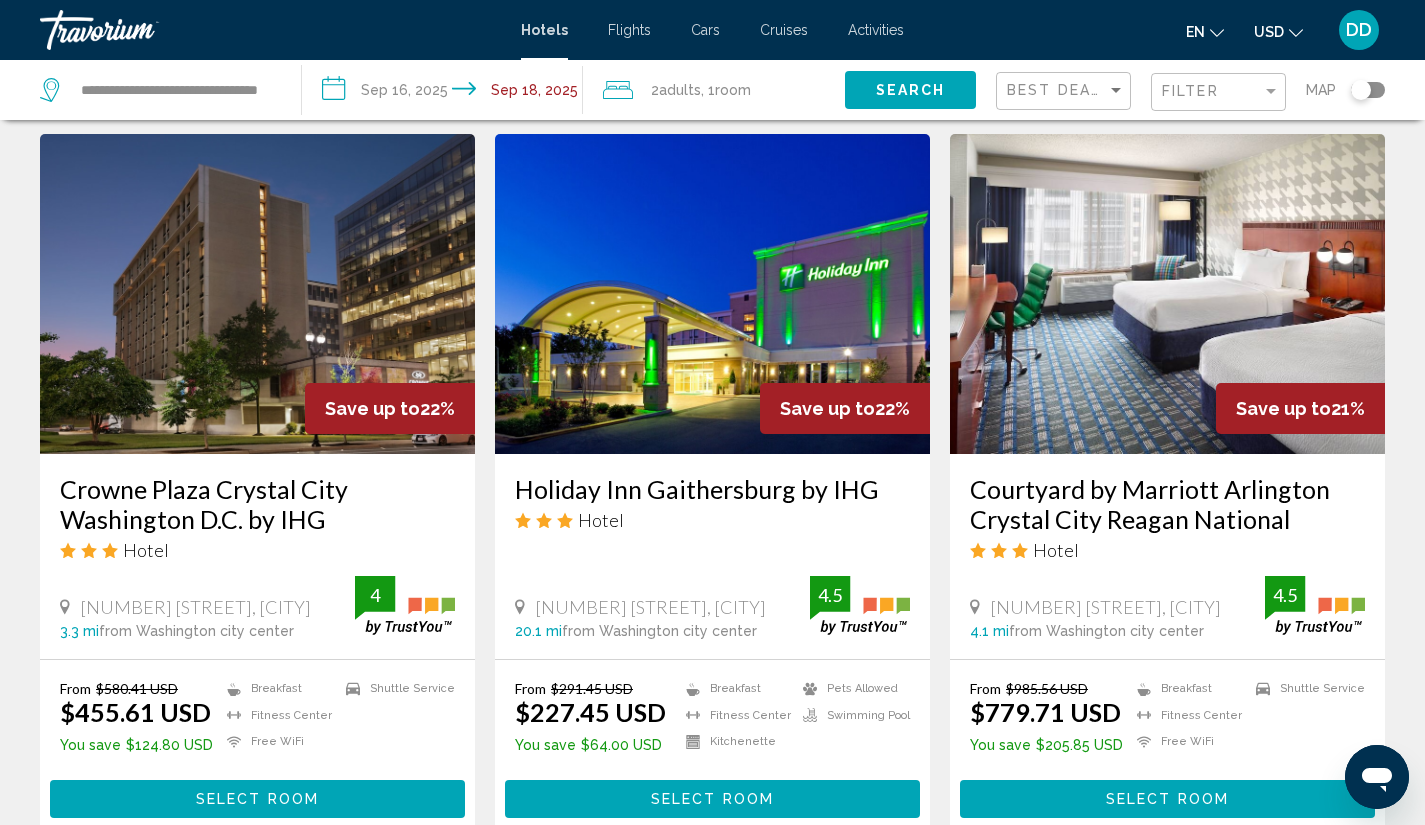 scroll, scrollTop: 840, scrollLeft: 0, axis: vertical 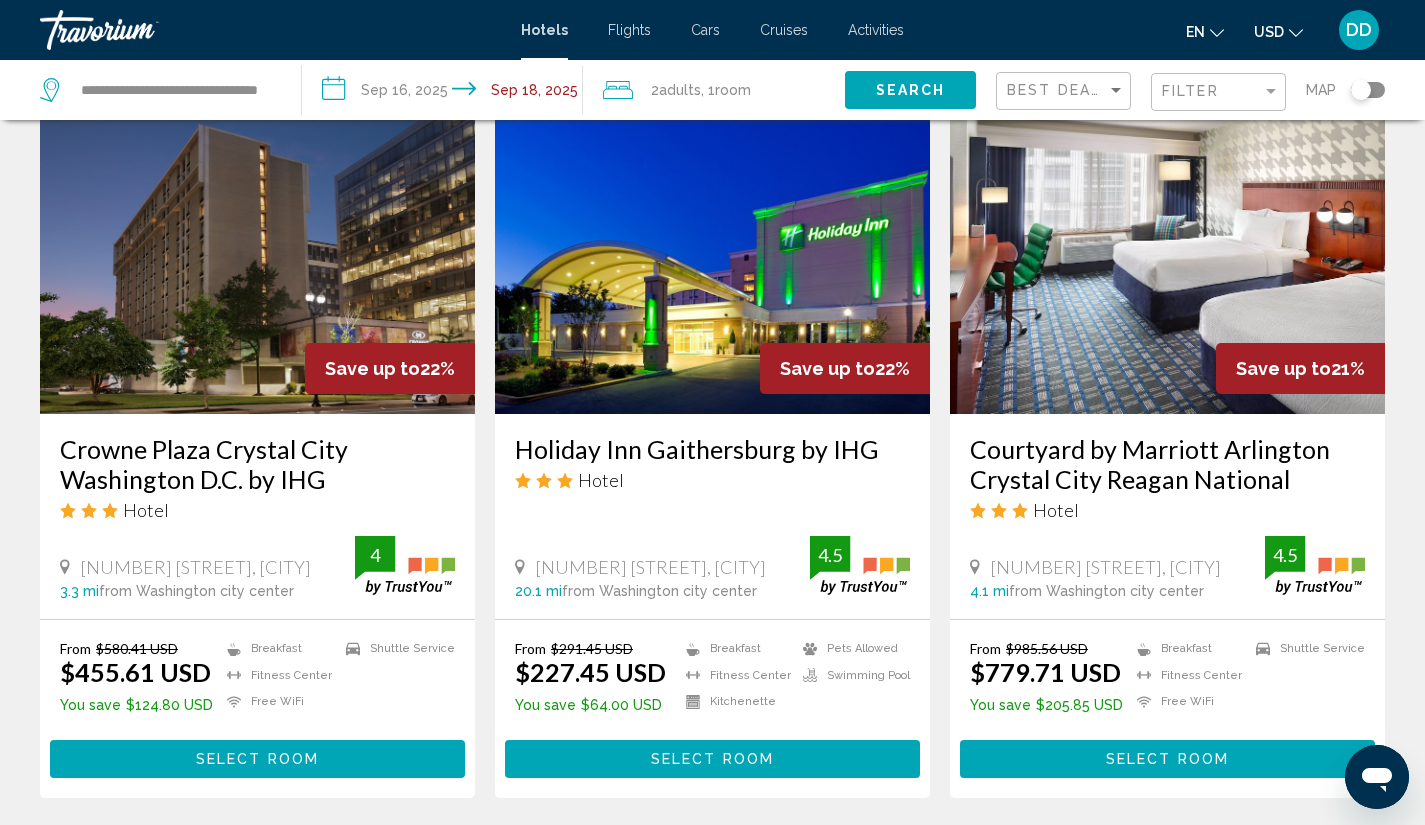 click at bounding box center [257, 254] 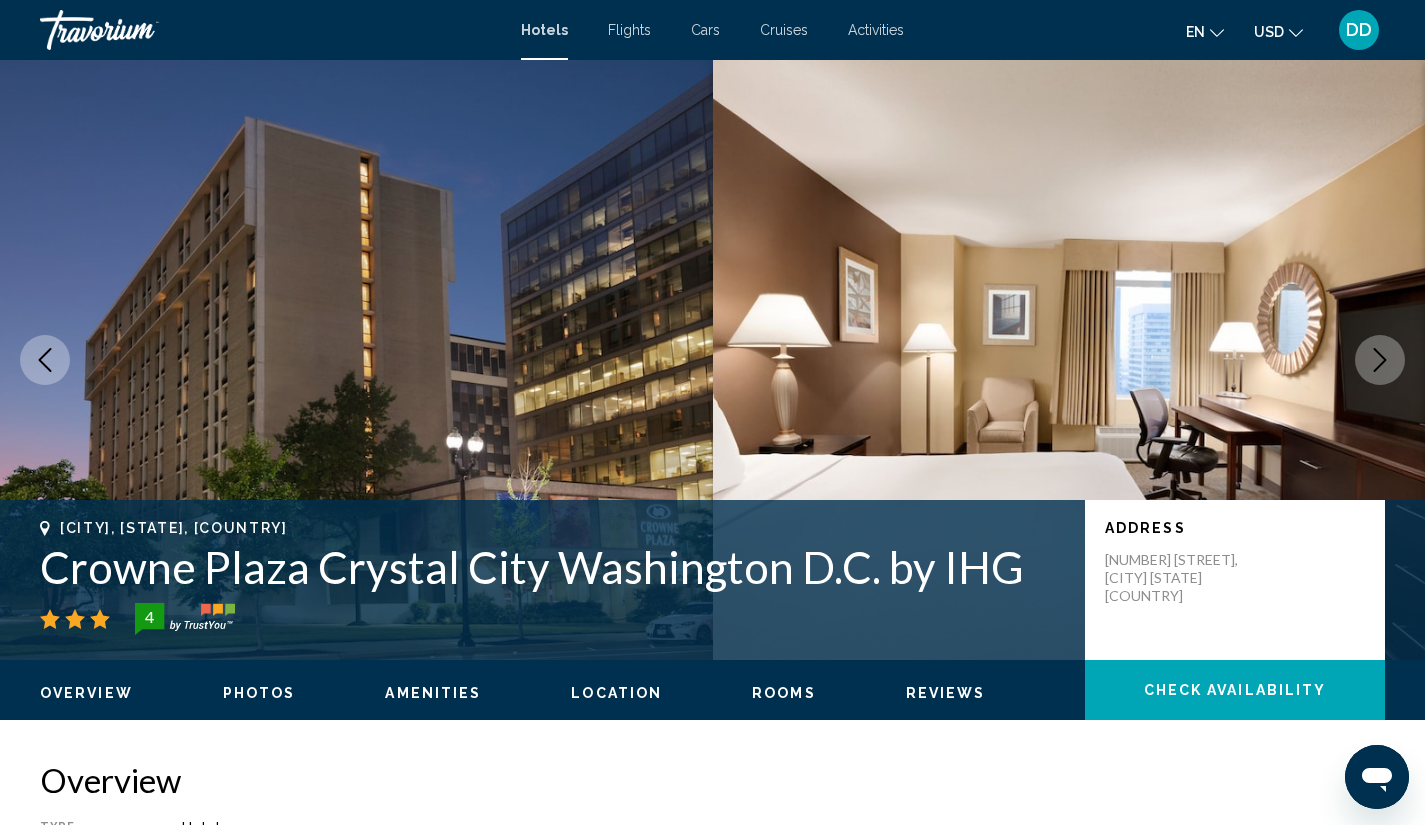 click 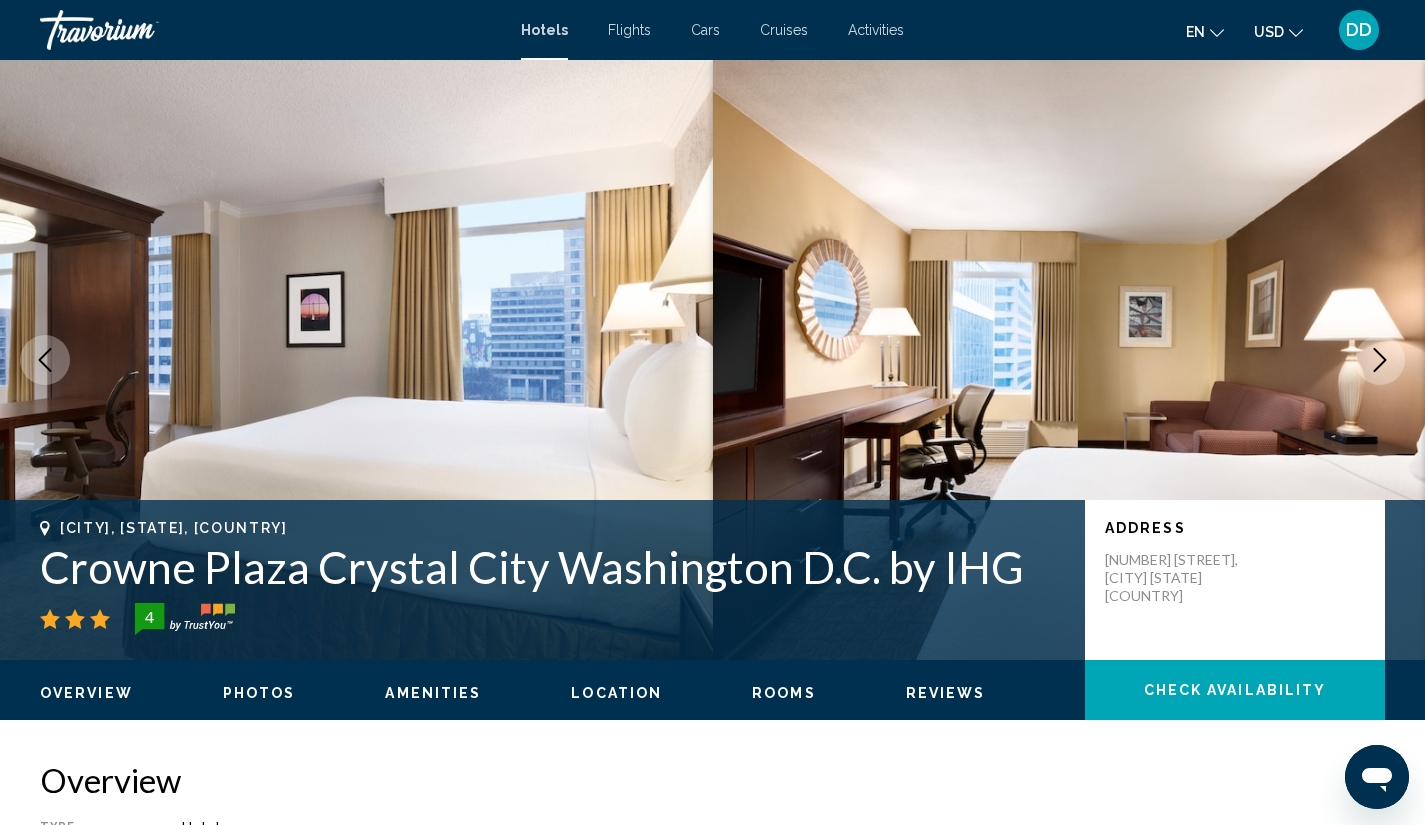 click 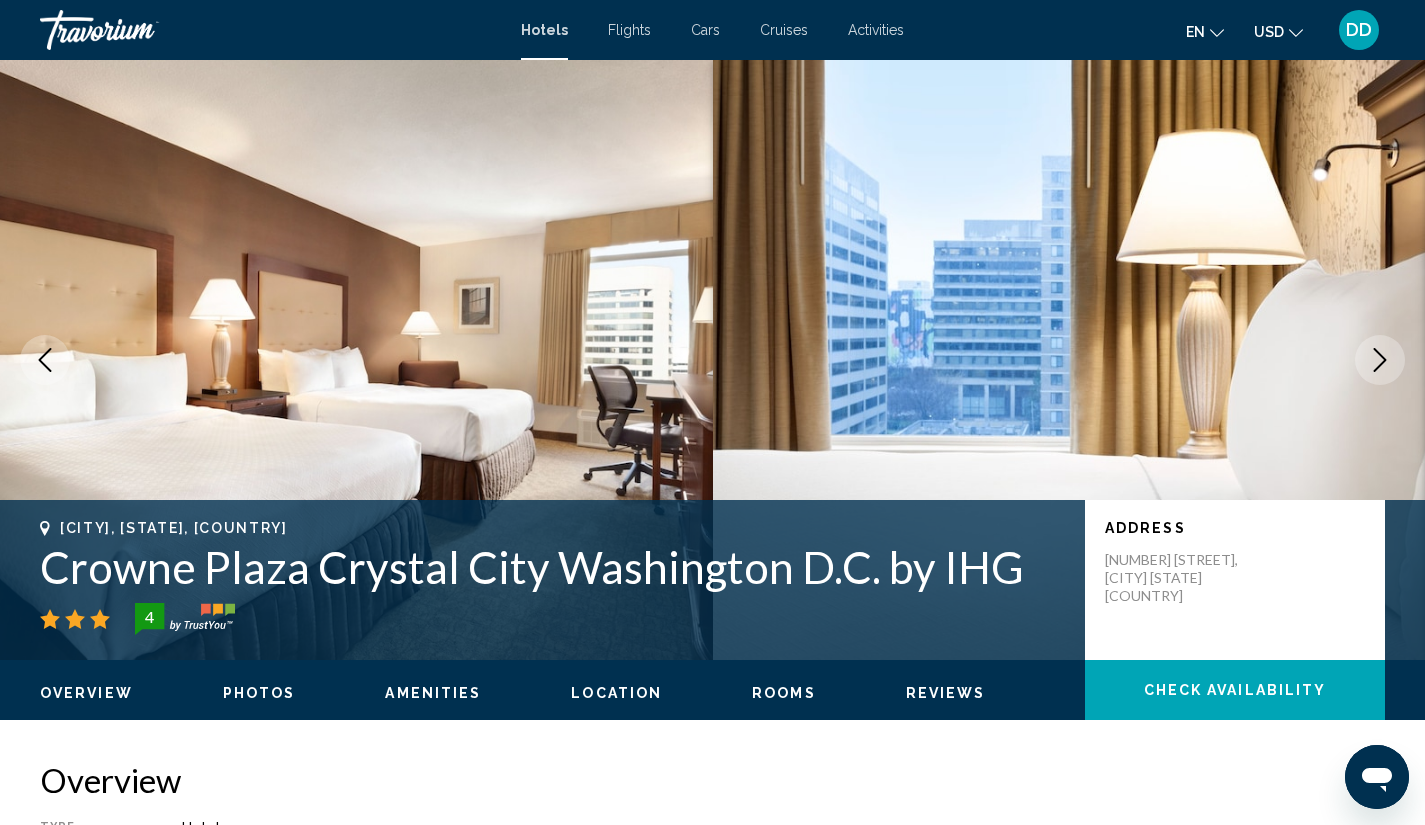 click 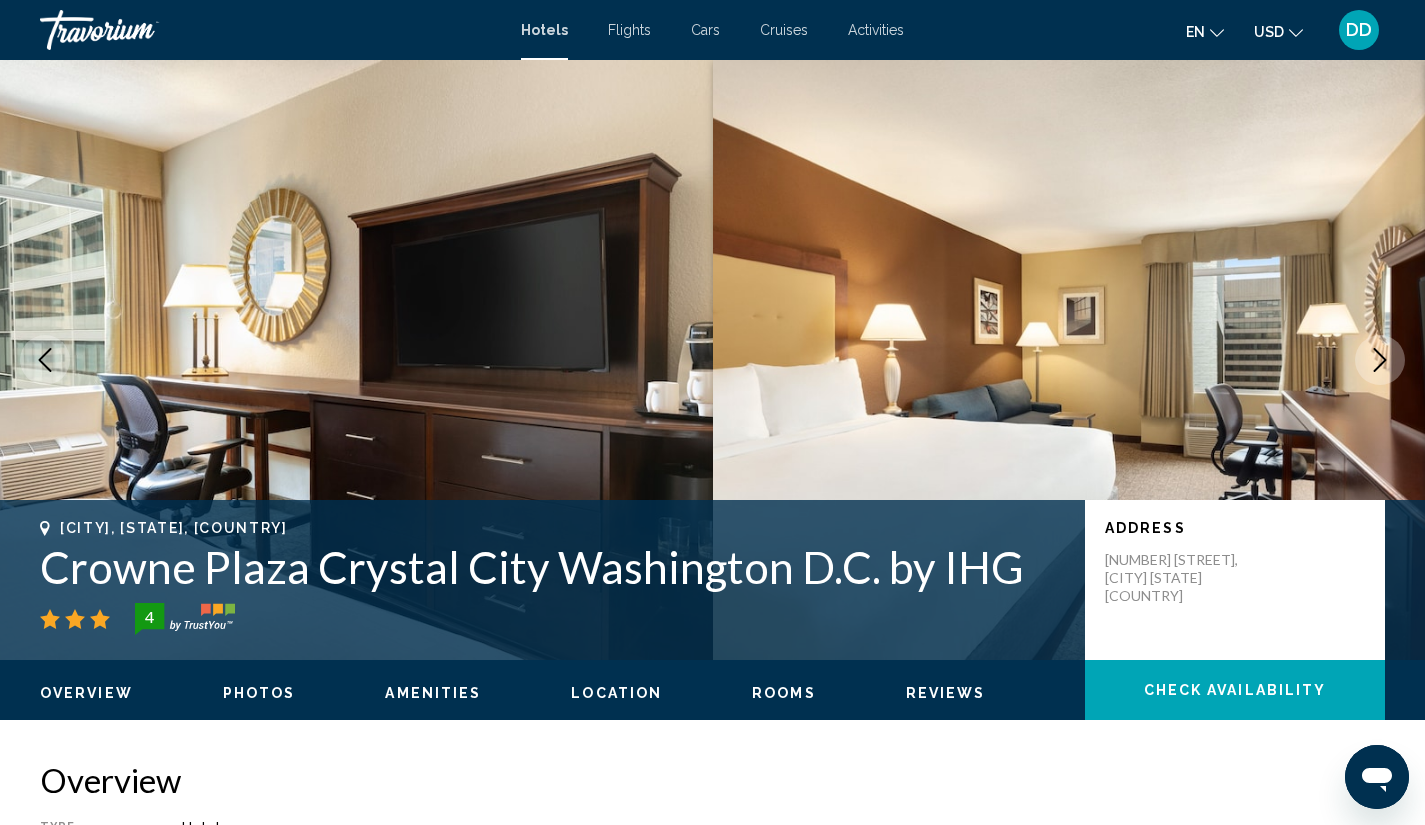 click at bounding box center [1069, 360] 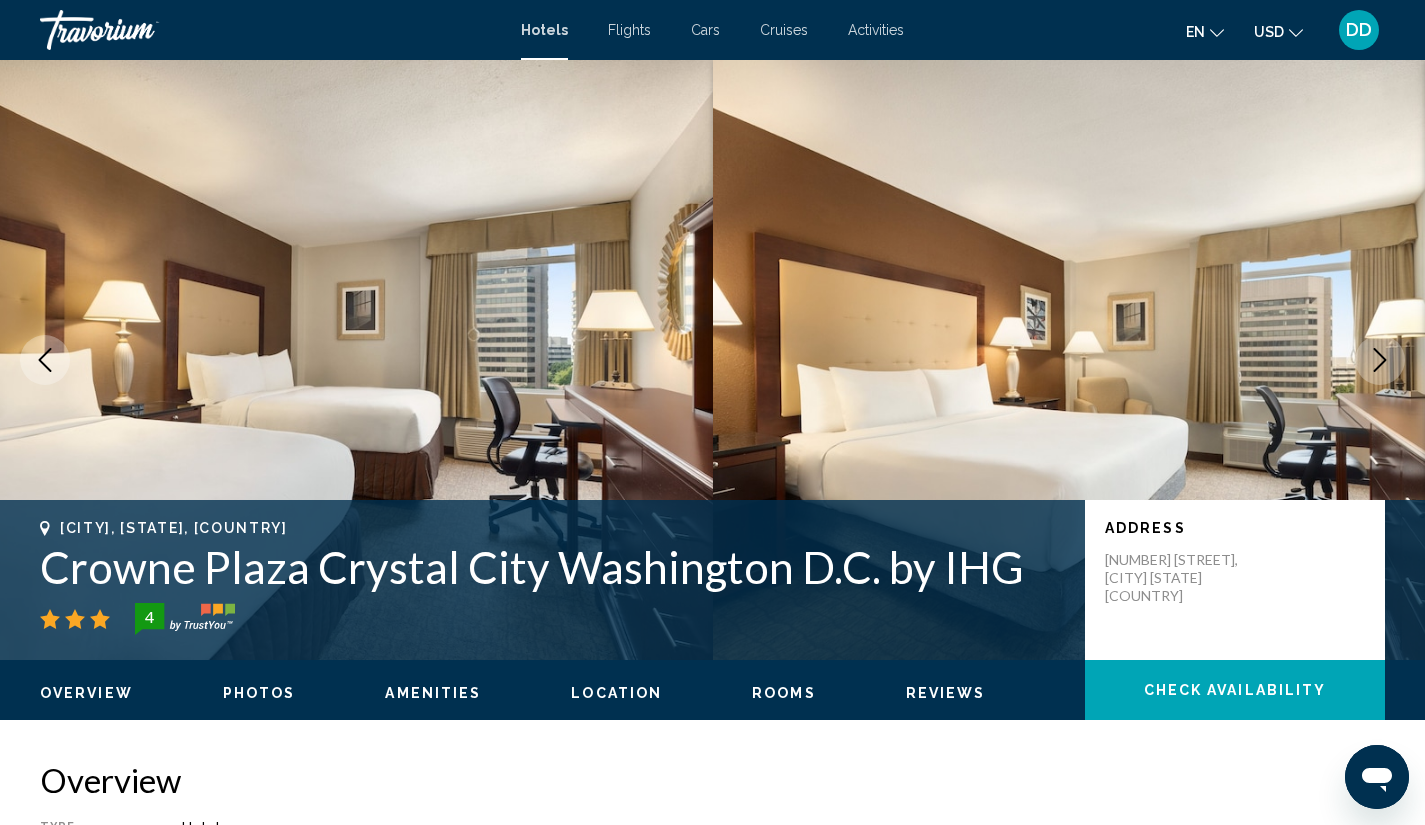 click 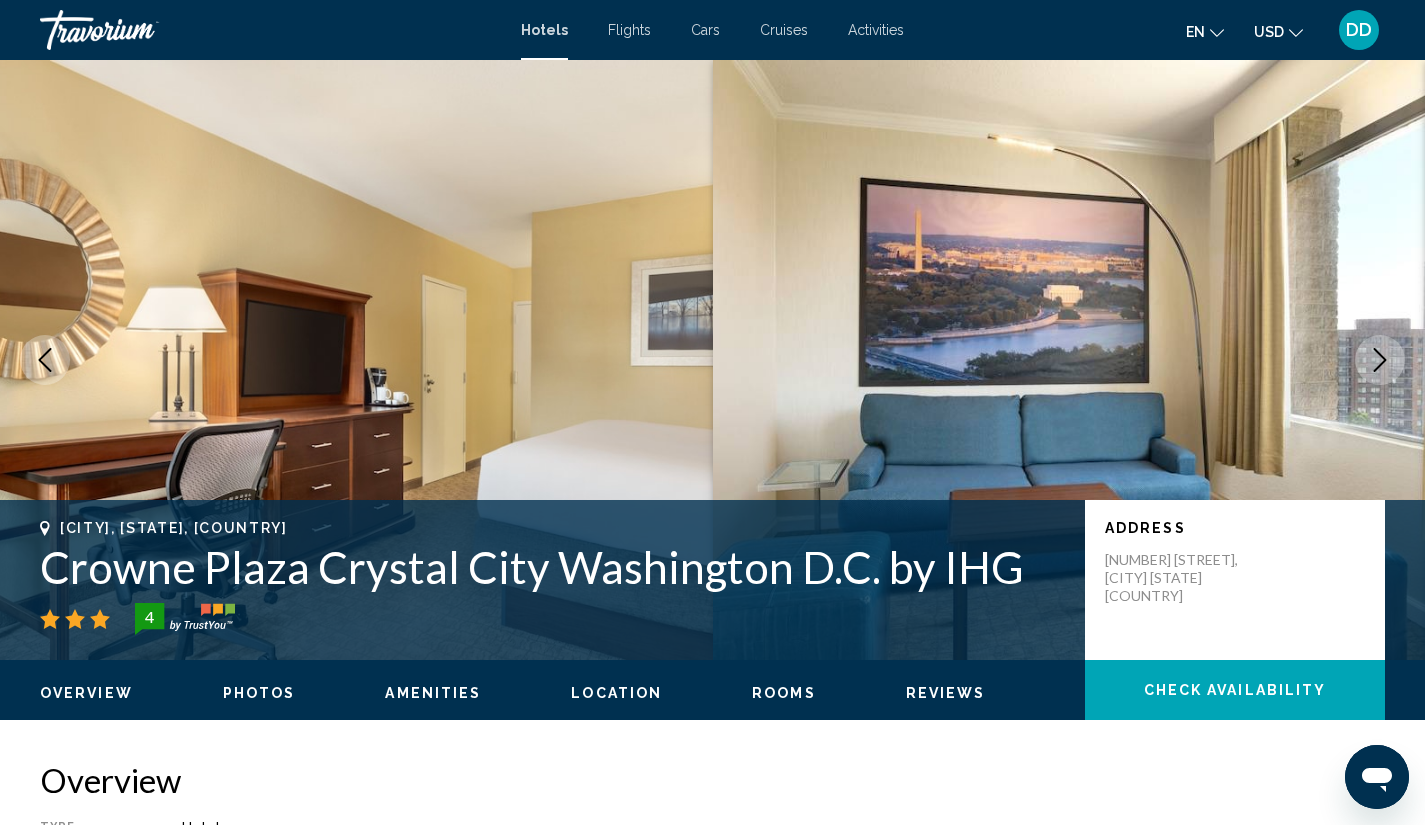 click 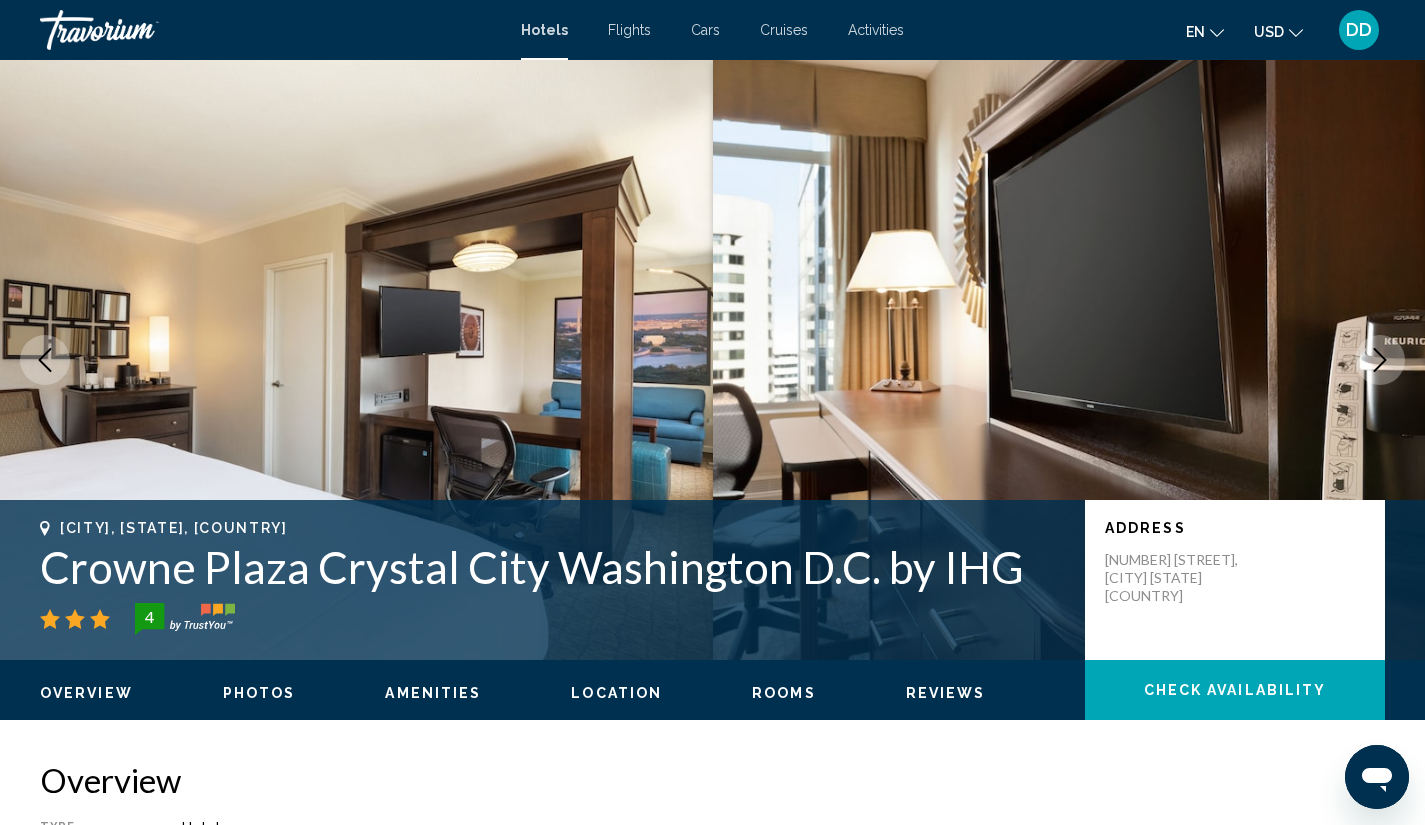 click 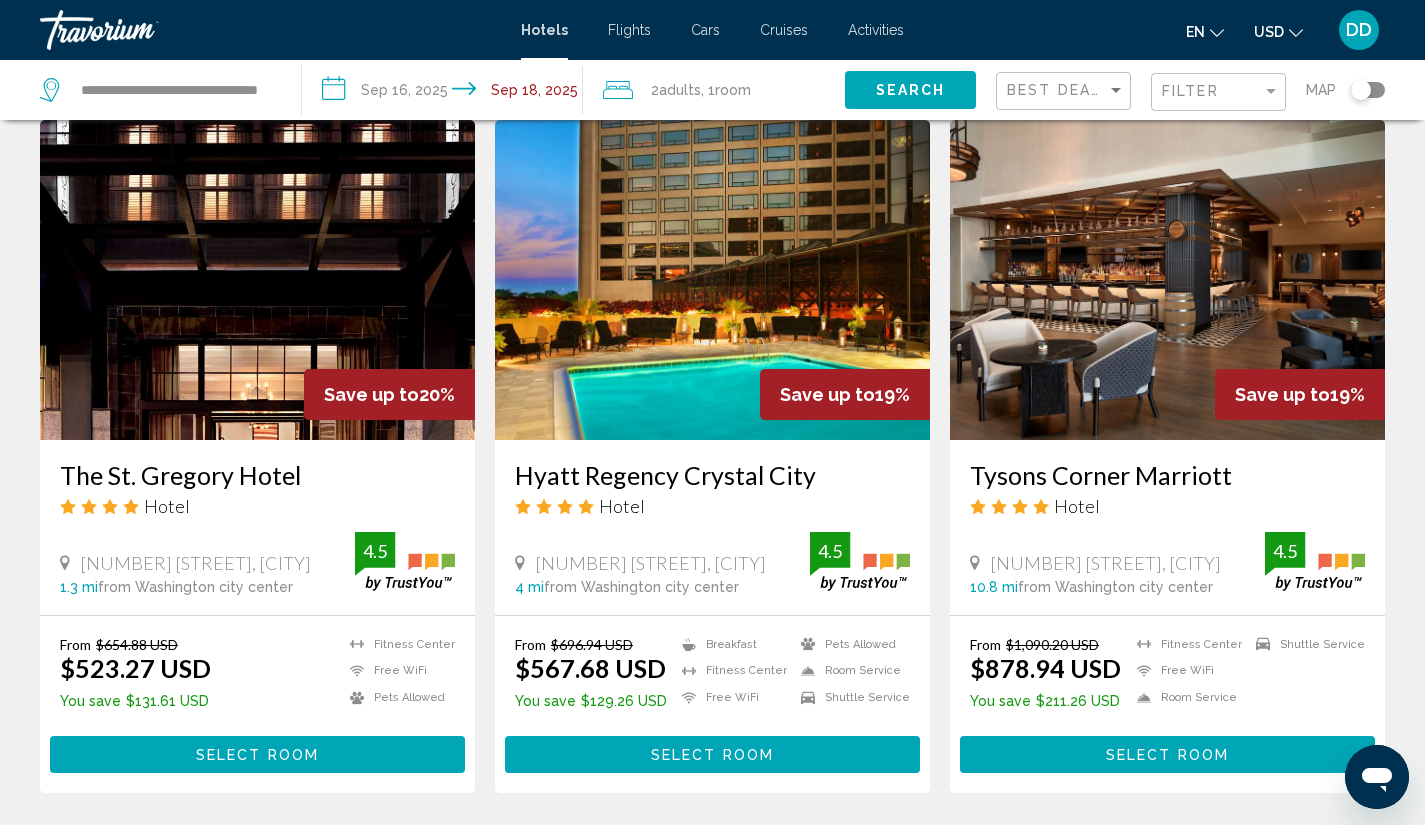 scroll, scrollTop: 1560, scrollLeft: 0, axis: vertical 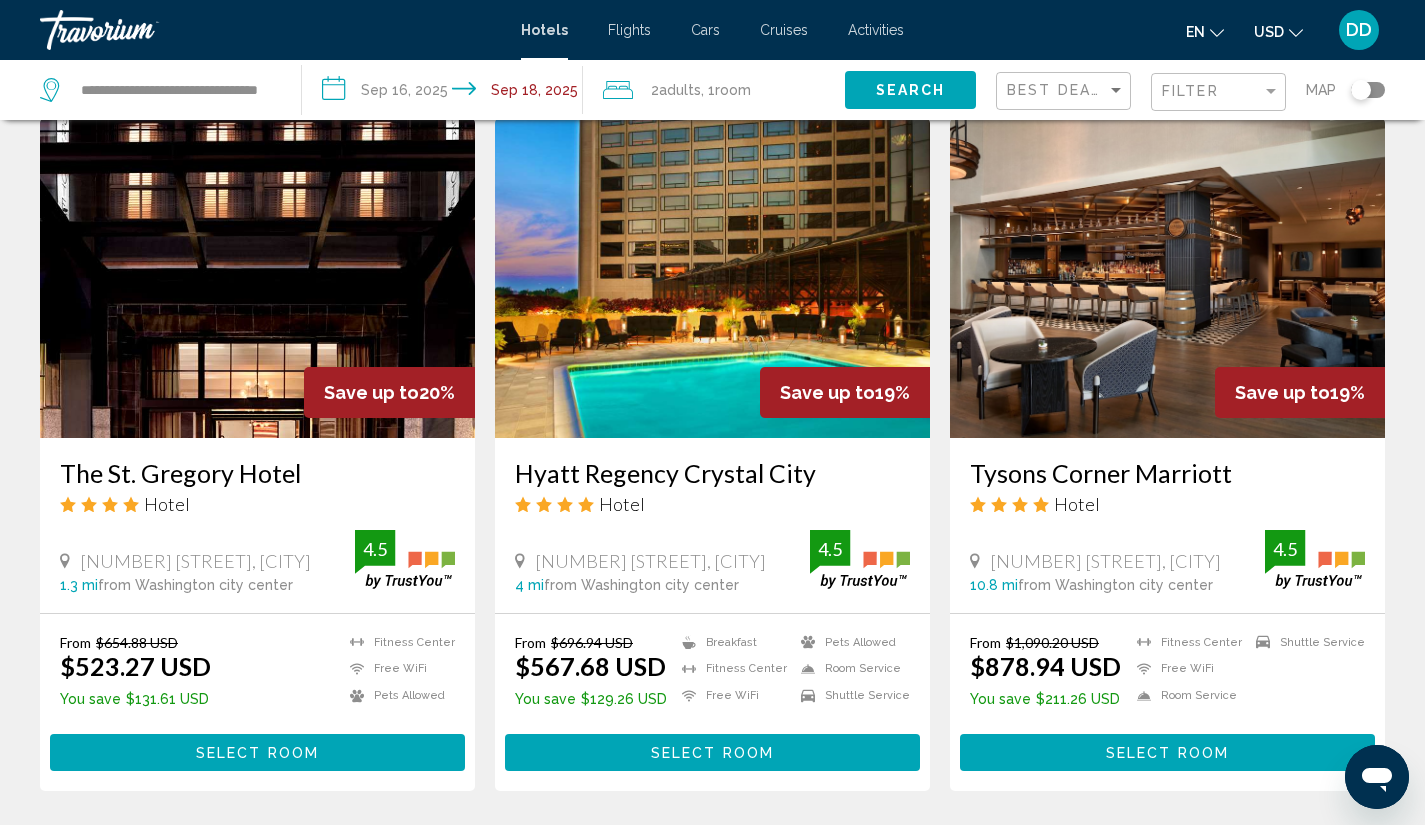 click at bounding box center [1167, 278] 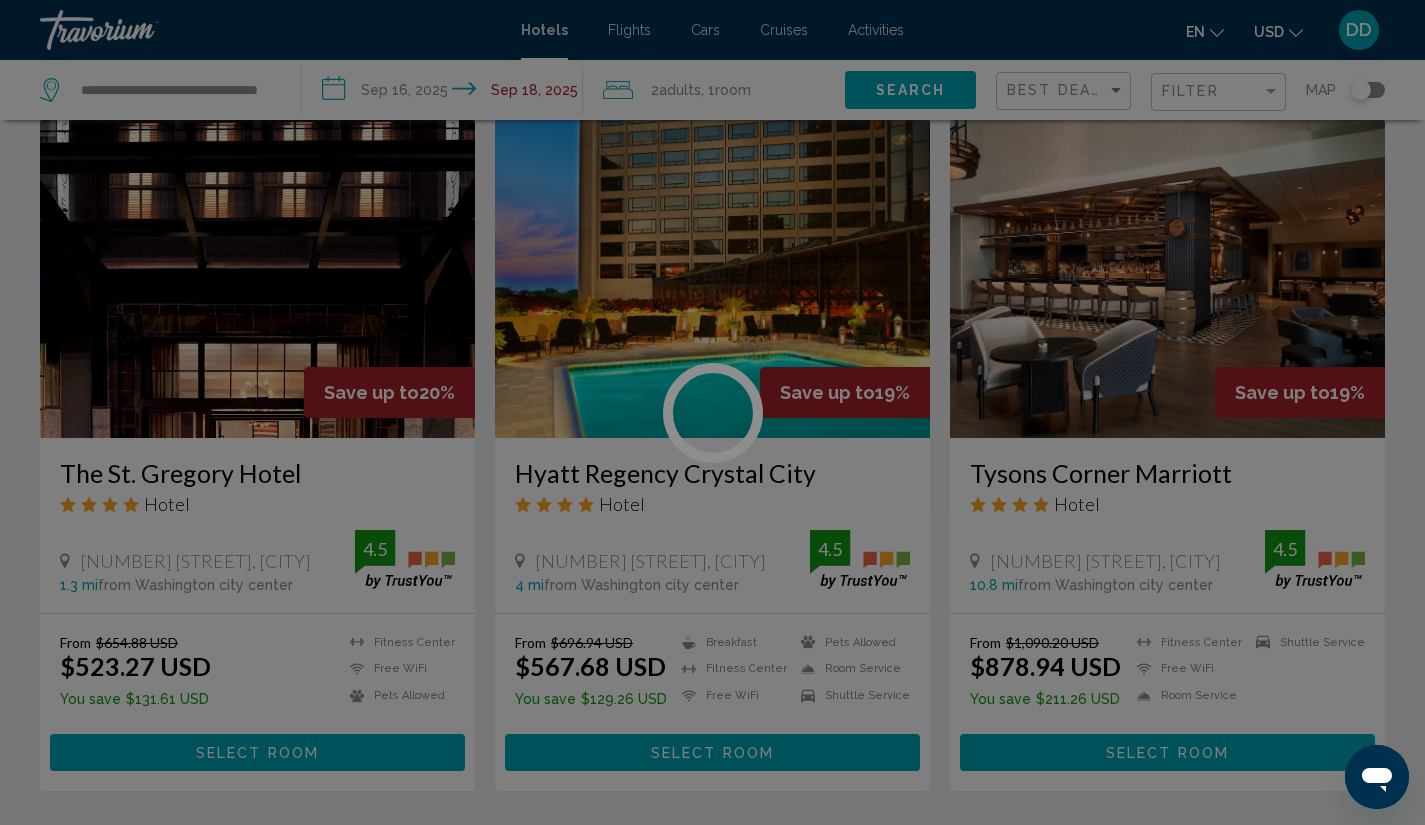 scroll, scrollTop: 0, scrollLeft: 0, axis: both 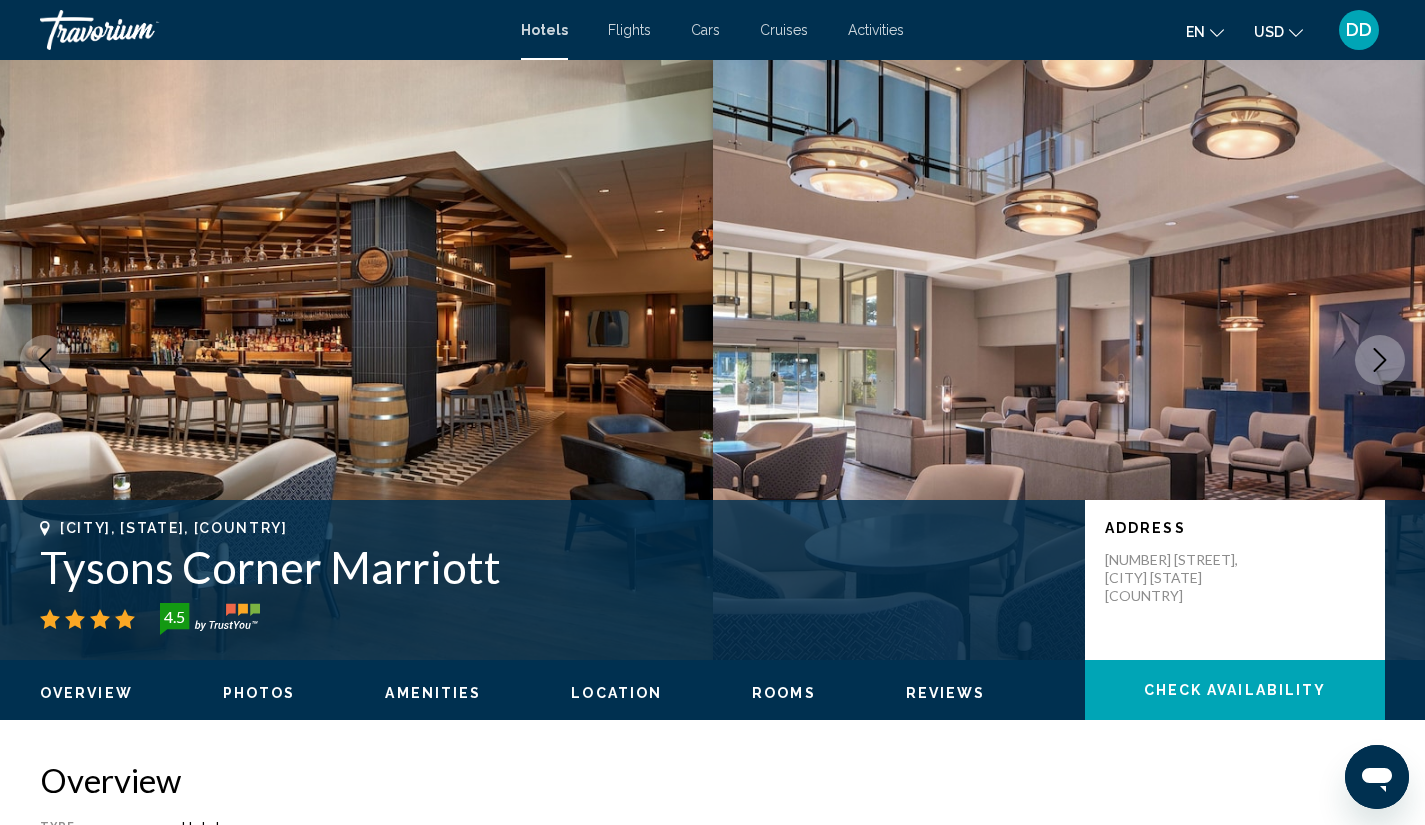 click at bounding box center [1380, 360] 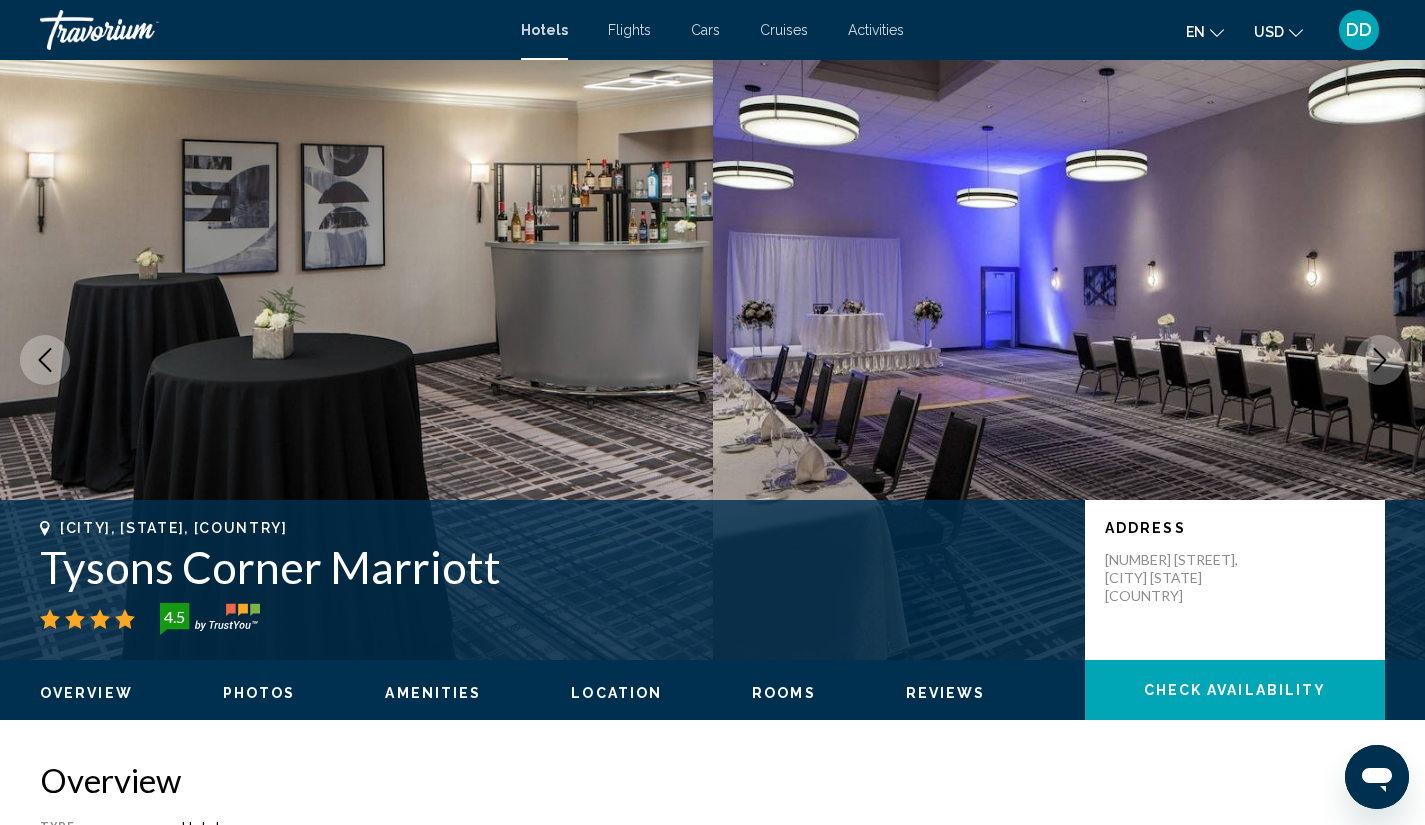 click at bounding box center [1380, 360] 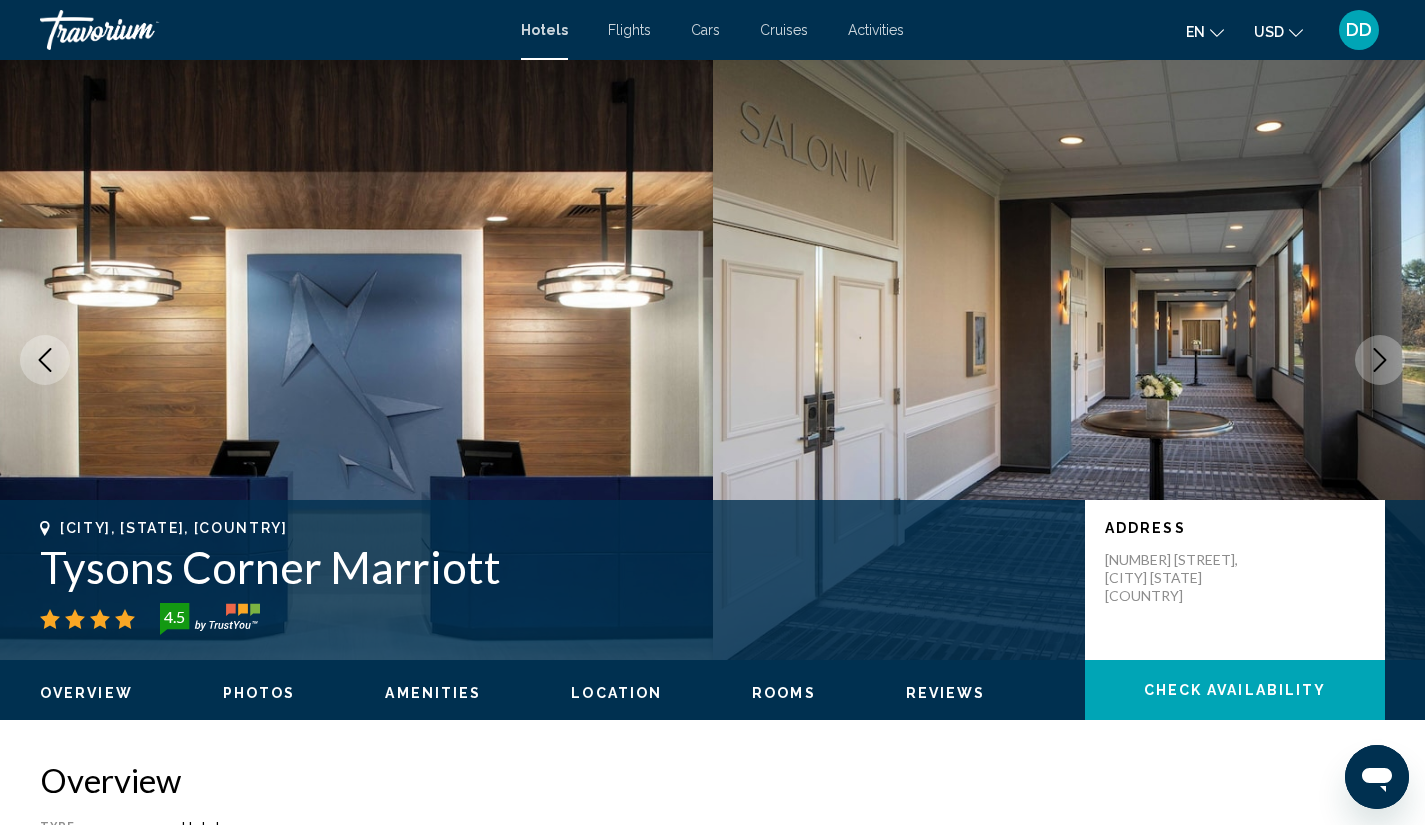 click at bounding box center [1380, 360] 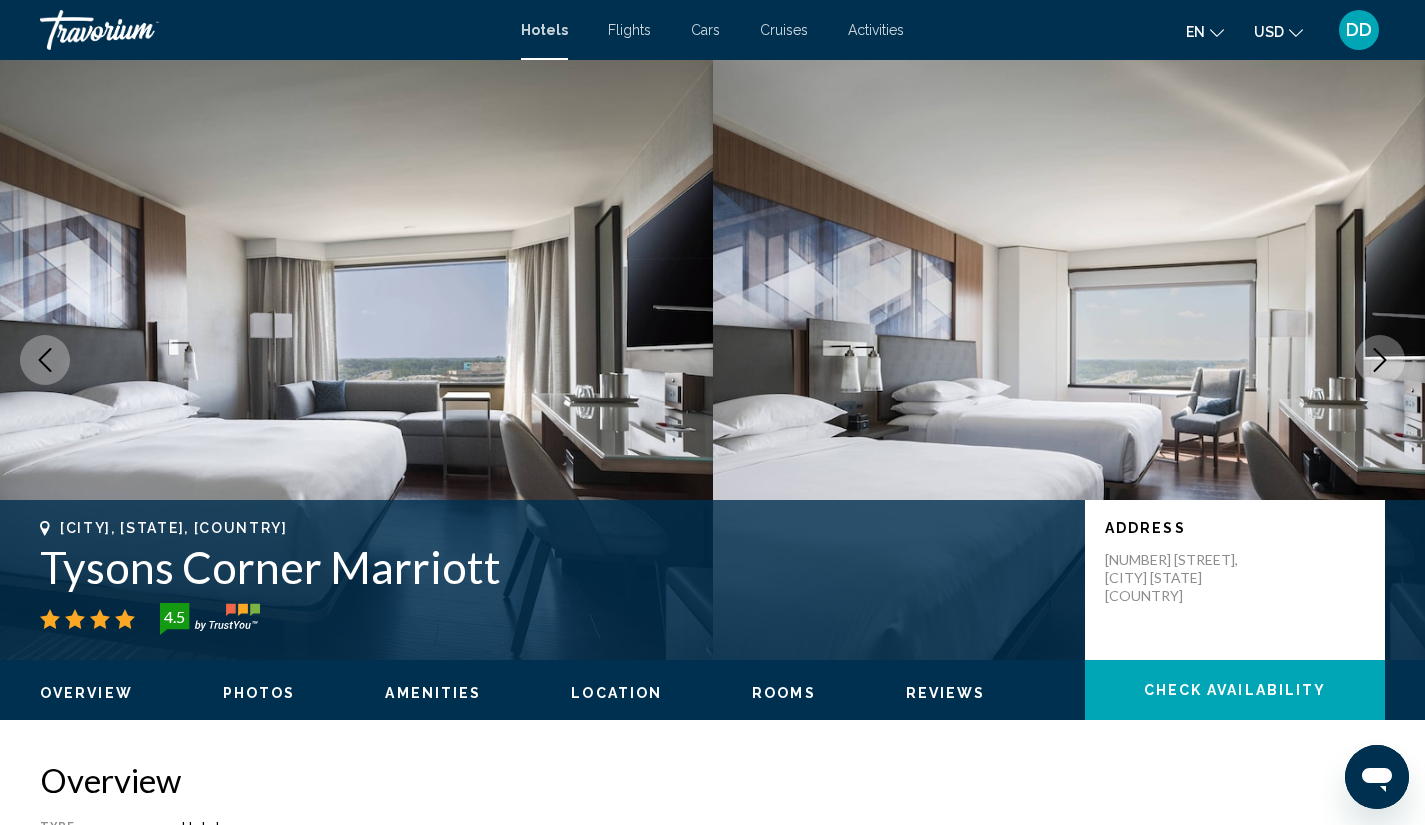 click at bounding box center [1380, 360] 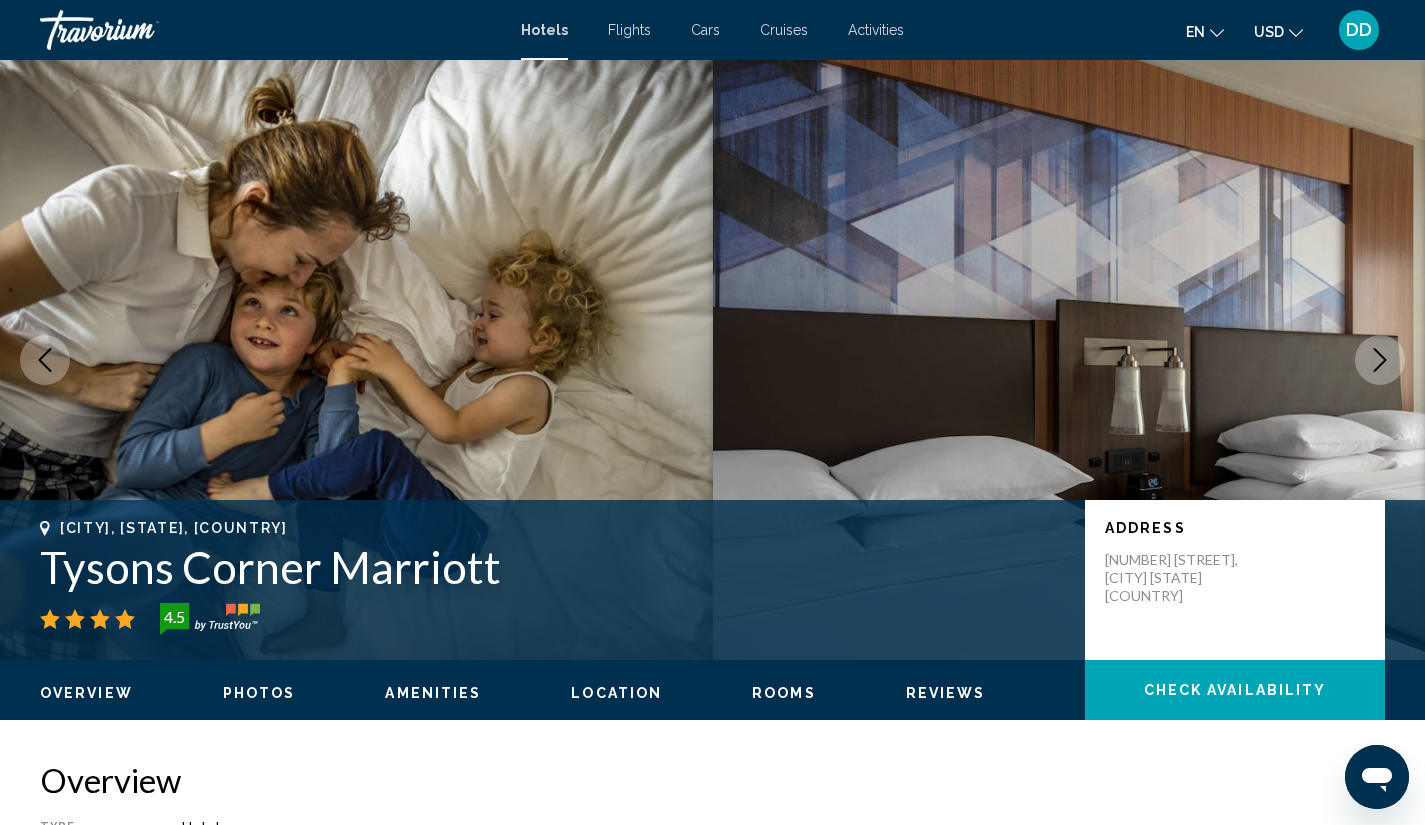 click at bounding box center (1380, 360) 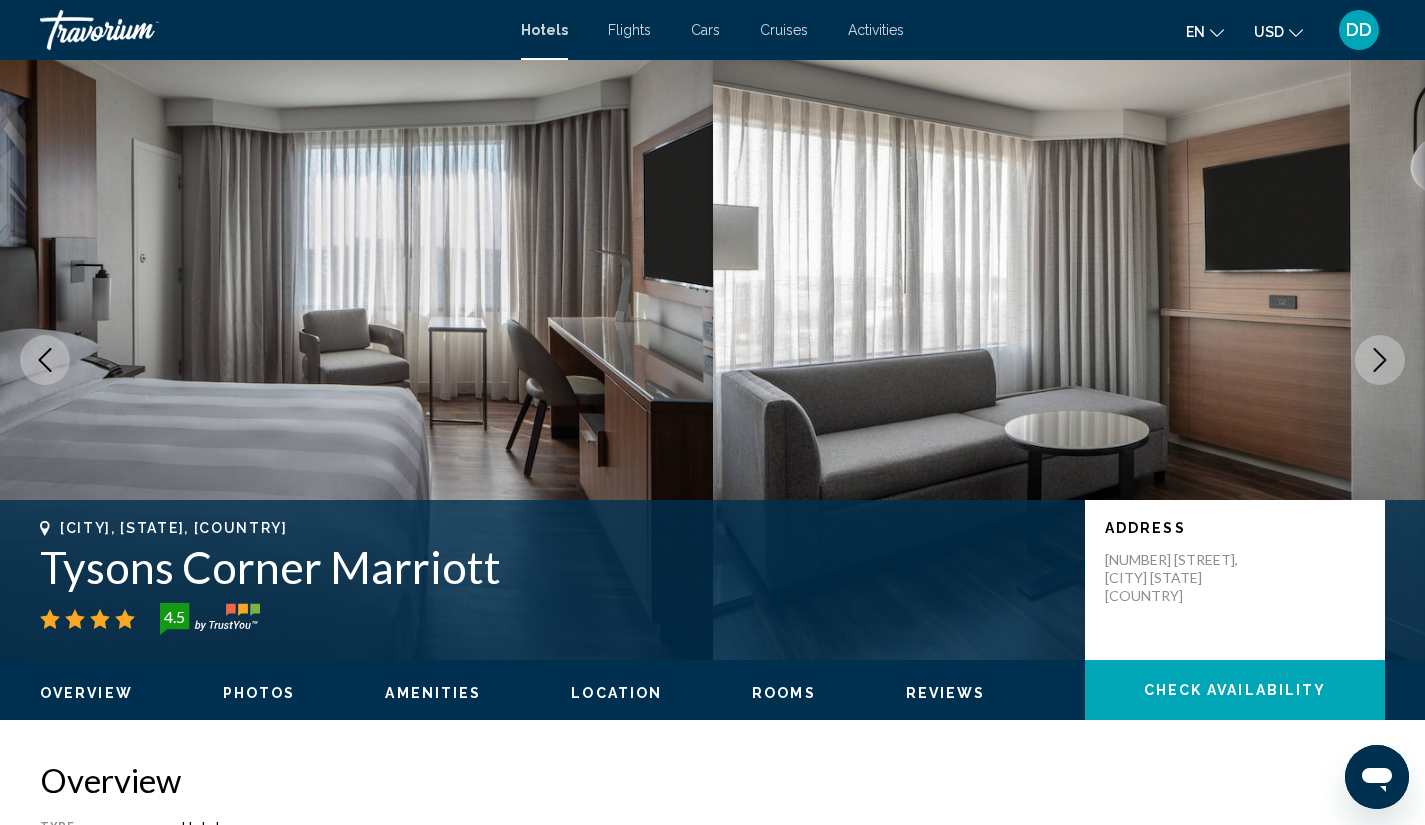 click at bounding box center (1380, 360) 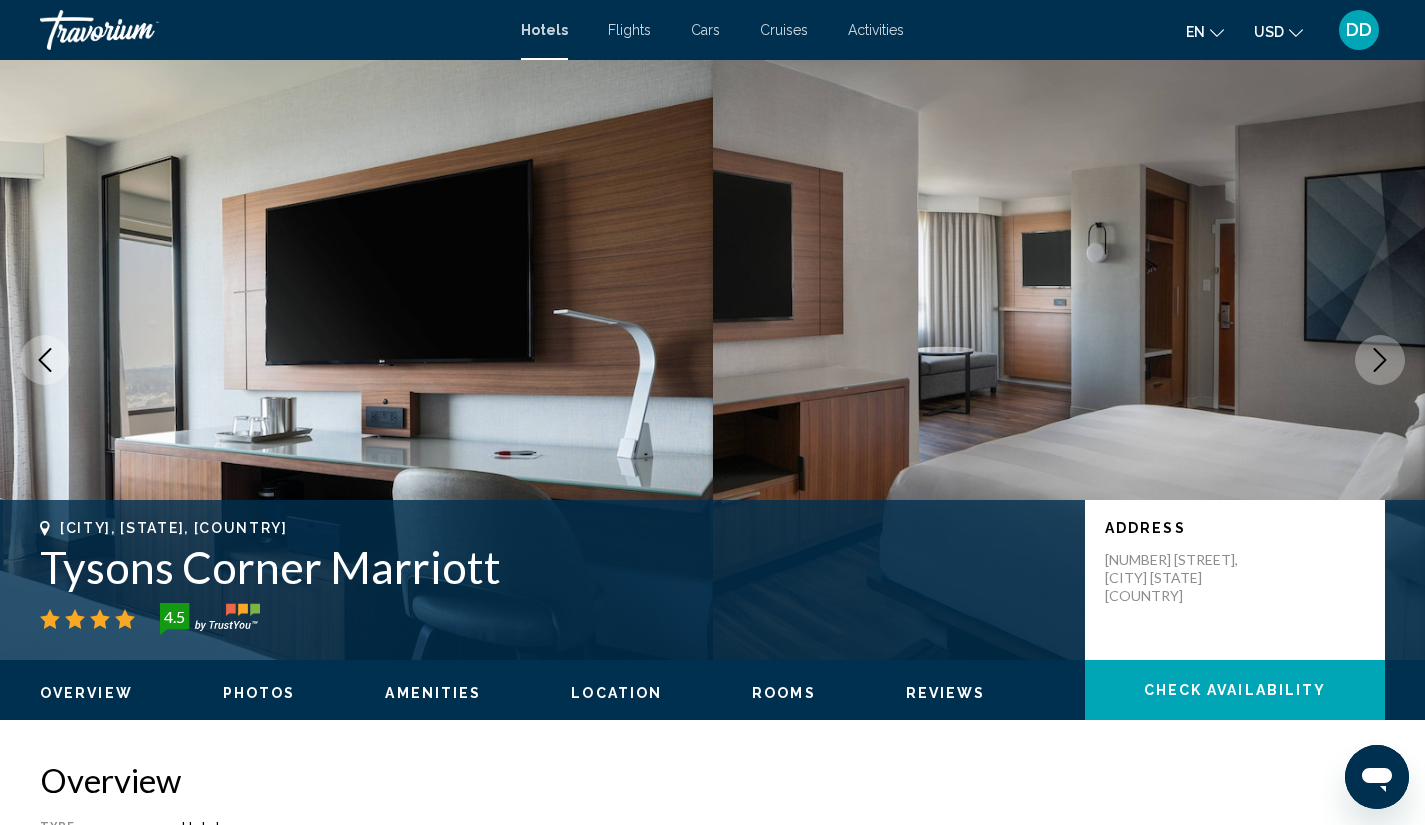 click at bounding box center [1380, 360] 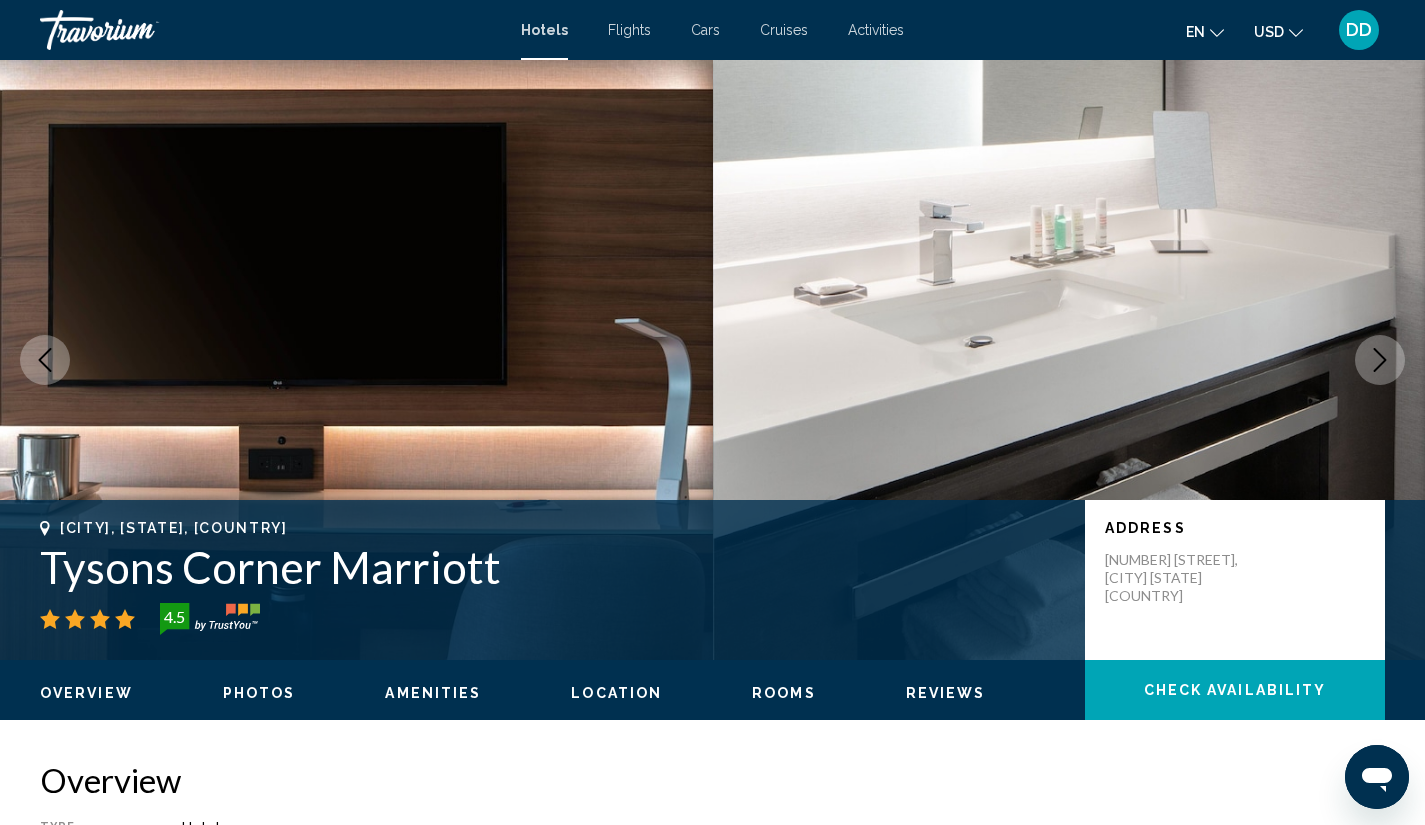 click at bounding box center (1380, 360) 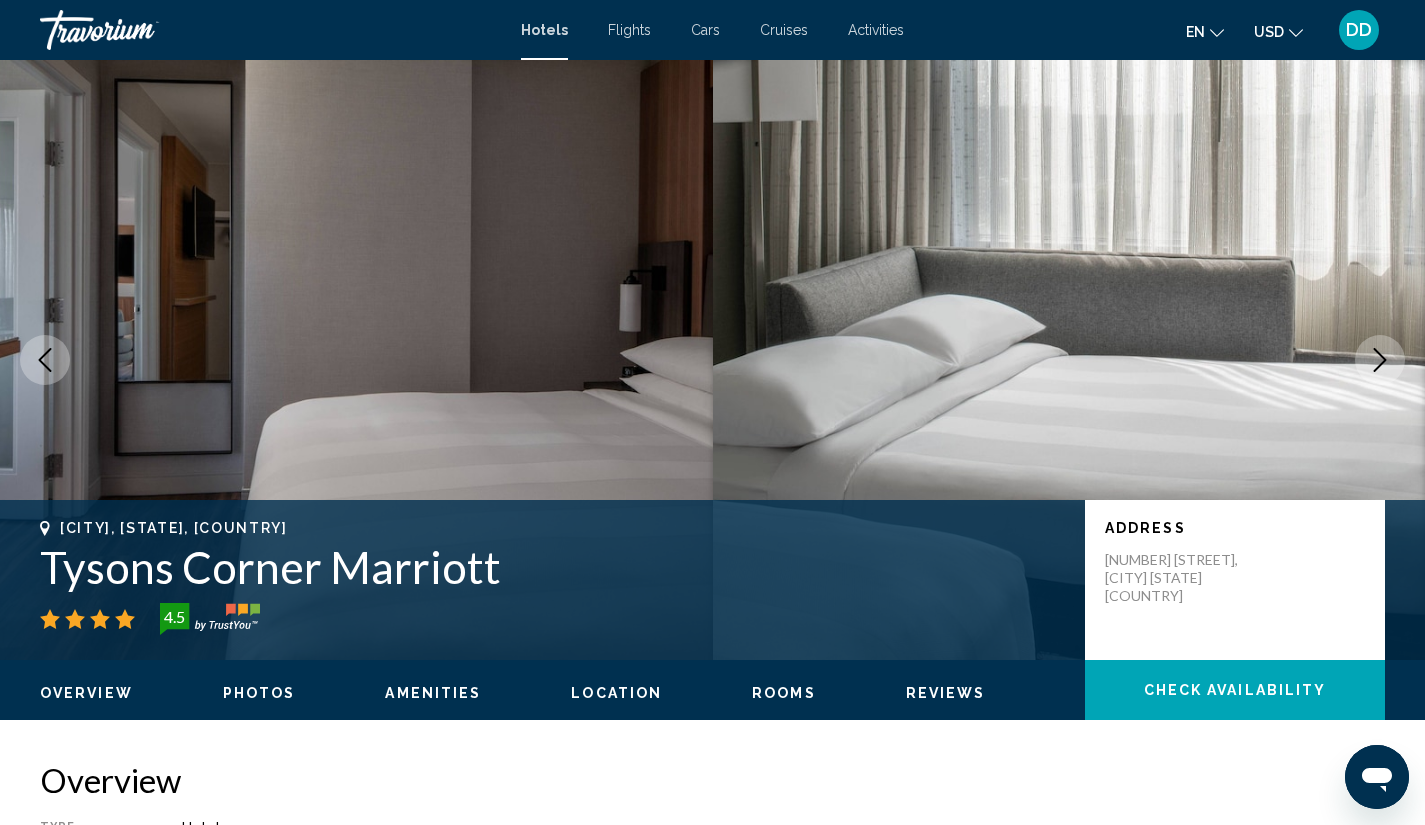 click at bounding box center [1380, 360] 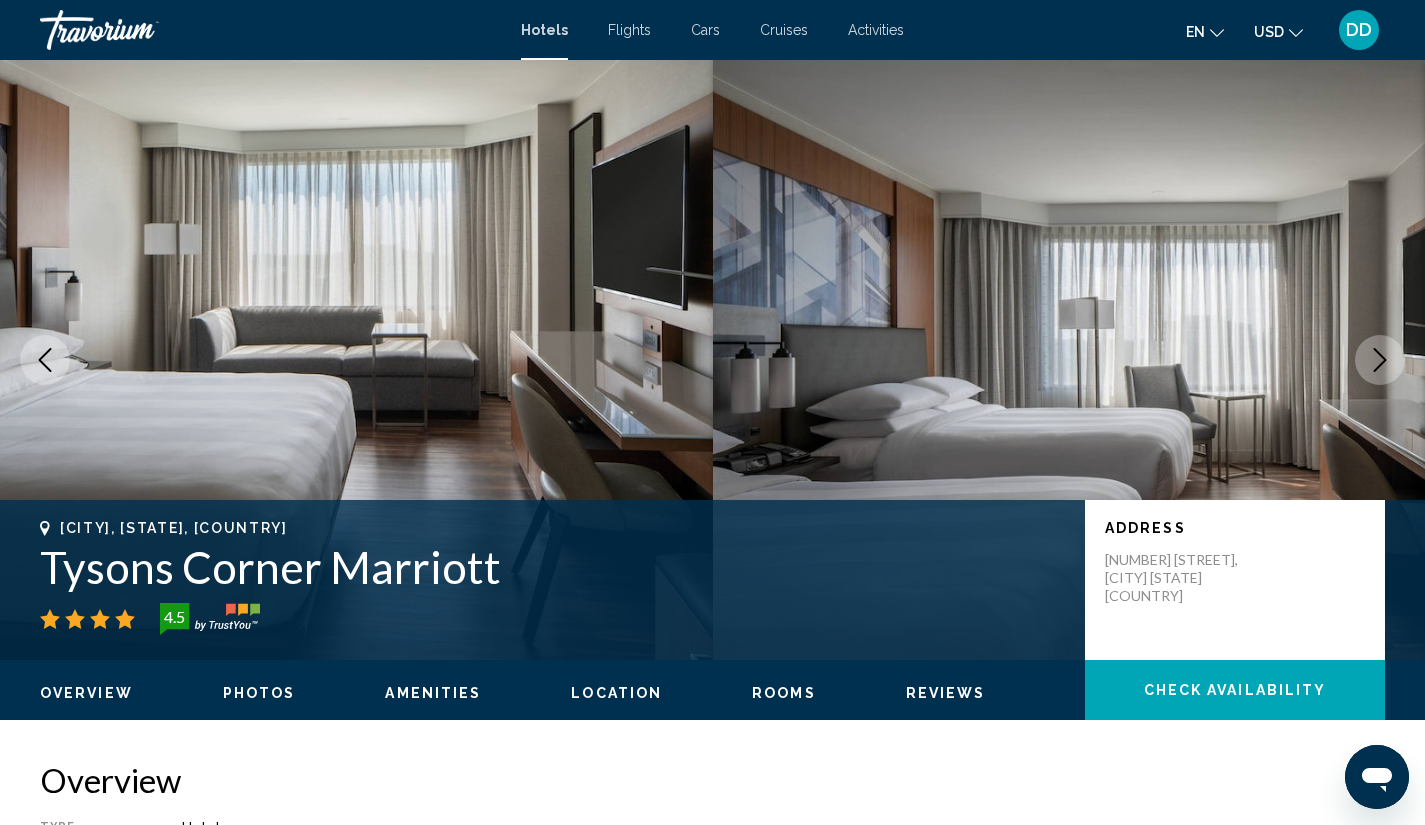 click at bounding box center [1380, 360] 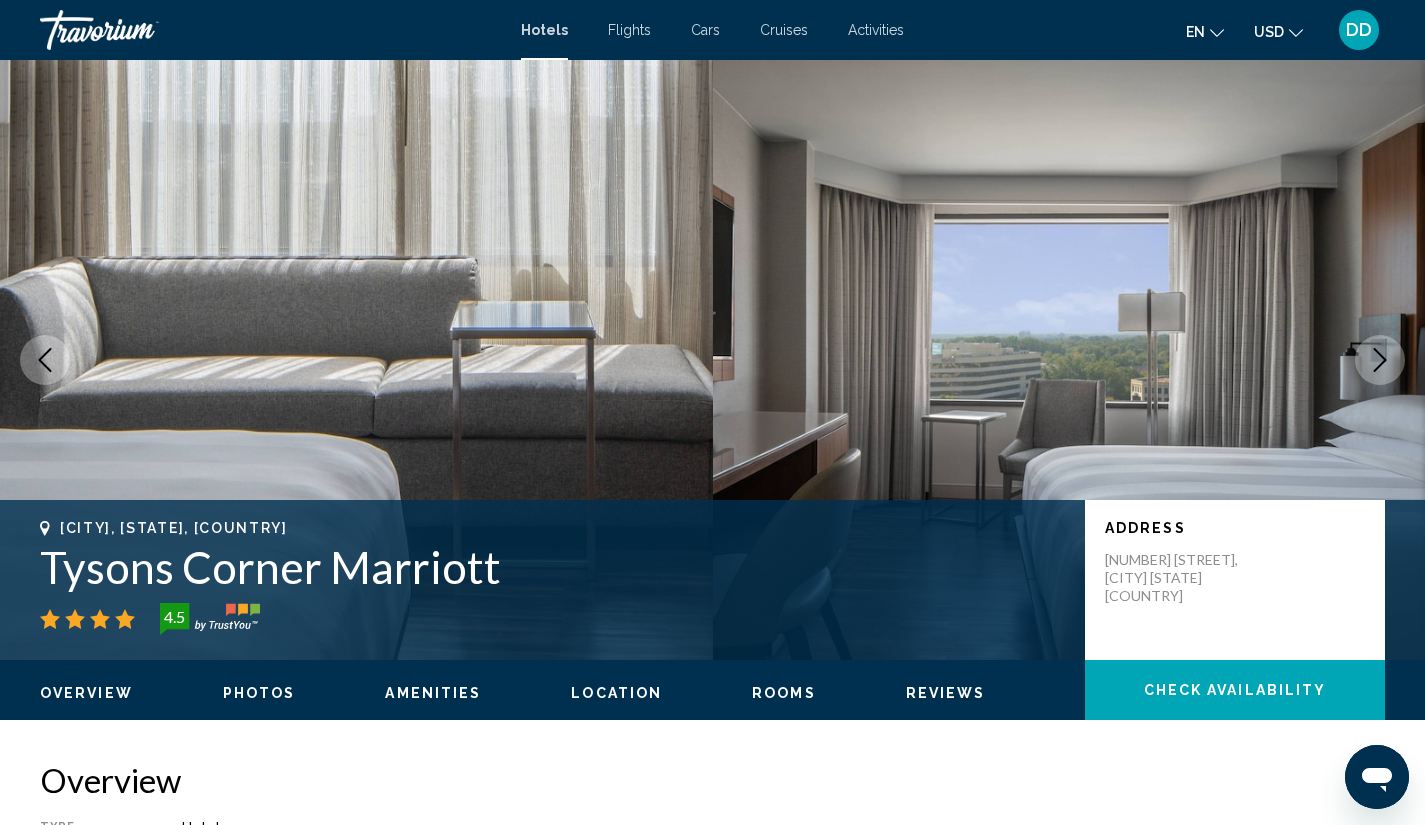 click at bounding box center (1380, 360) 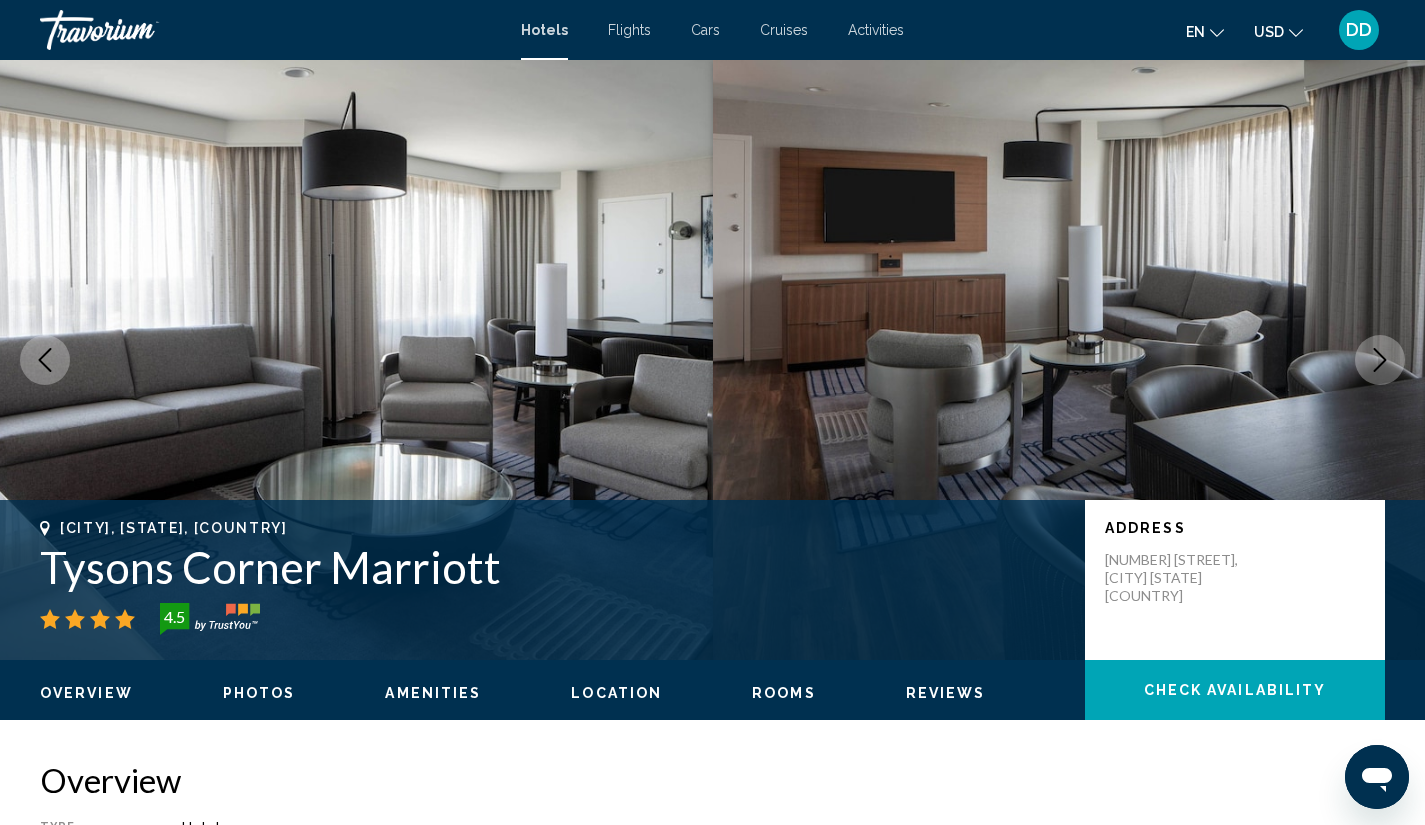 click at bounding box center (1380, 360) 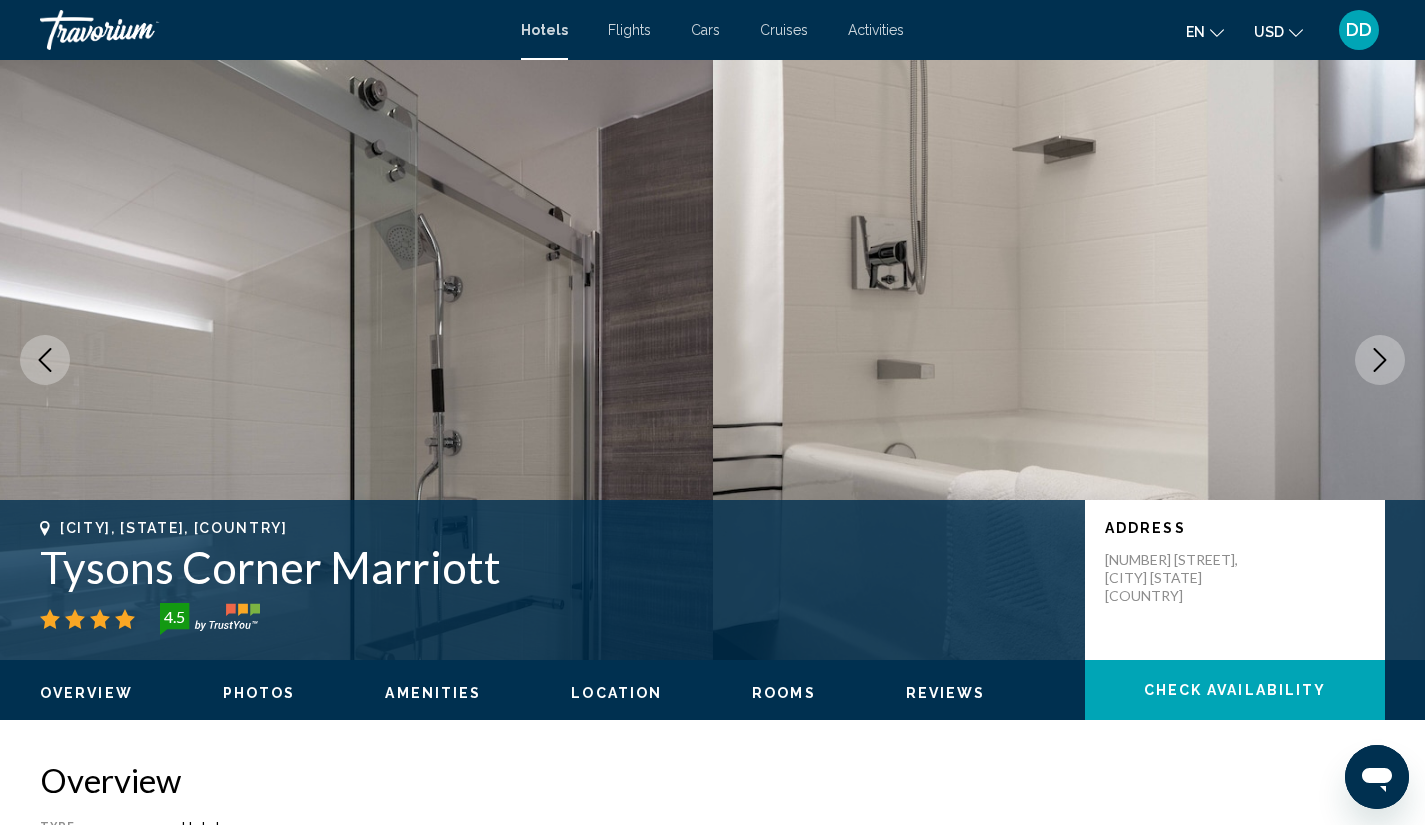 click at bounding box center [1380, 360] 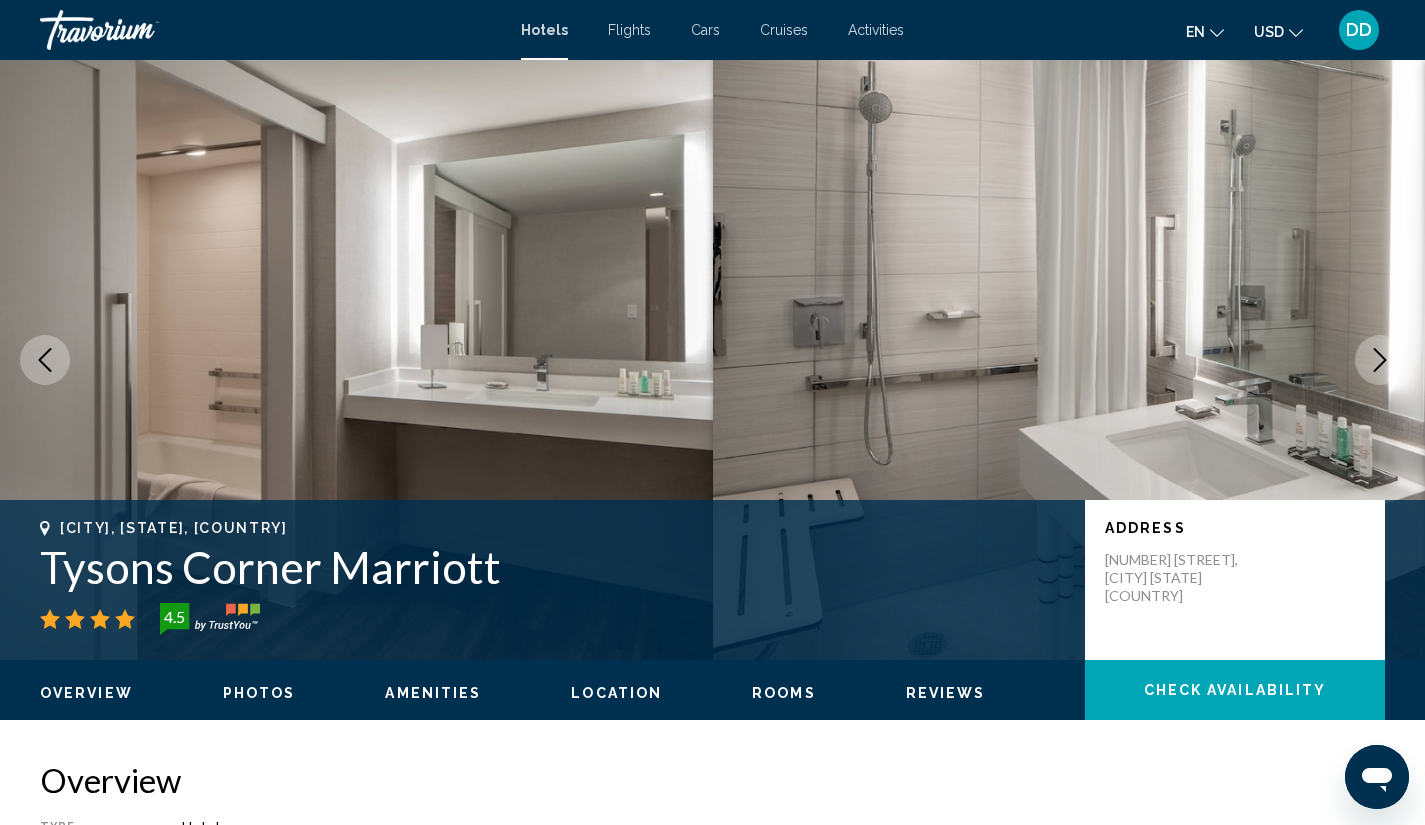 click at bounding box center [1380, 360] 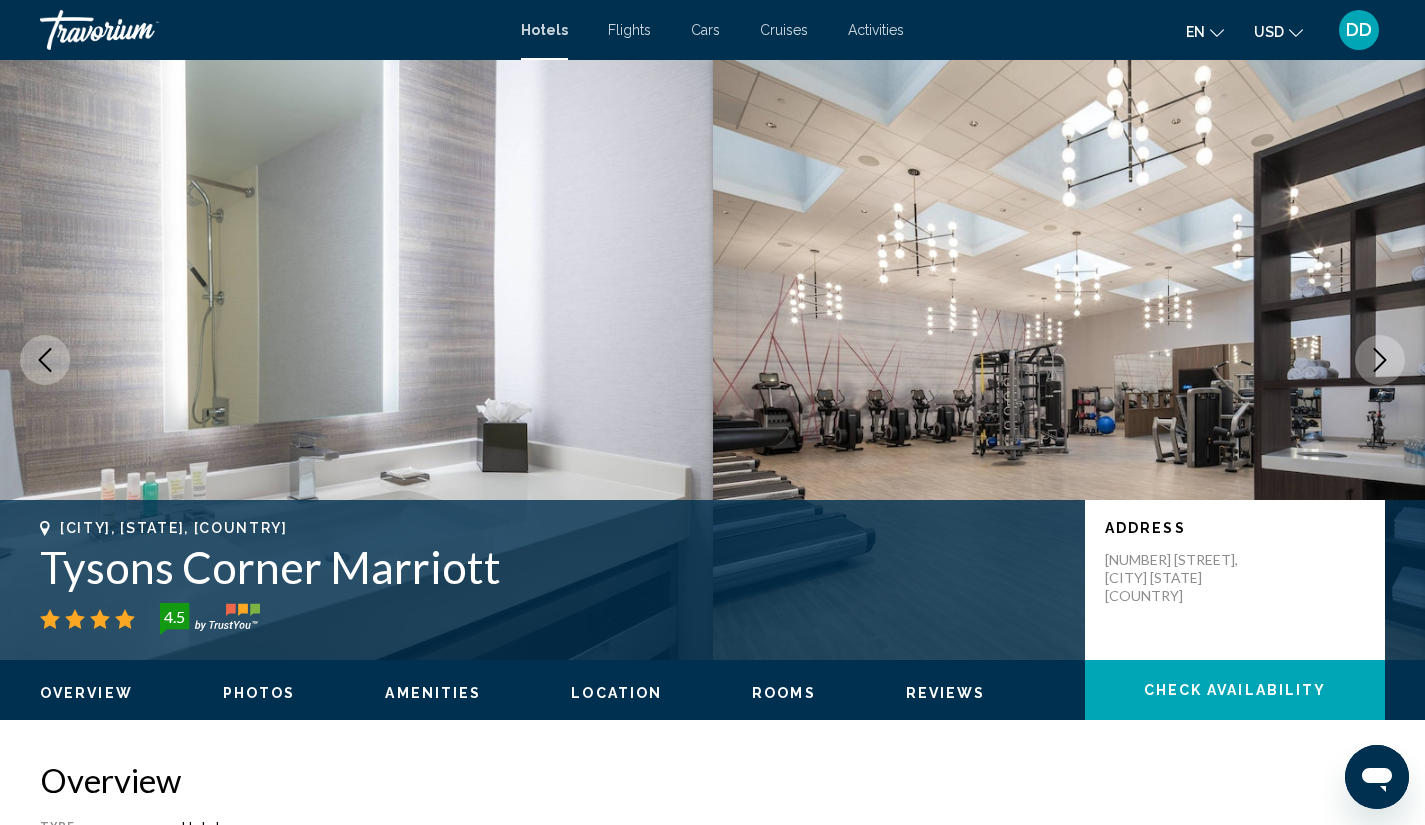 click at bounding box center (356, 360) 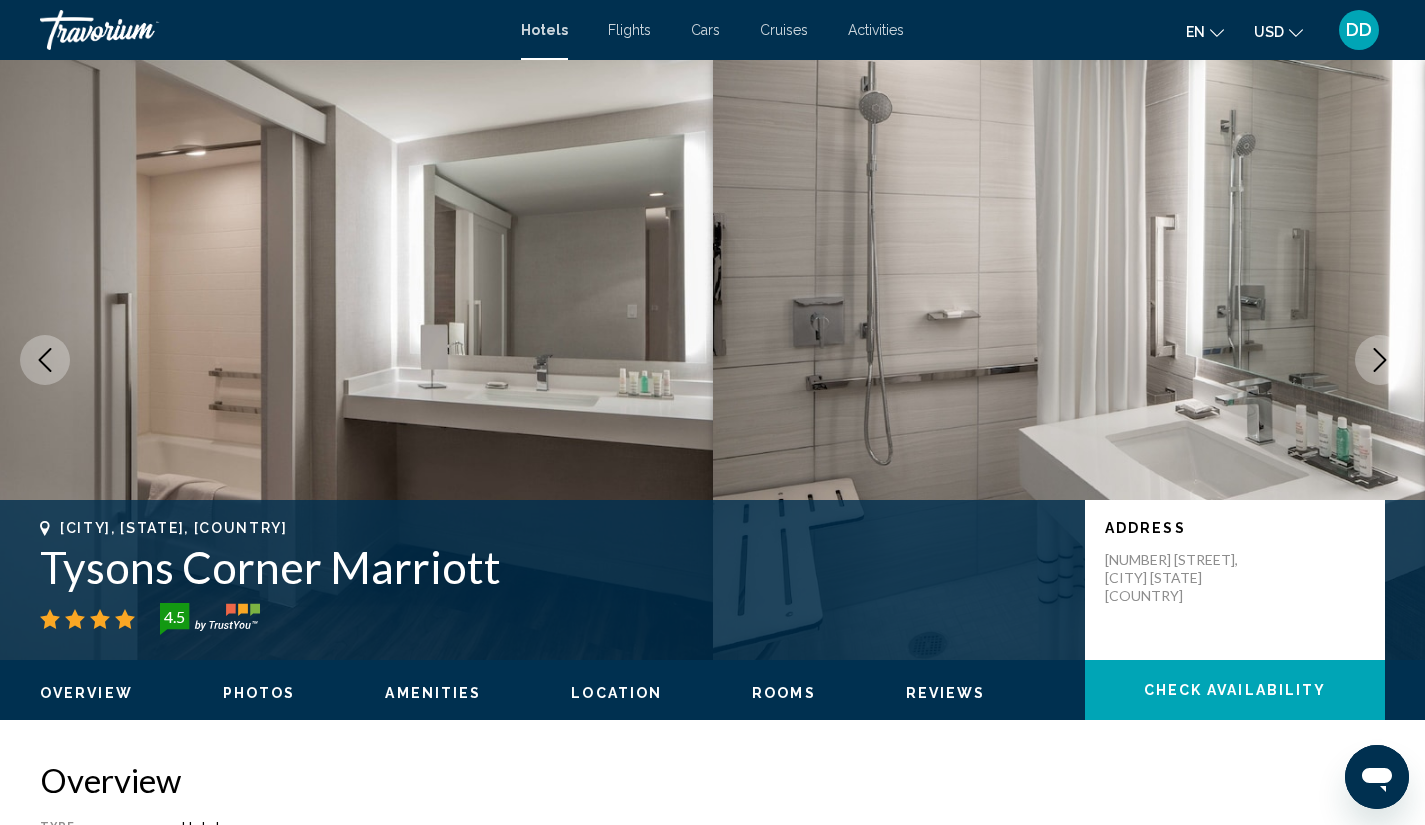 click 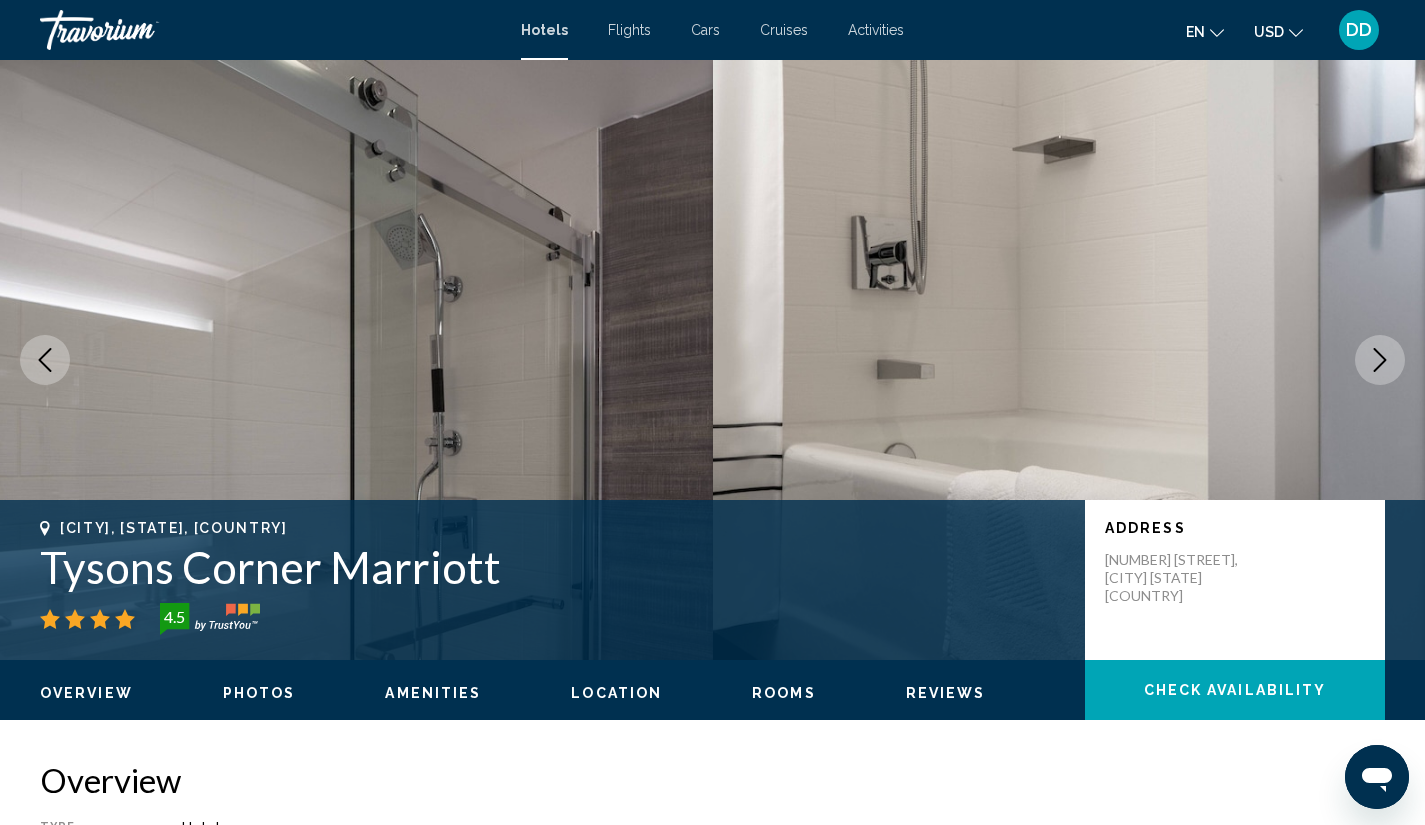click 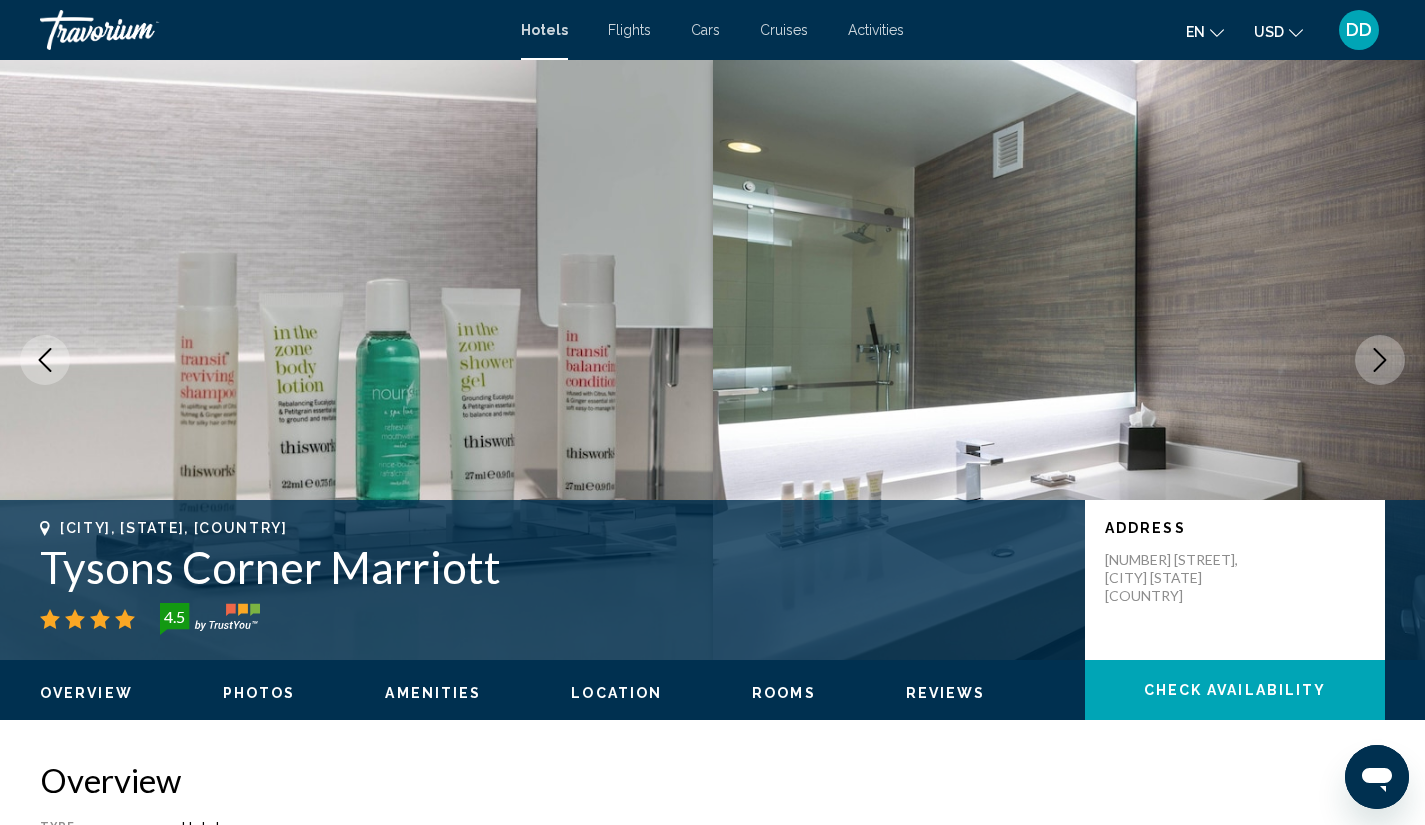 click 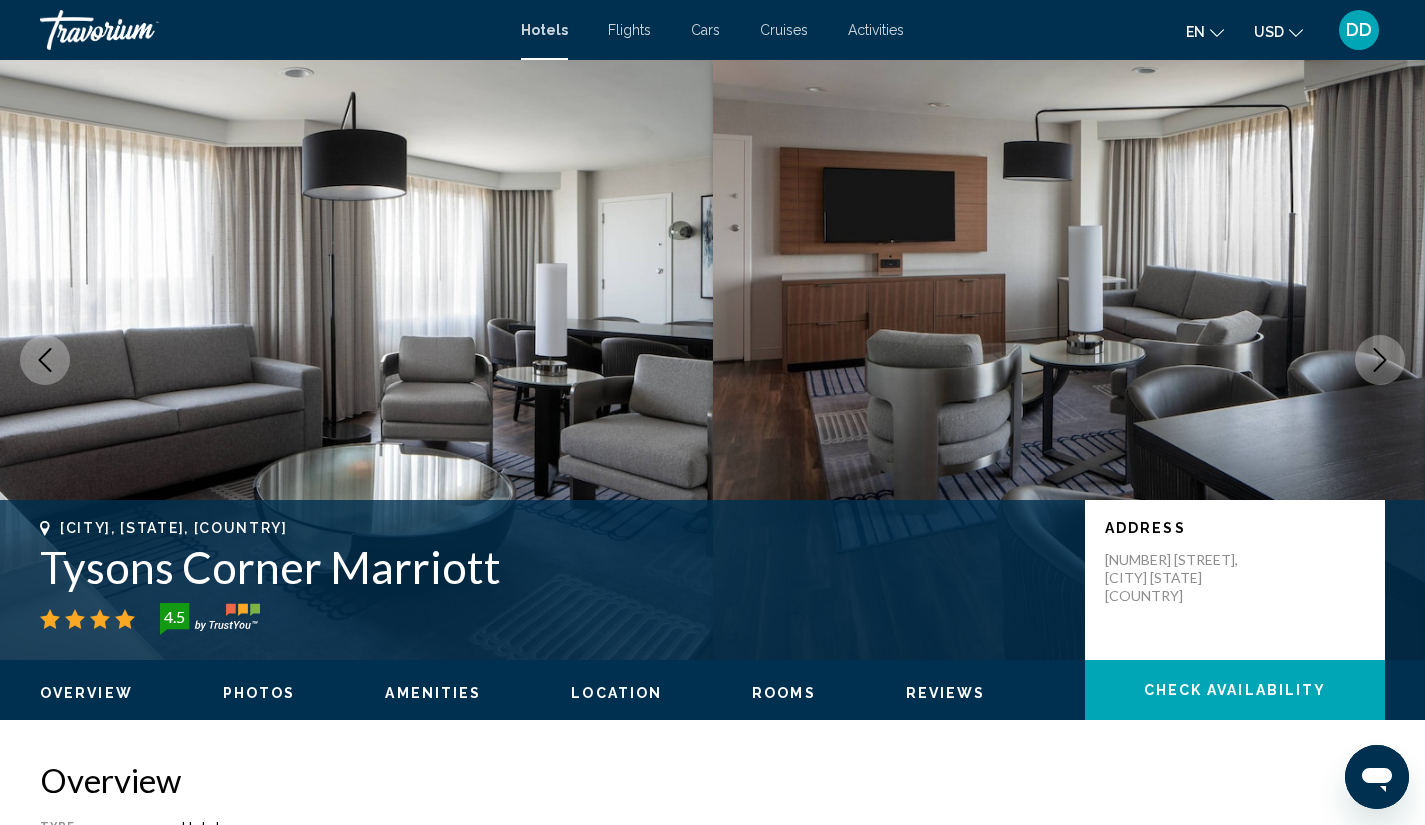 click 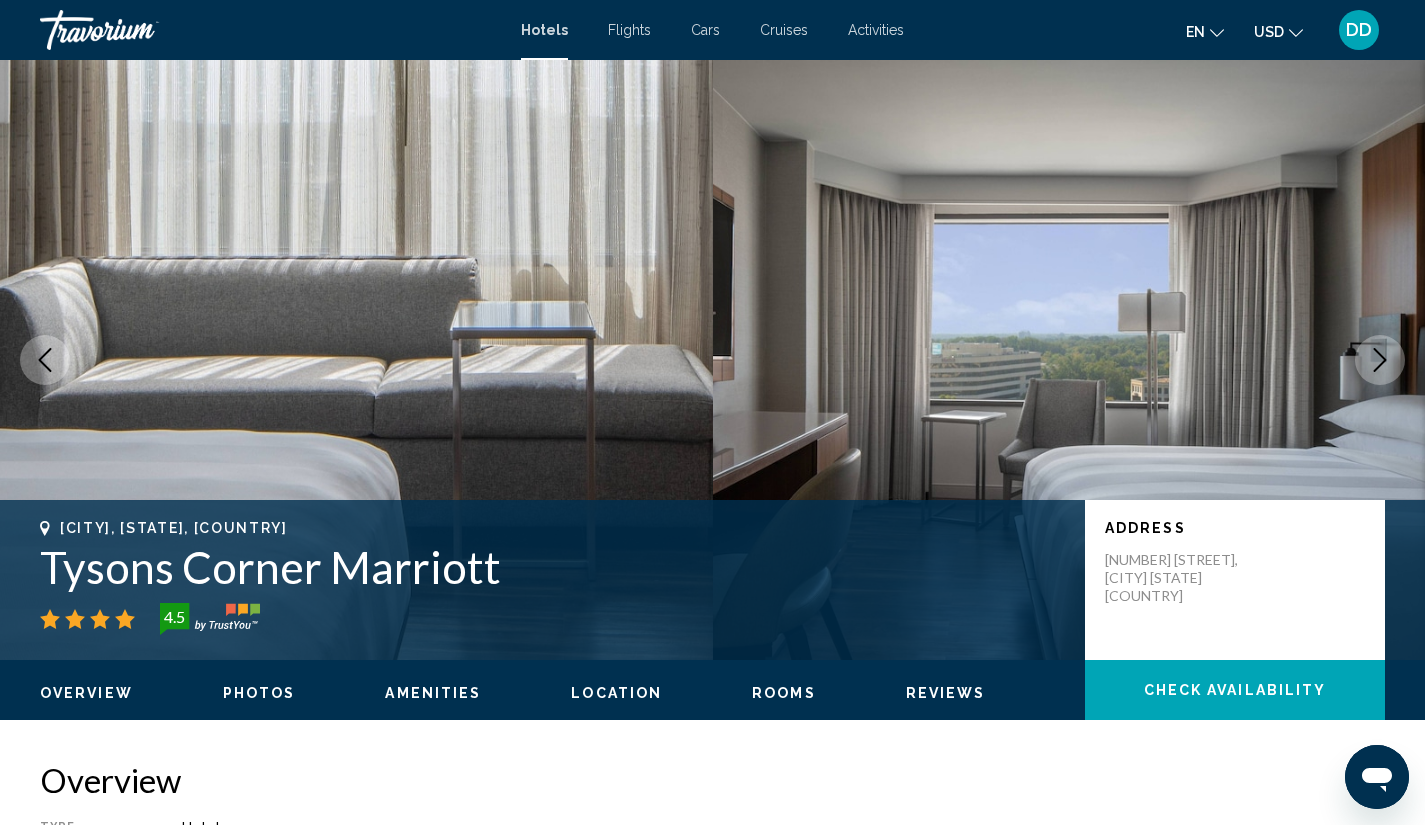 click 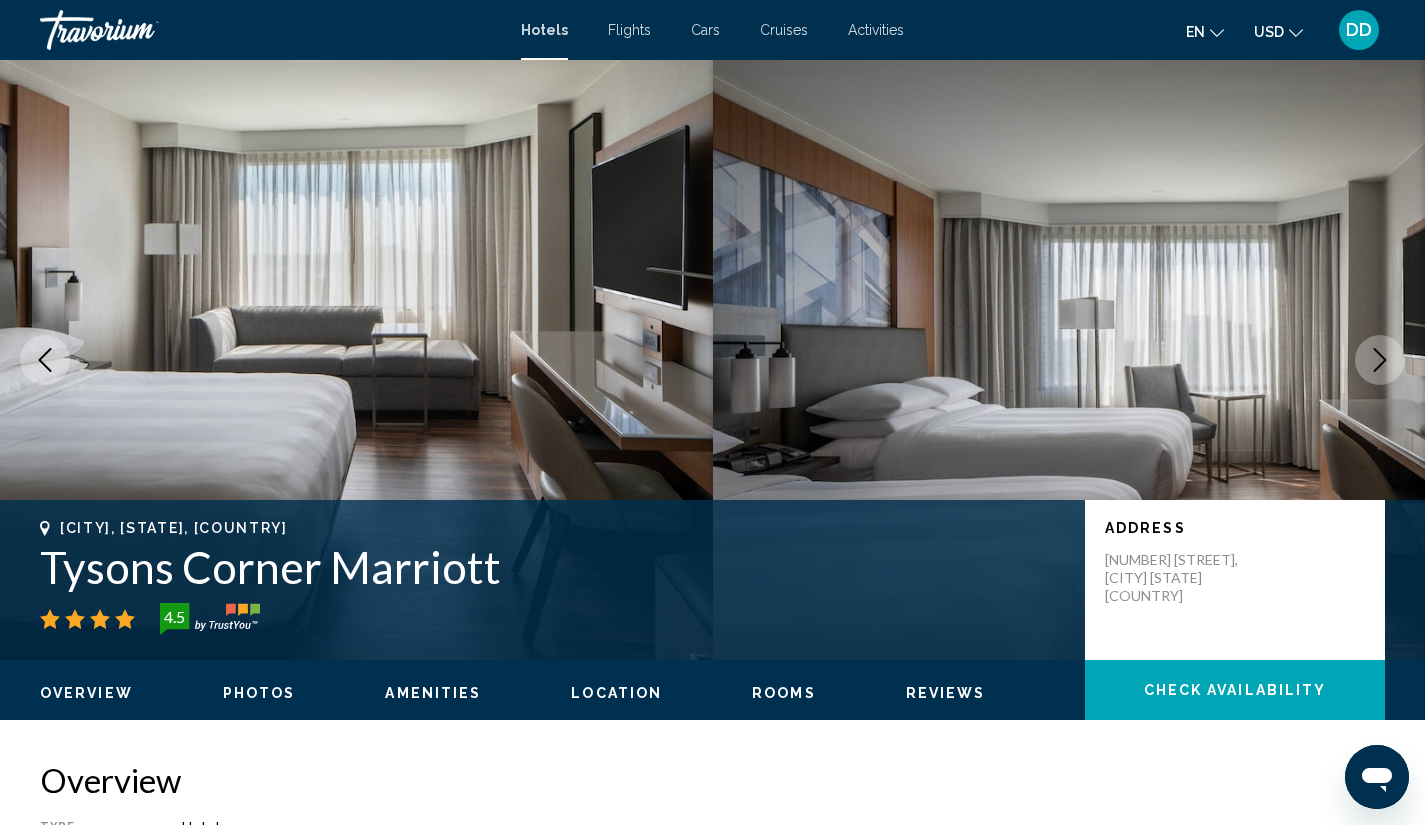 click 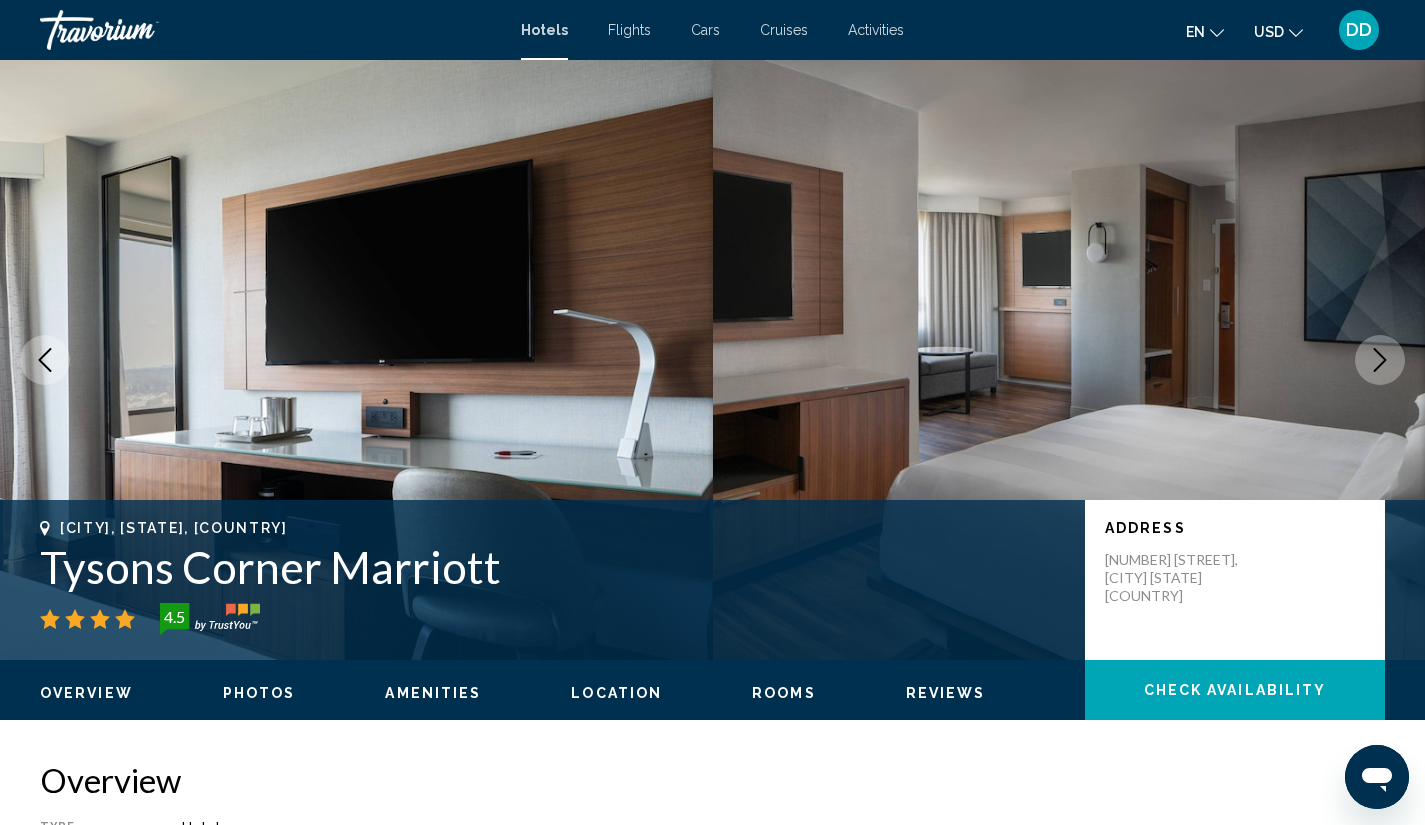 click 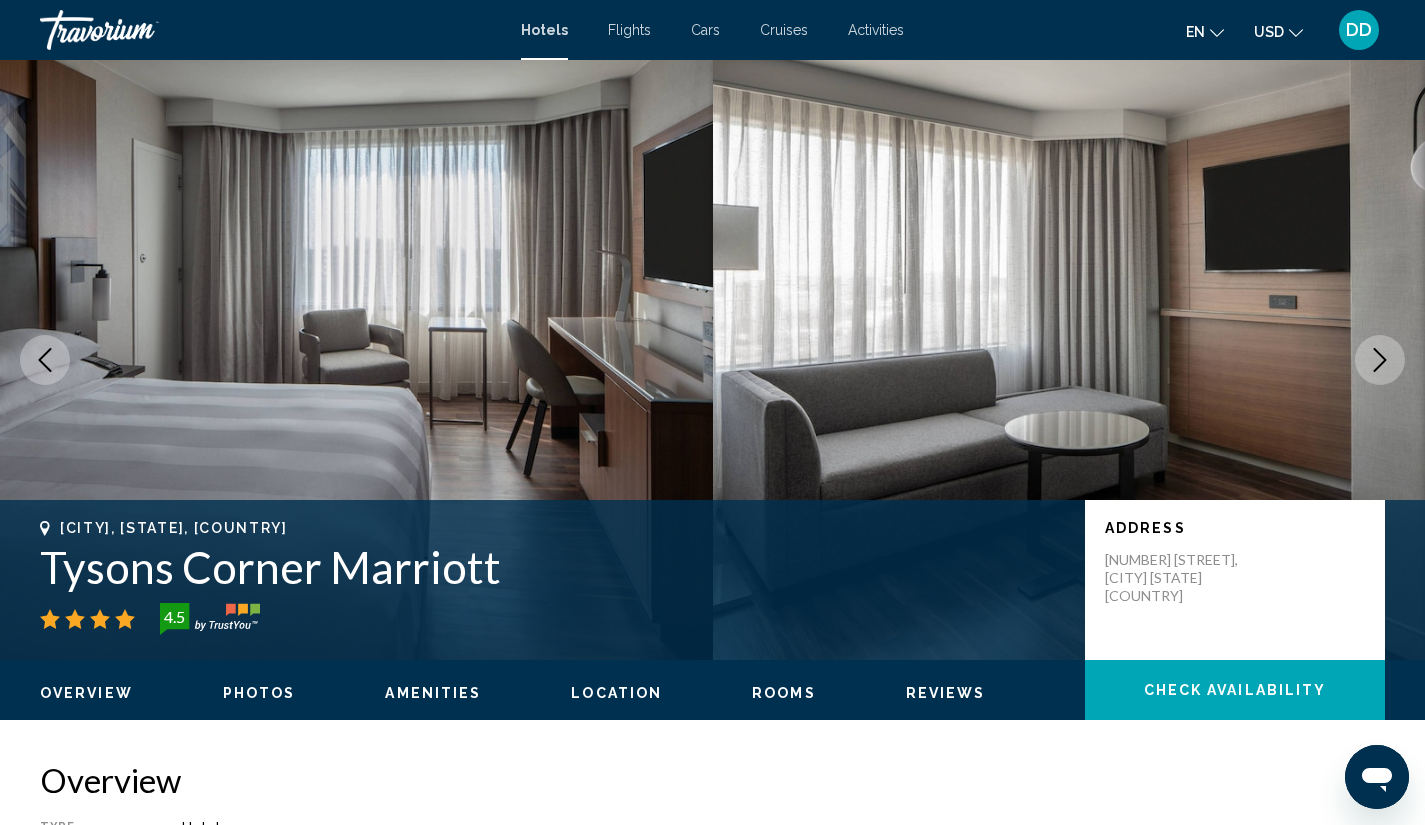 click 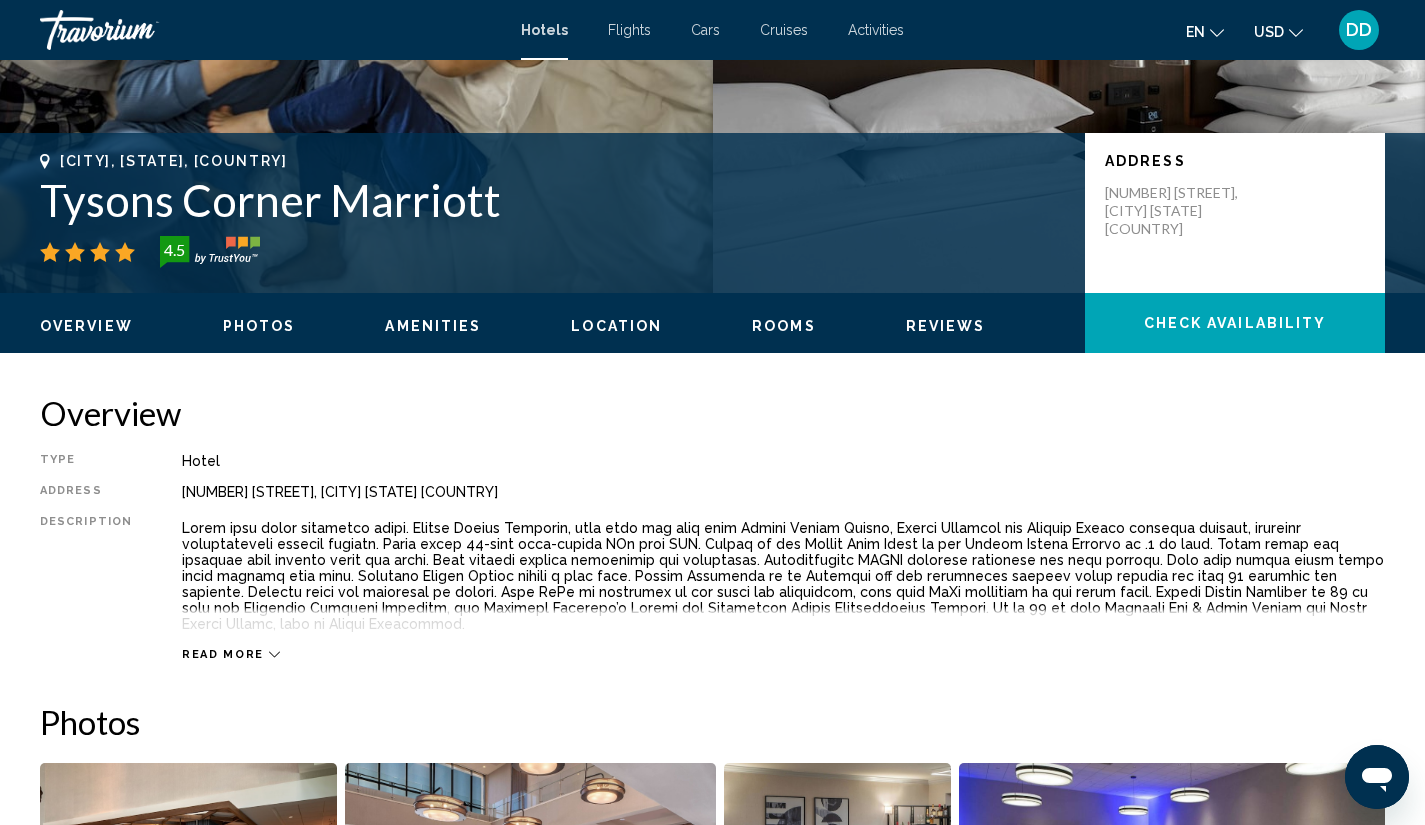 scroll, scrollTop: 359, scrollLeft: 0, axis: vertical 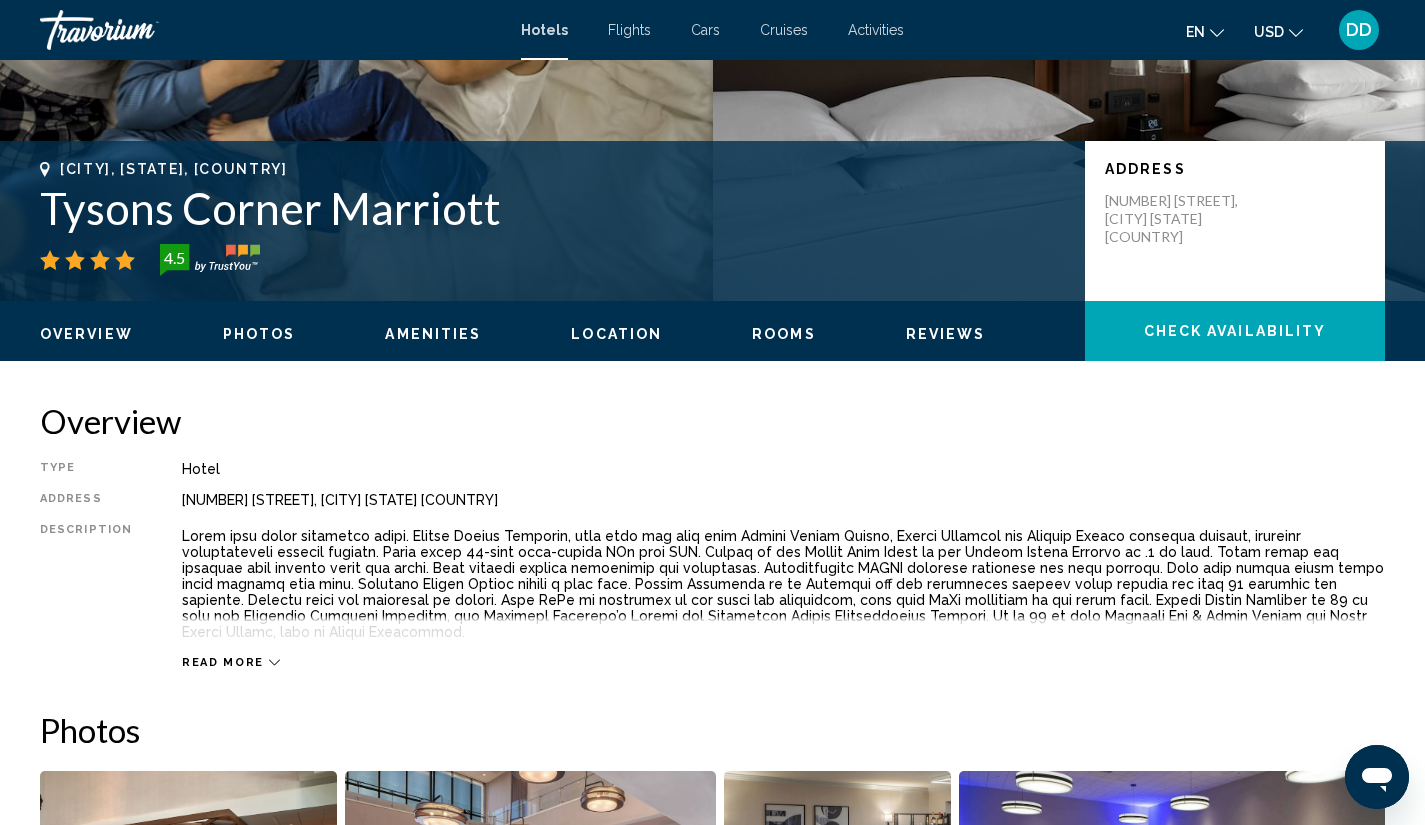 click on "Overview
Photos
Amenities
Location
Rooms
Reviews
Check Availability" 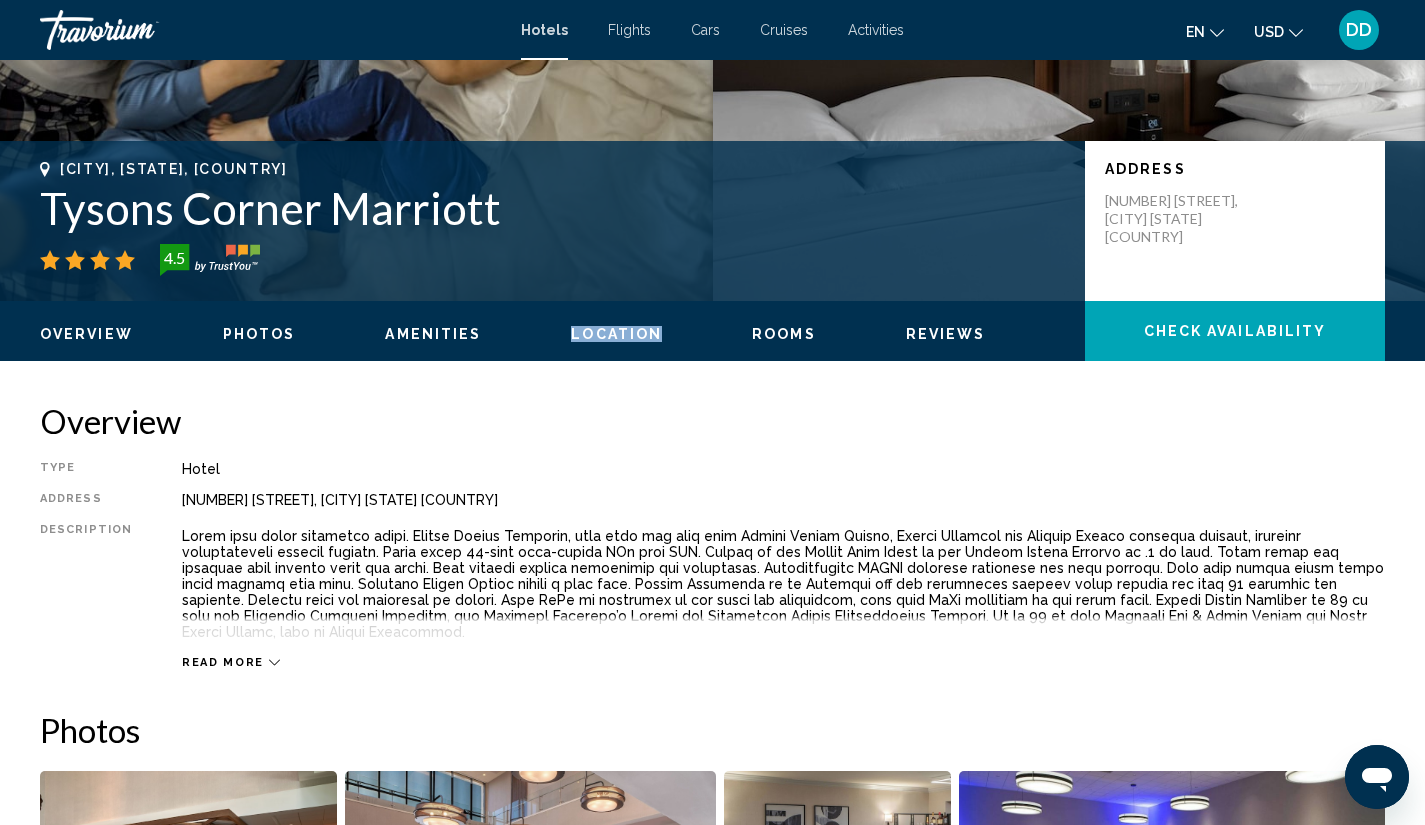 click on "Overview
Photos
Amenities
Location
Rooms
Reviews
Check Availability" 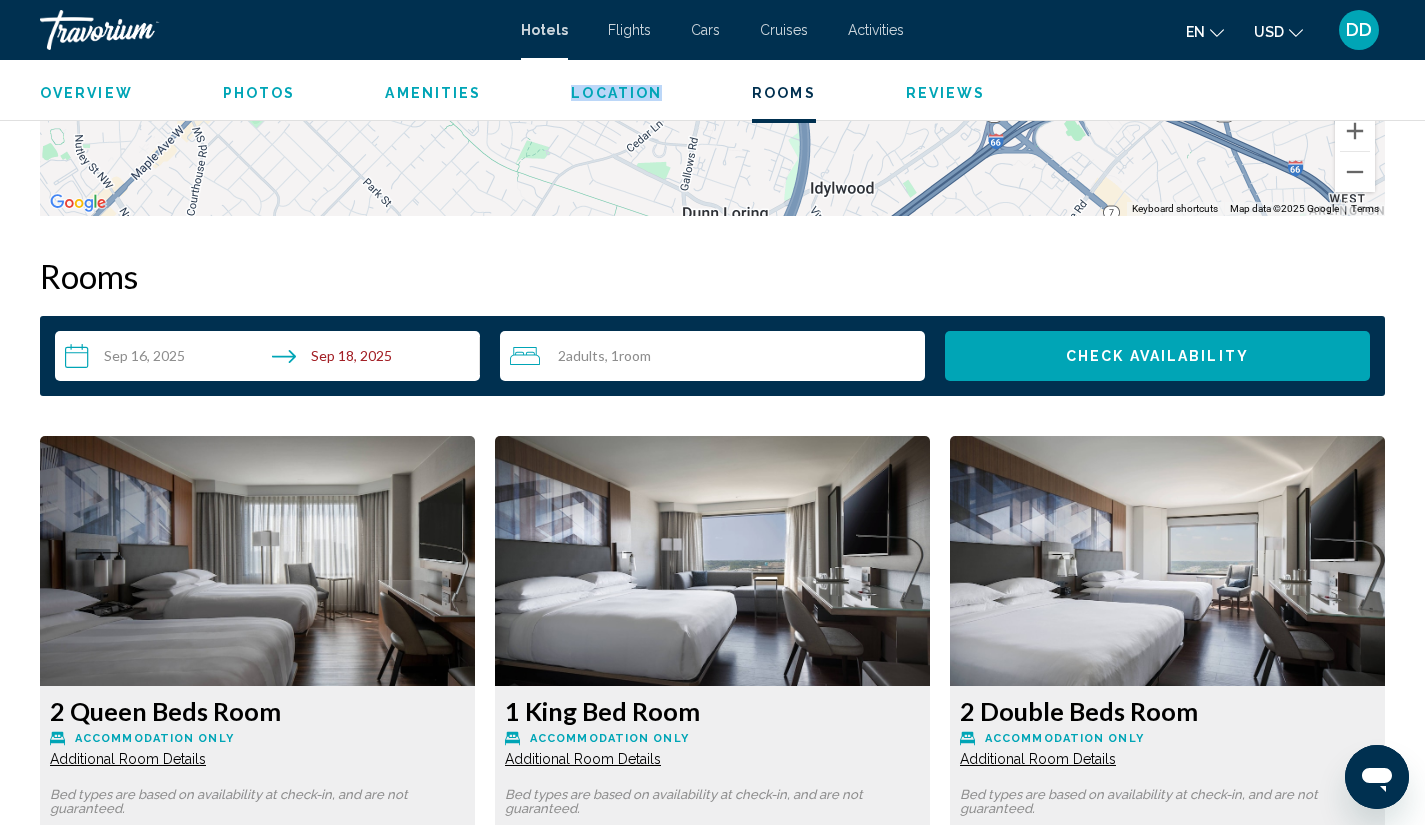 scroll, scrollTop: 2487, scrollLeft: 0, axis: vertical 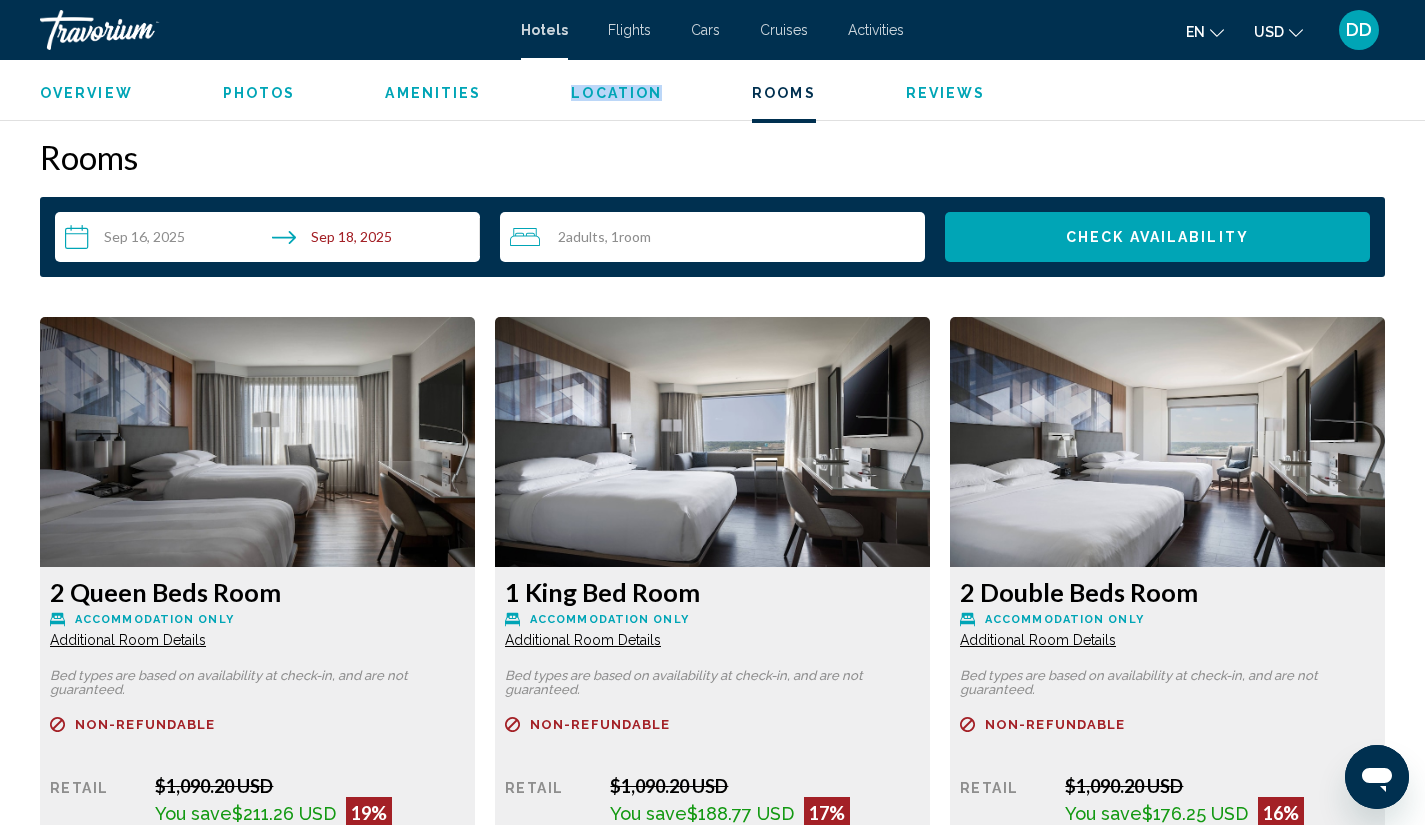 click at bounding box center (257, 442) 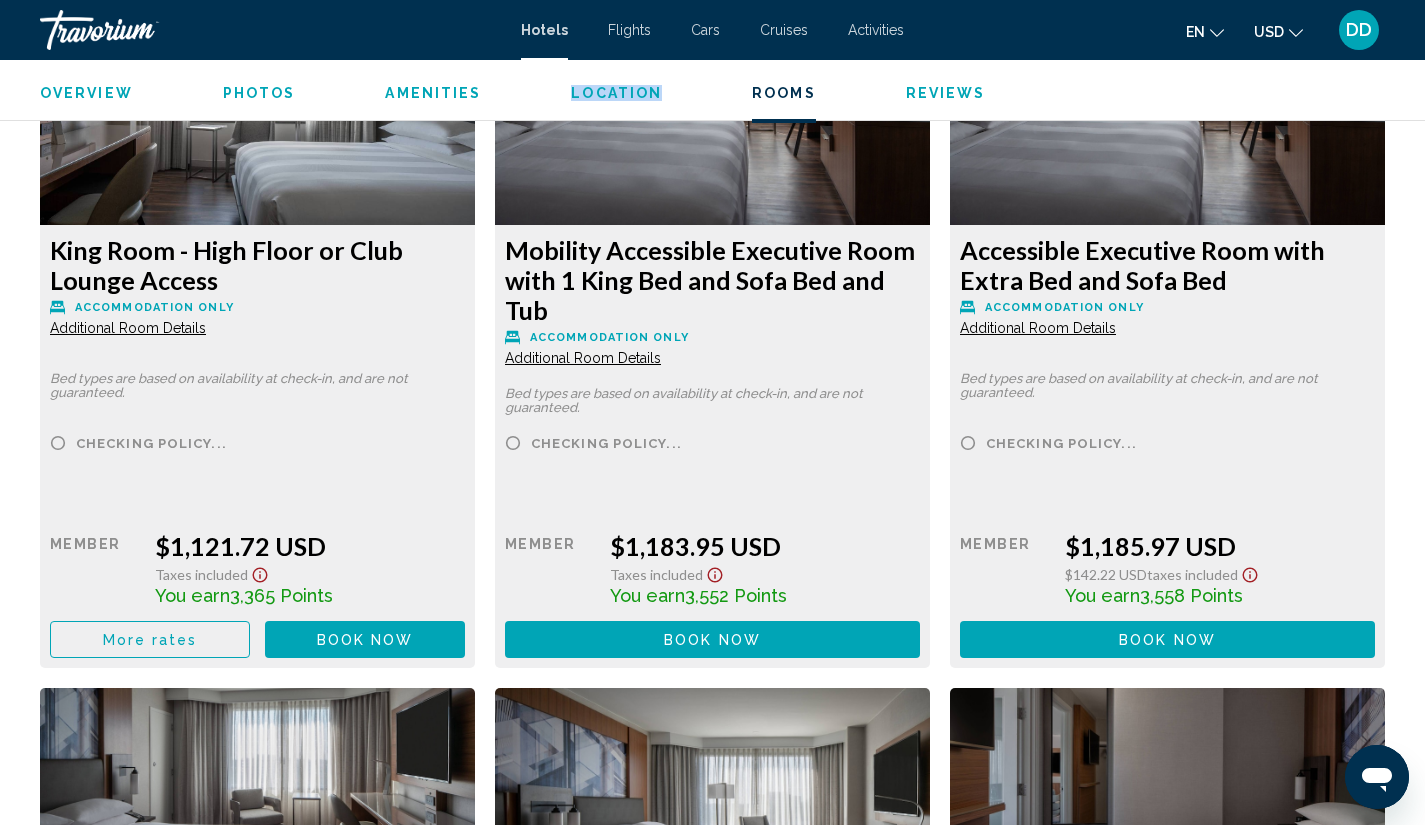 scroll, scrollTop: 4941, scrollLeft: 0, axis: vertical 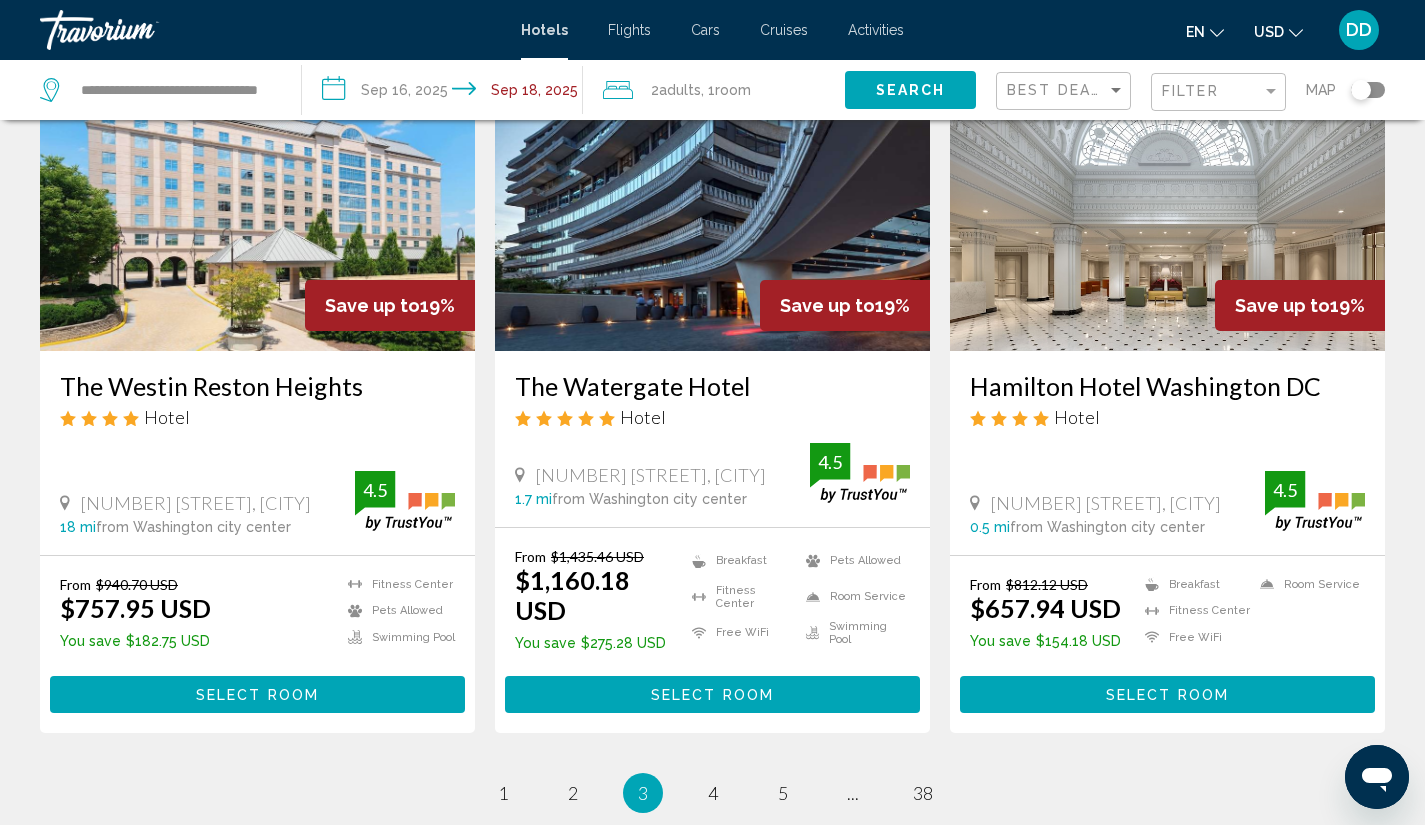 click at bounding box center [712, 191] 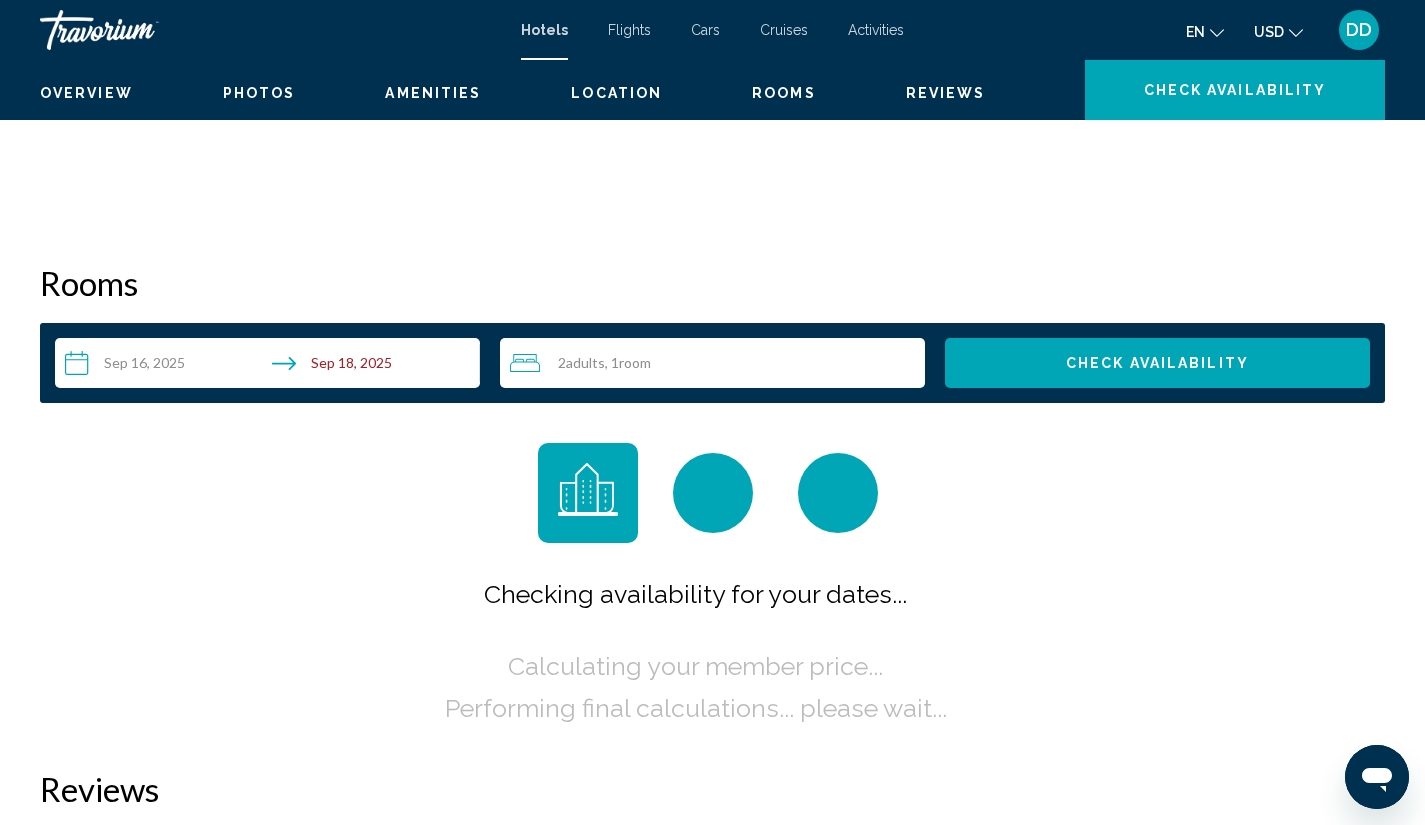 scroll, scrollTop: 0, scrollLeft: 0, axis: both 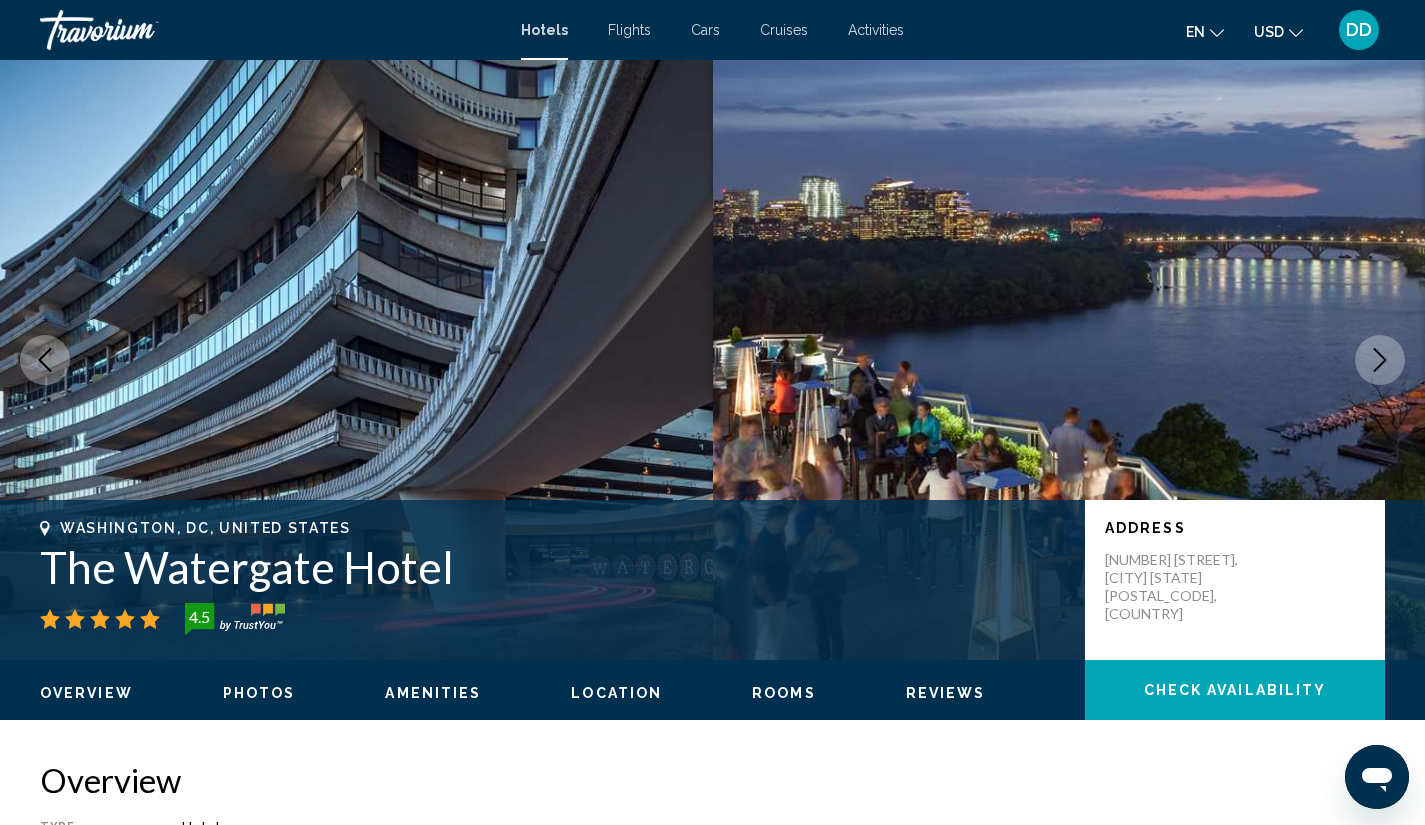 click 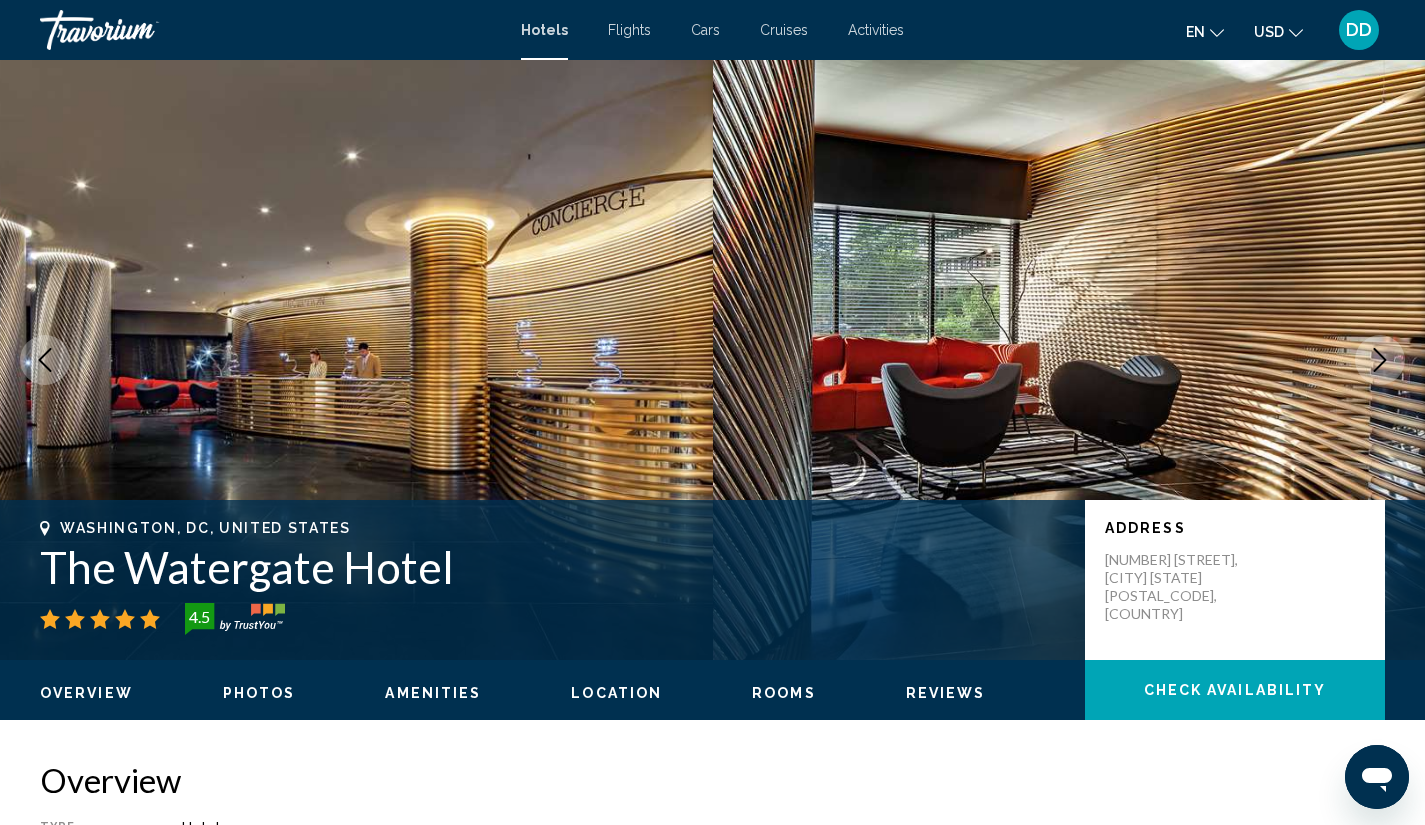 click 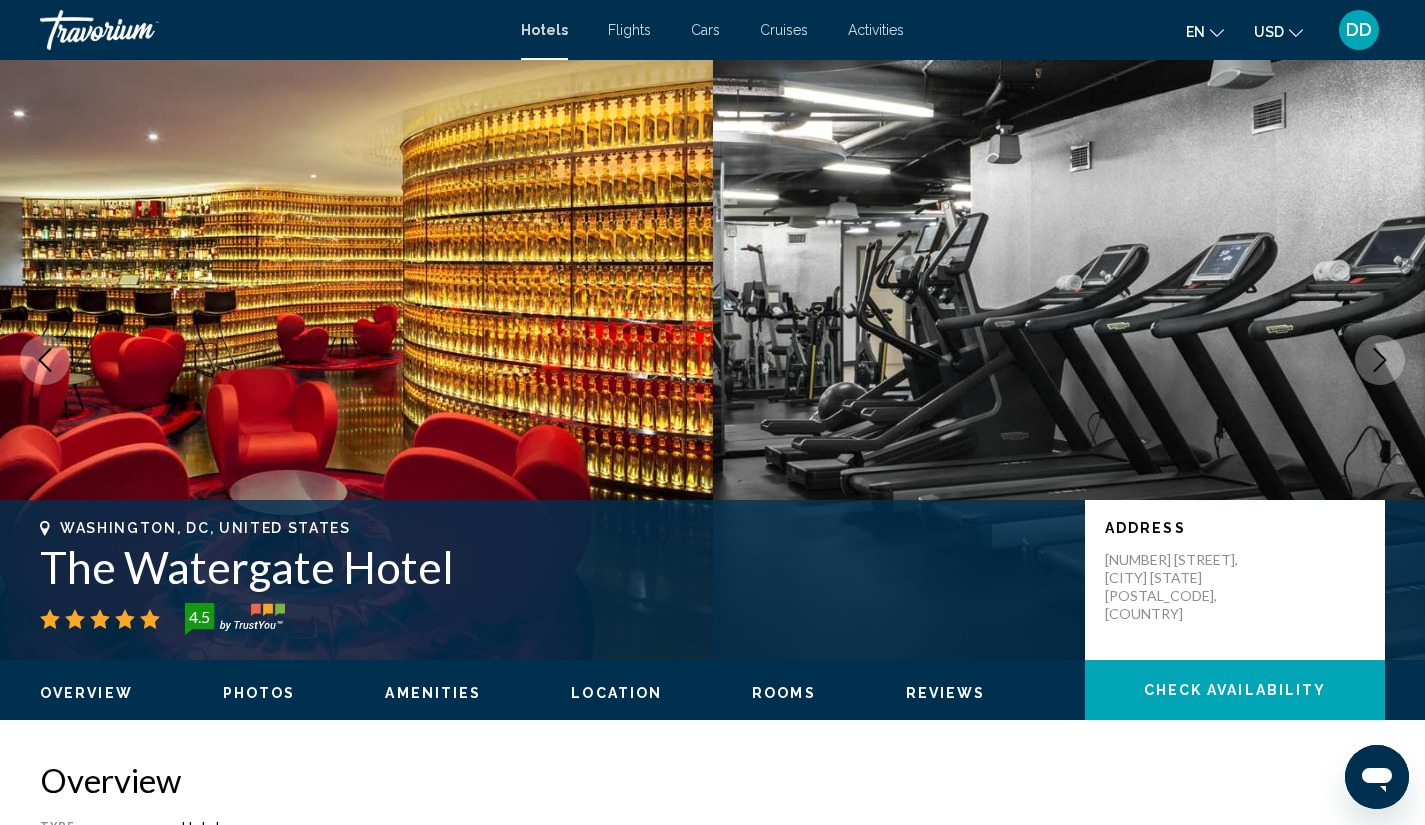 click 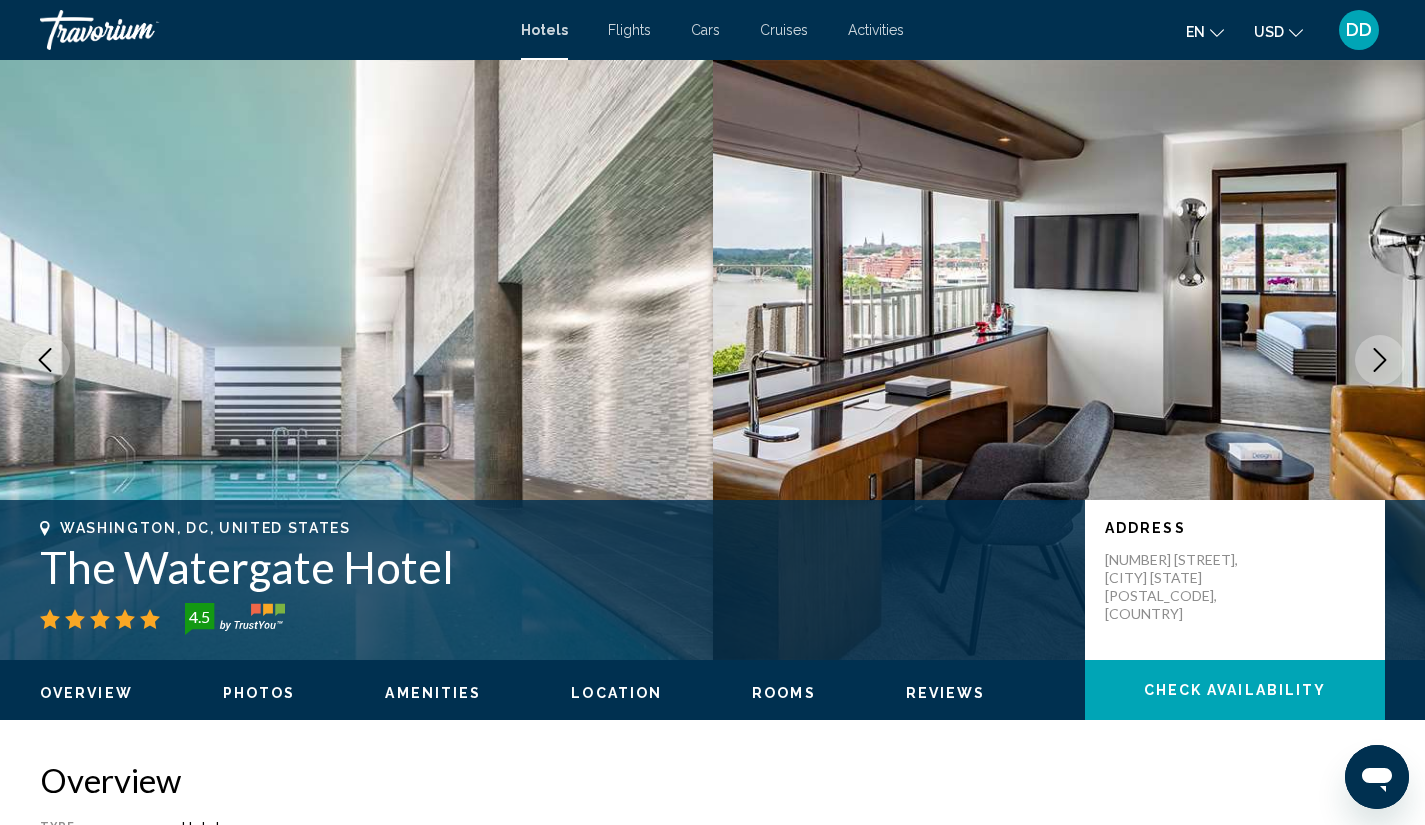 click 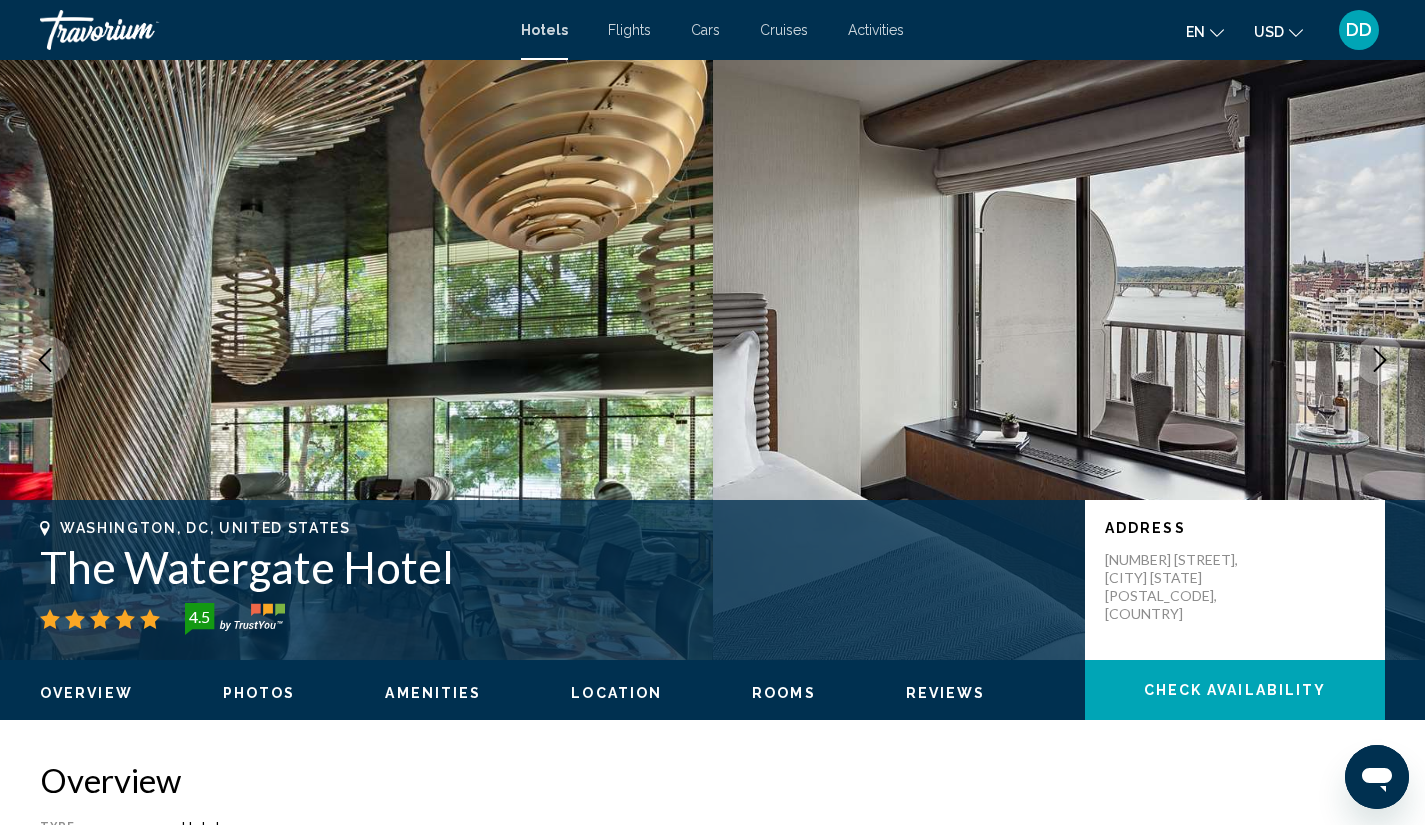 click 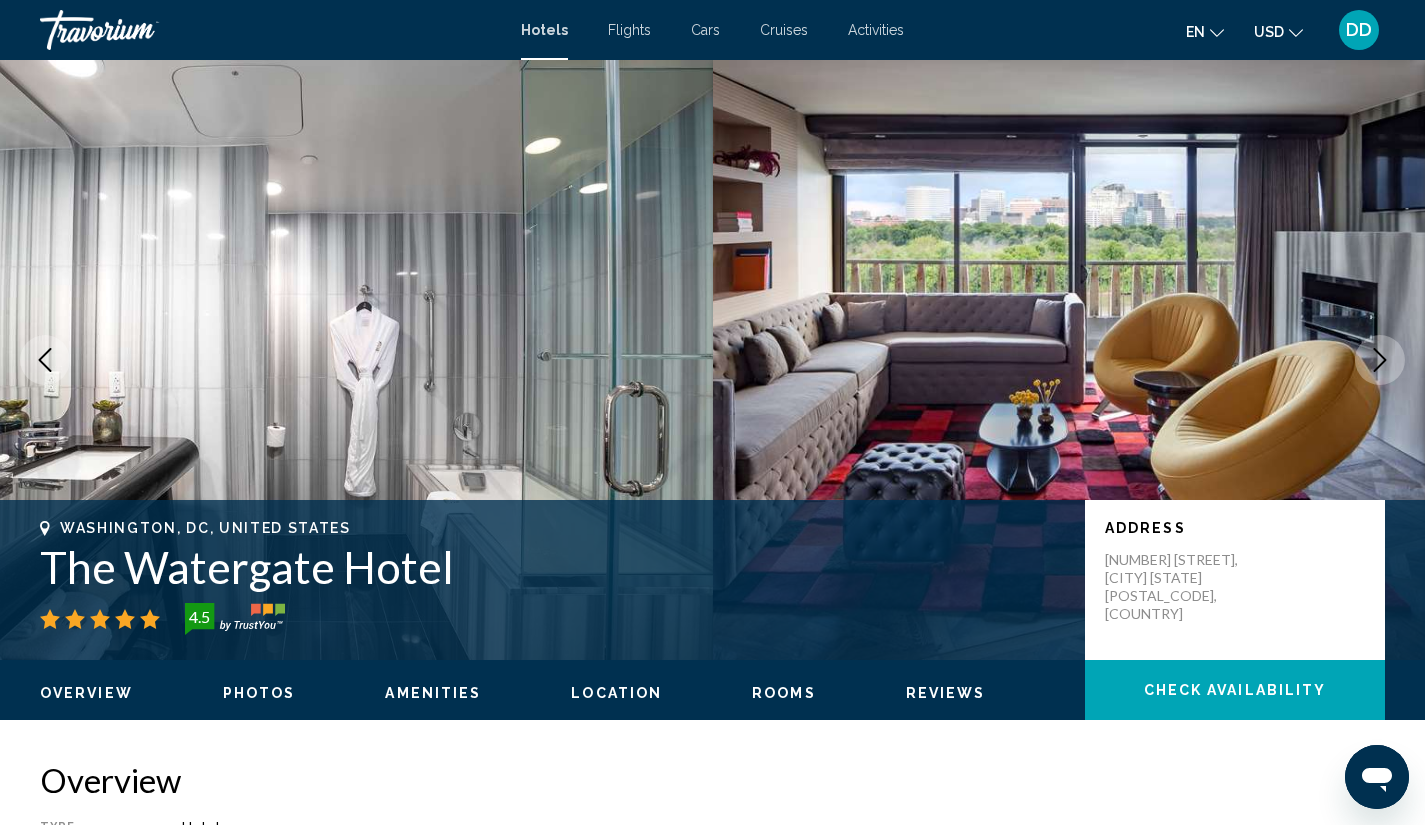 click 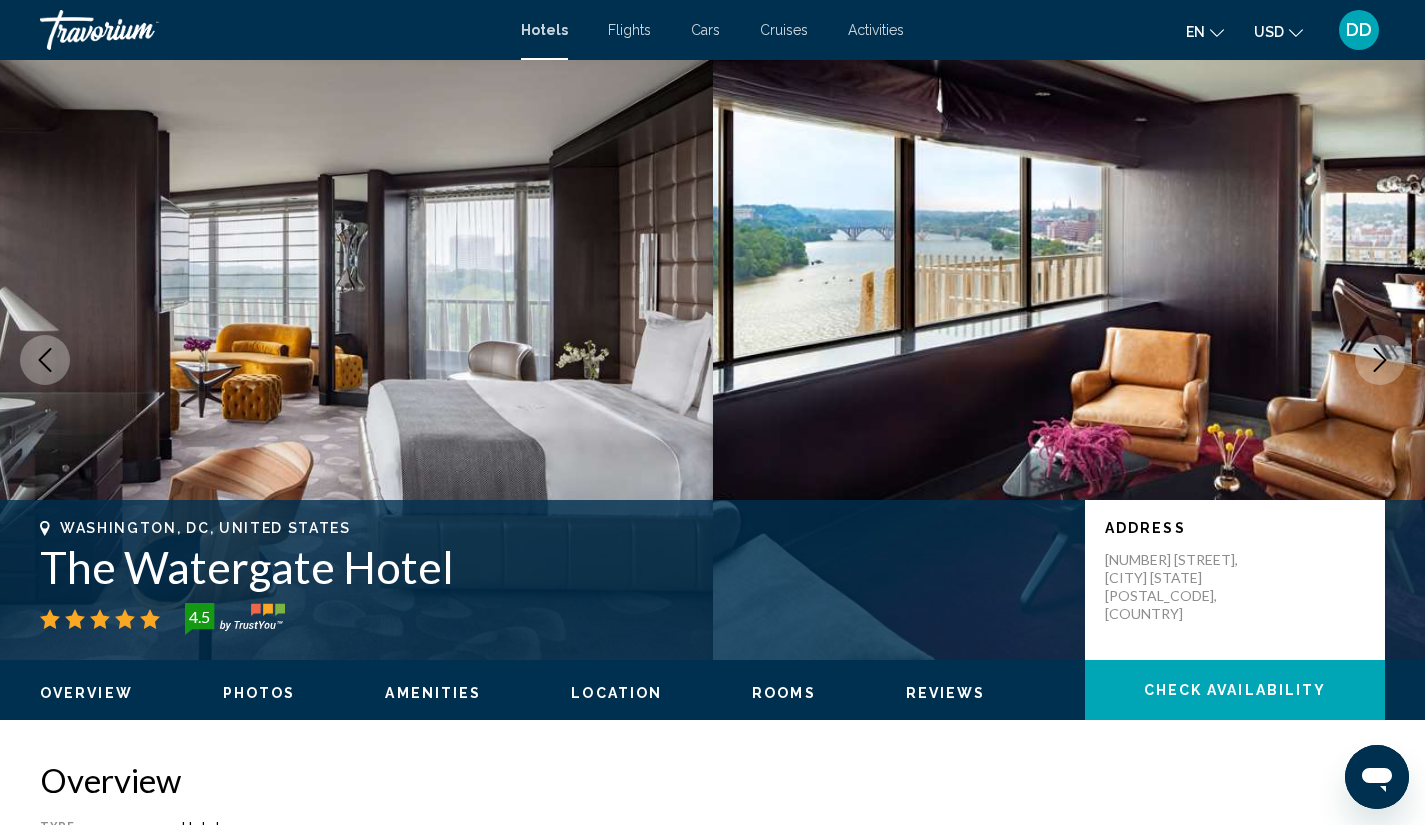click 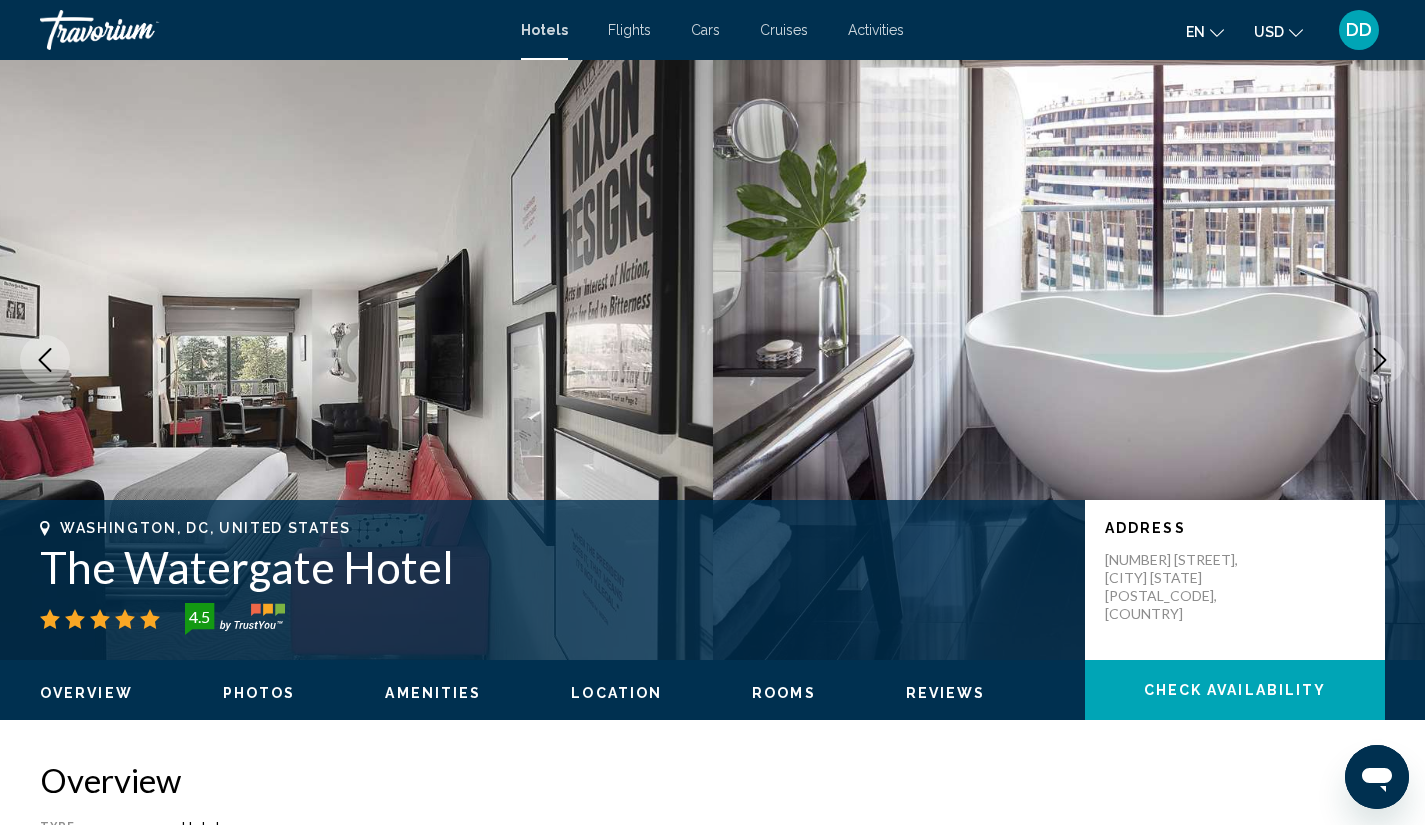 click 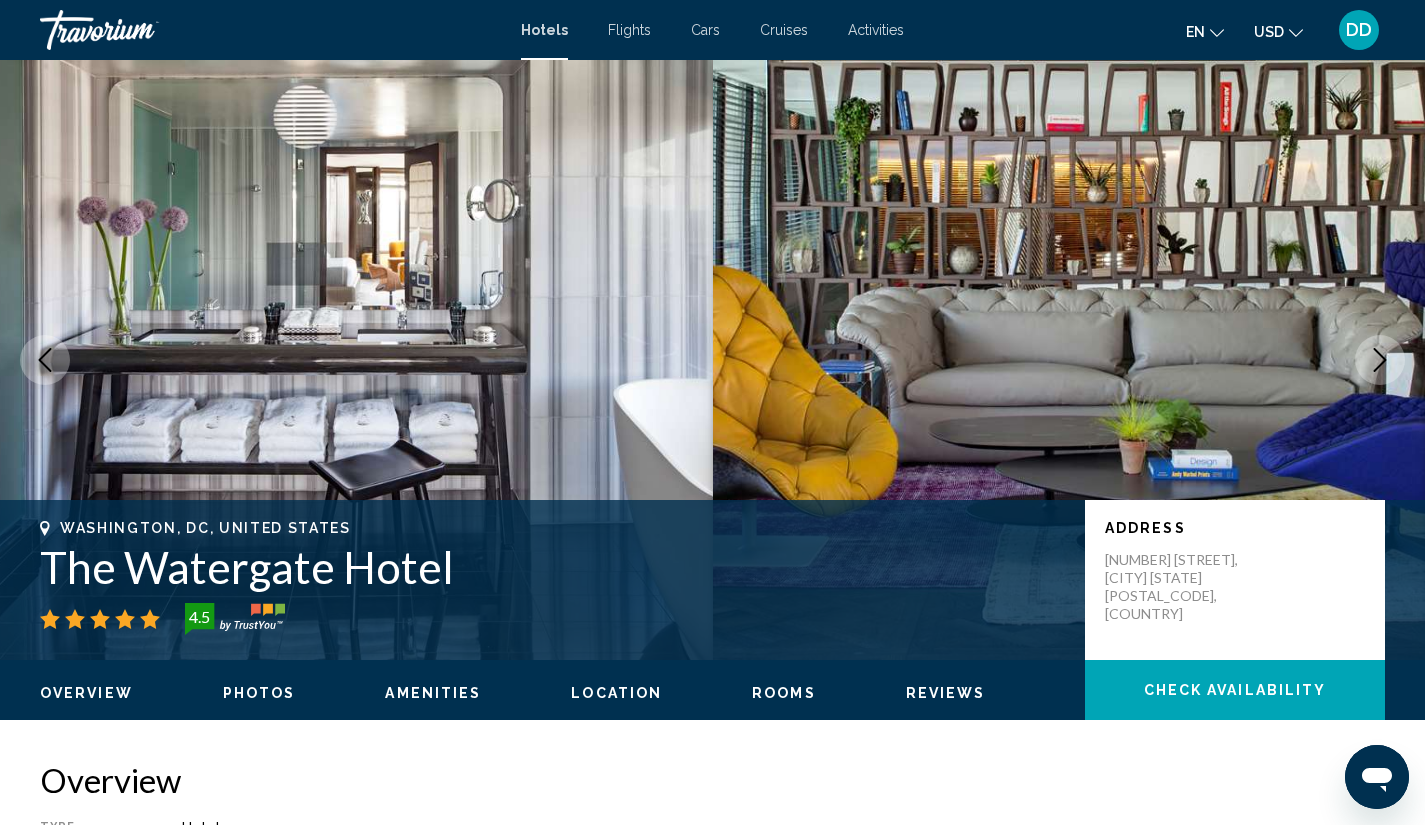 click at bounding box center (356, 360) 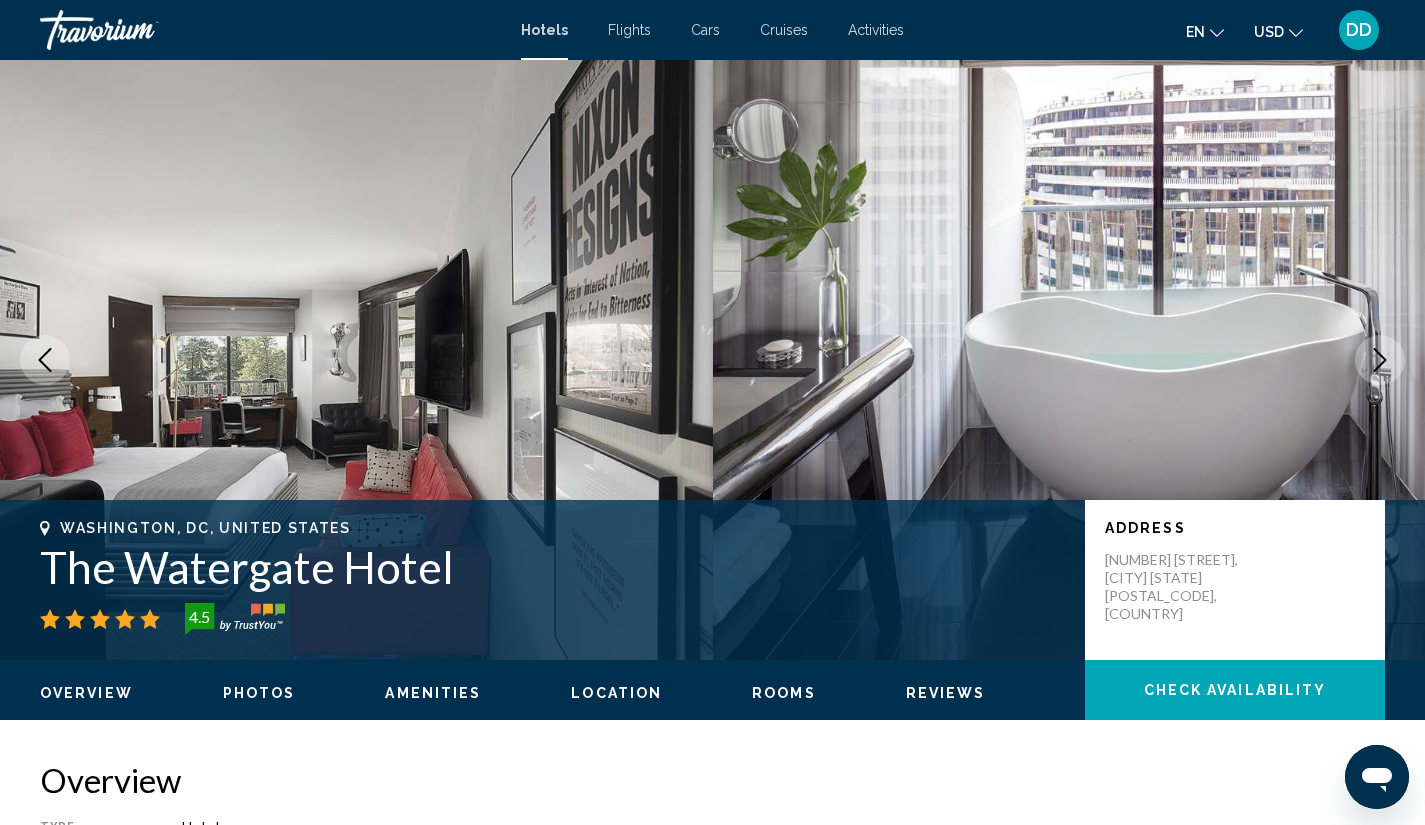 drag, startPoint x: 38, startPoint y: 348, endPoint x: 281, endPoint y: 298, distance: 248.09071 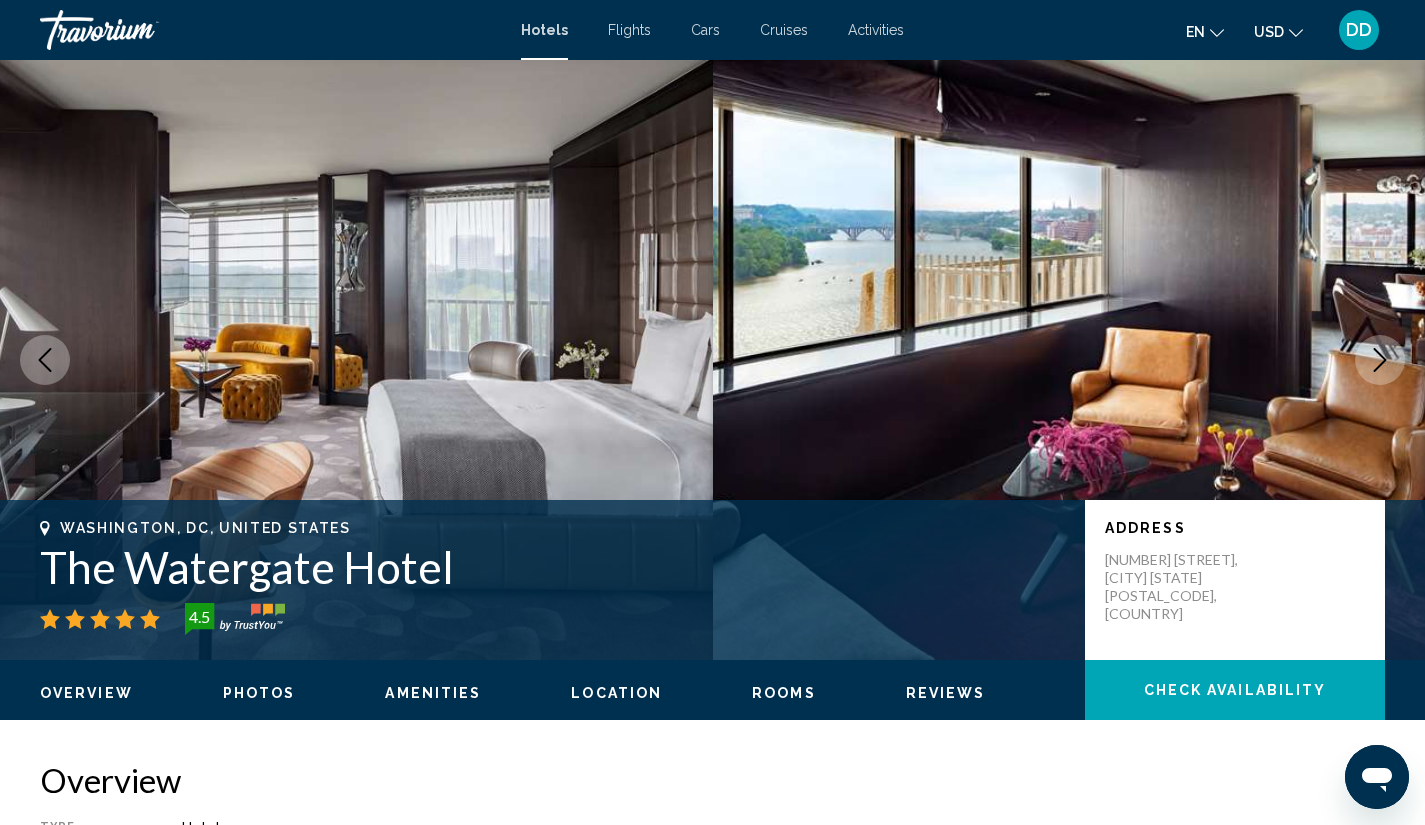 click at bounding box center (356, 360) 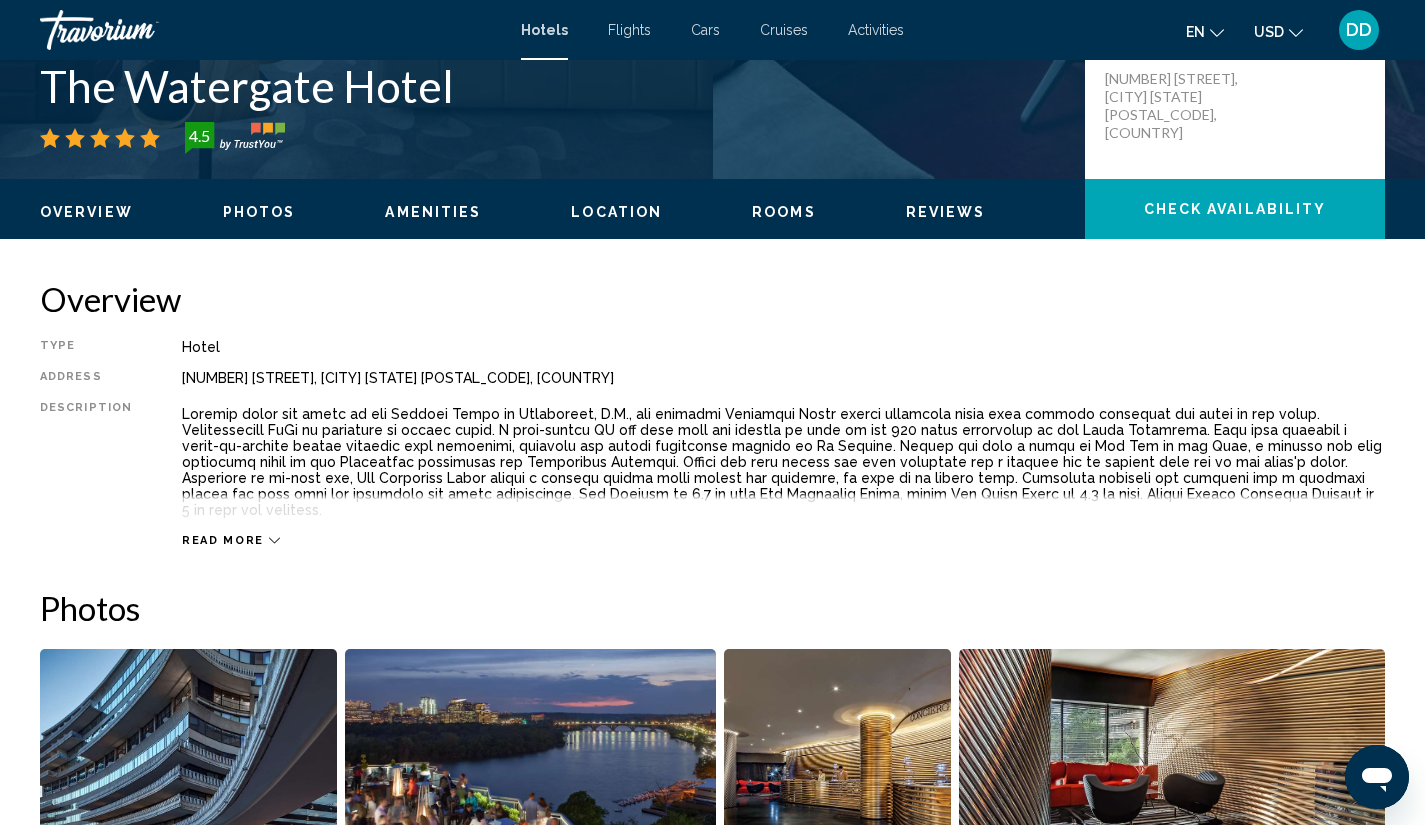 click on "Rooms" at bounding box center (784, 212) 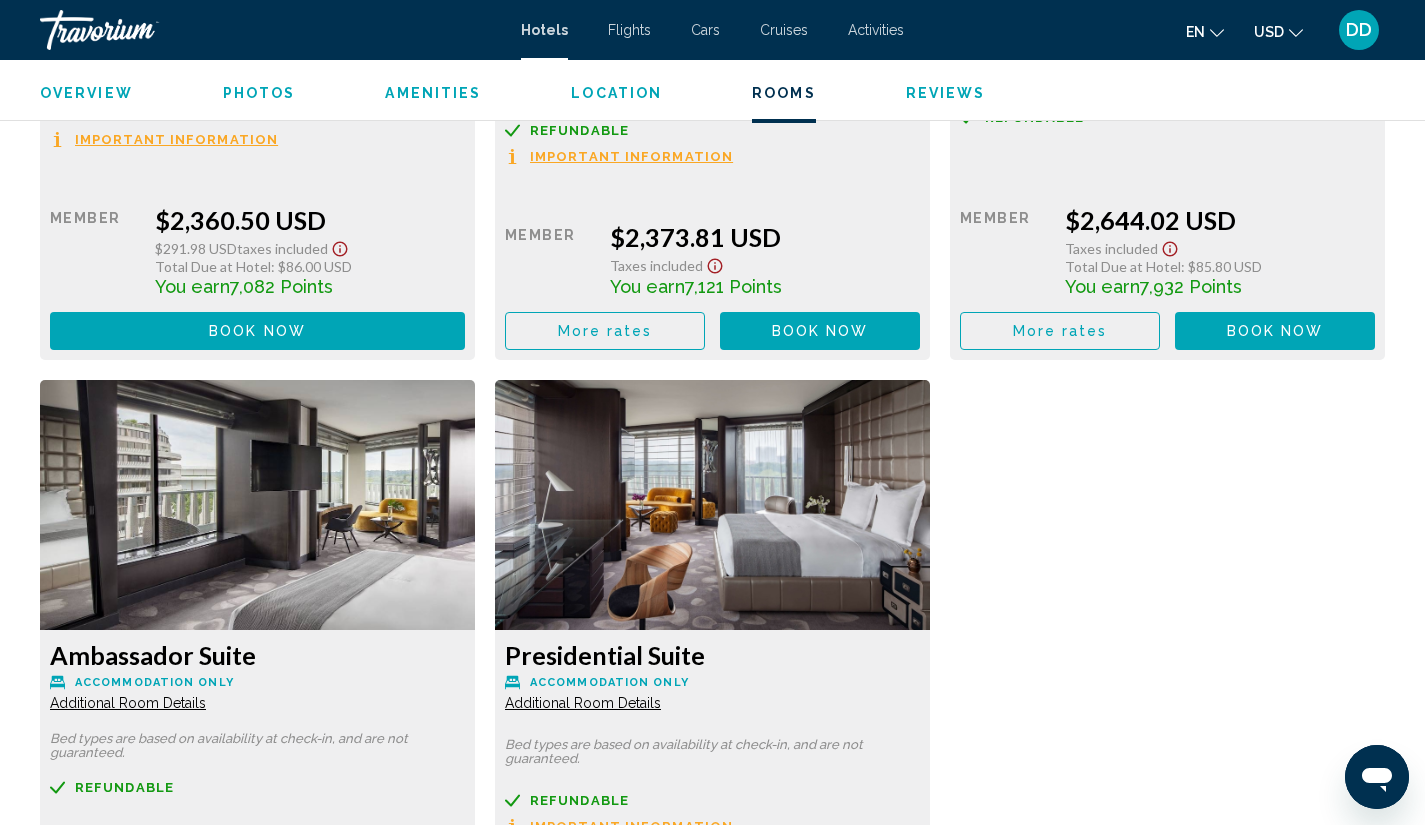 scroll, scrollTop: 11568, scrollLeft: 0, axis: vertical 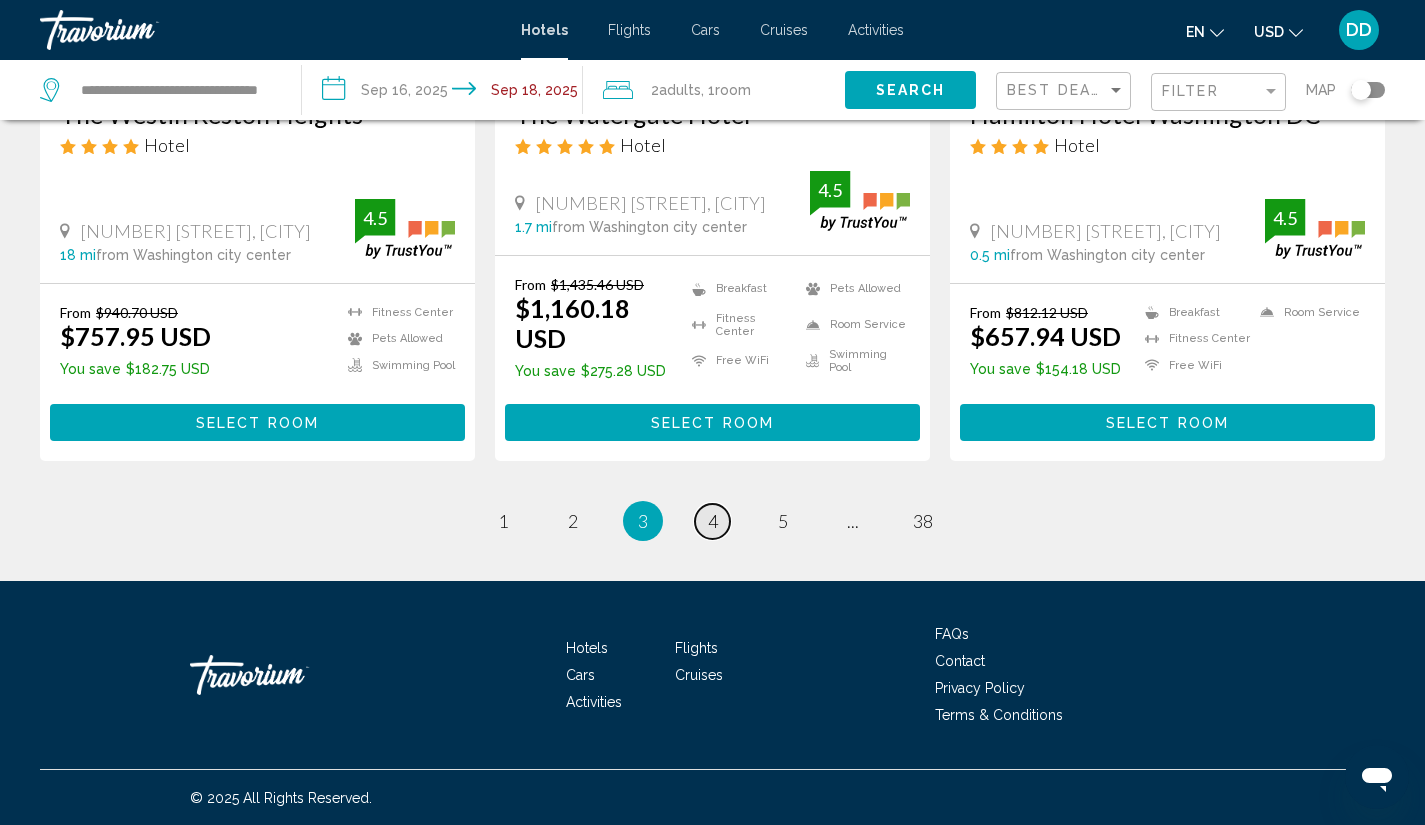 click on "4" at bounding box center (713, 521) 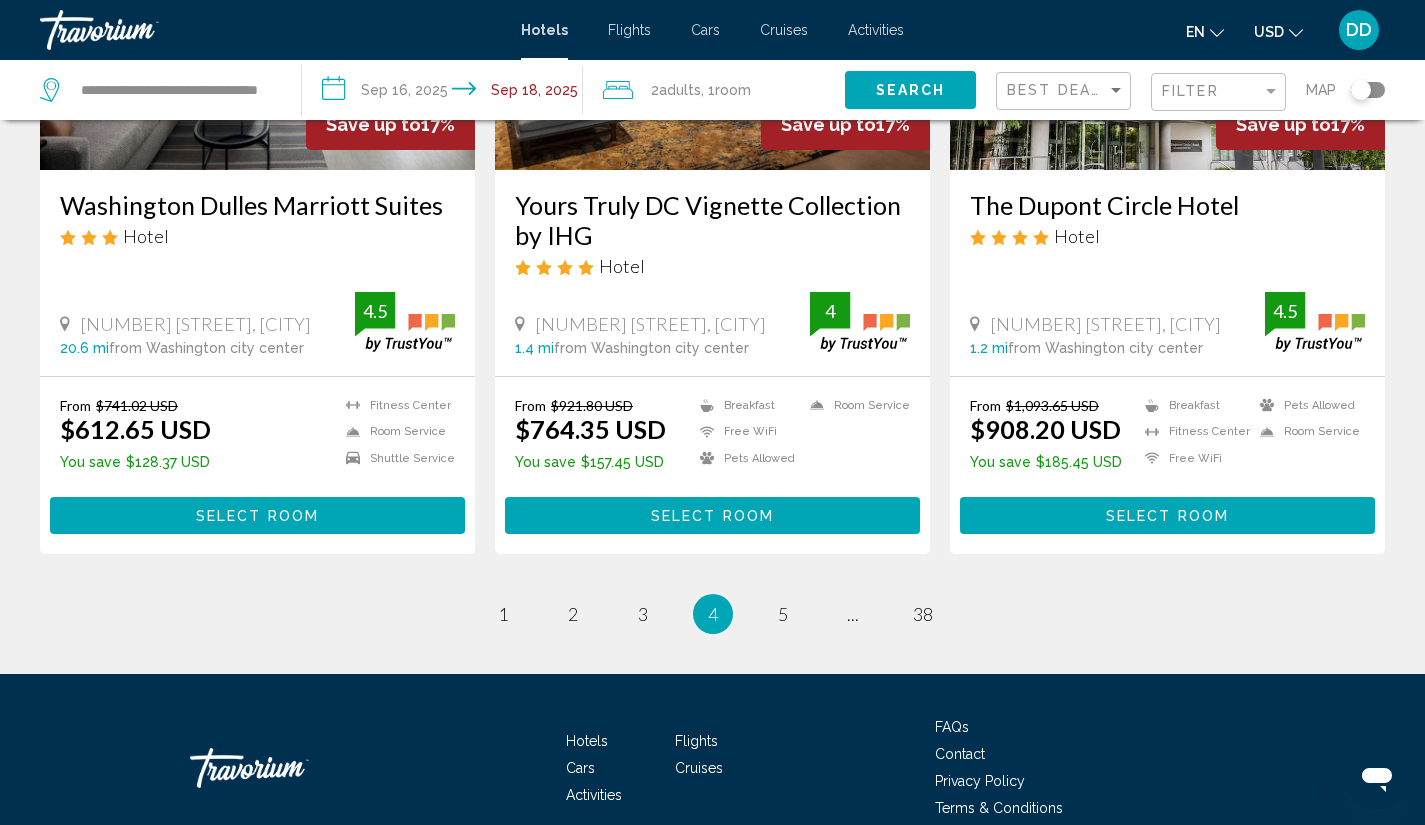 scroll, scrollTop: 2636, scrollLeft: 0, axis: vertical 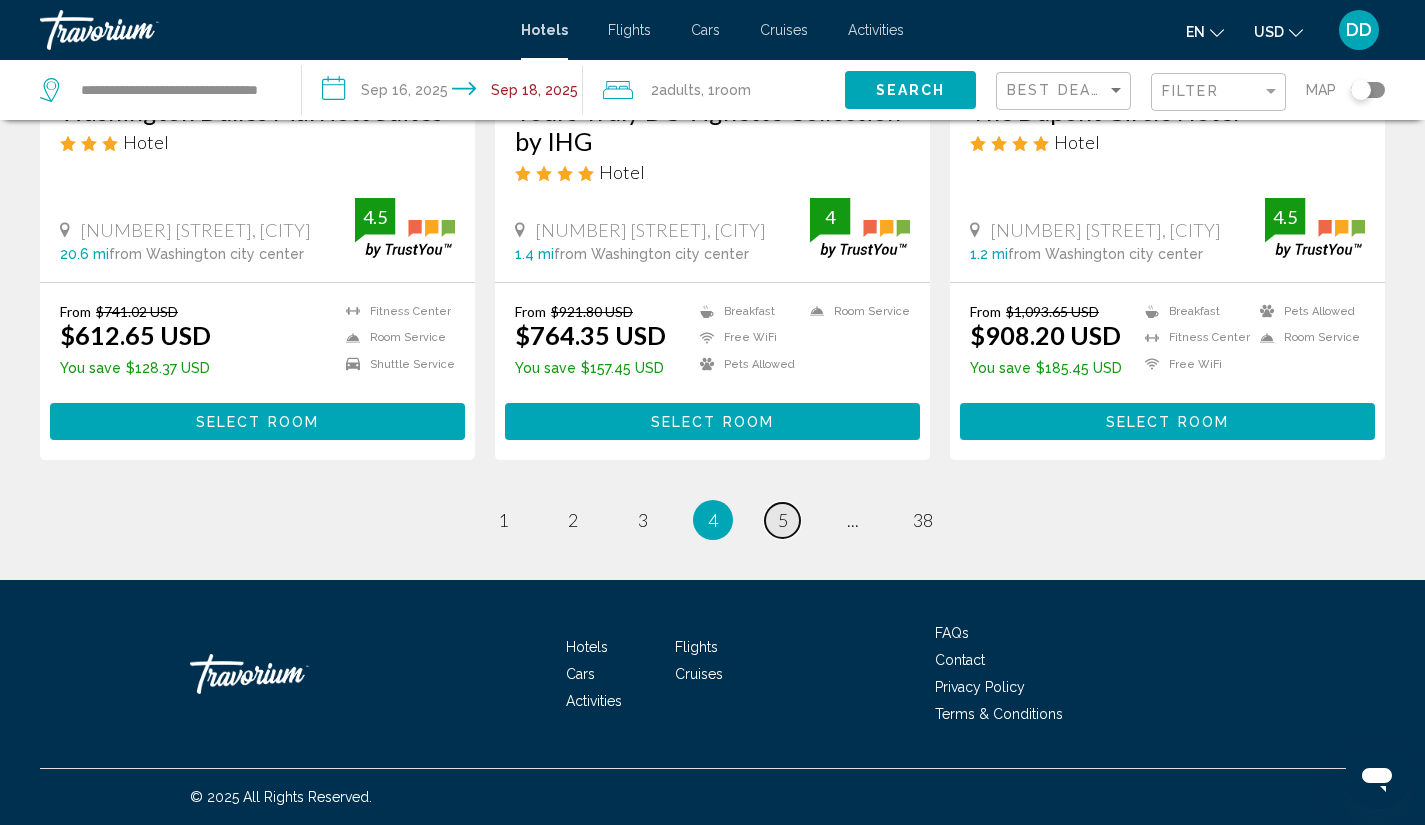 click on "5" at bounding box center (783, 520) 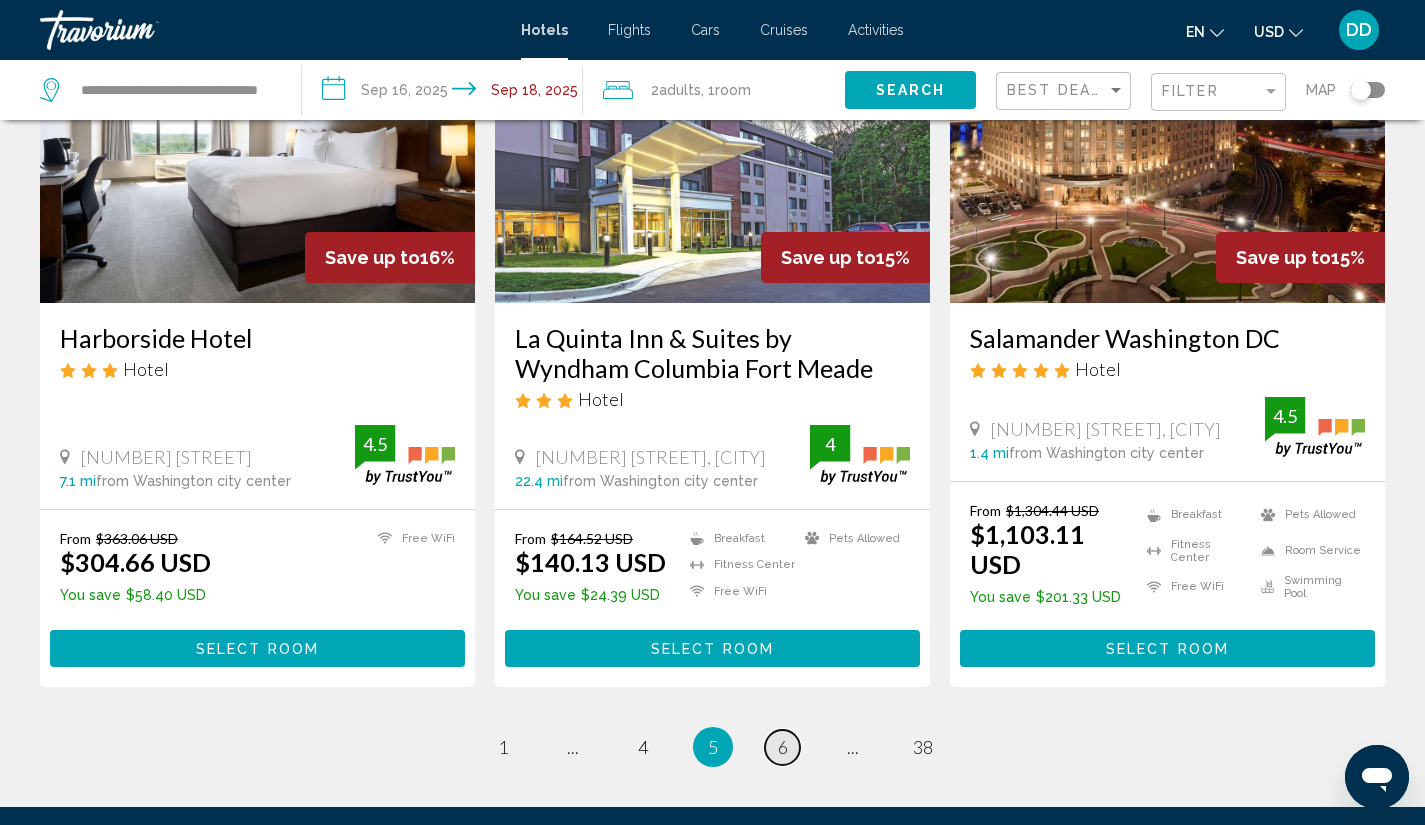 scroll, scrollTop: 2440, scrollLeft: 0, axis: vertical 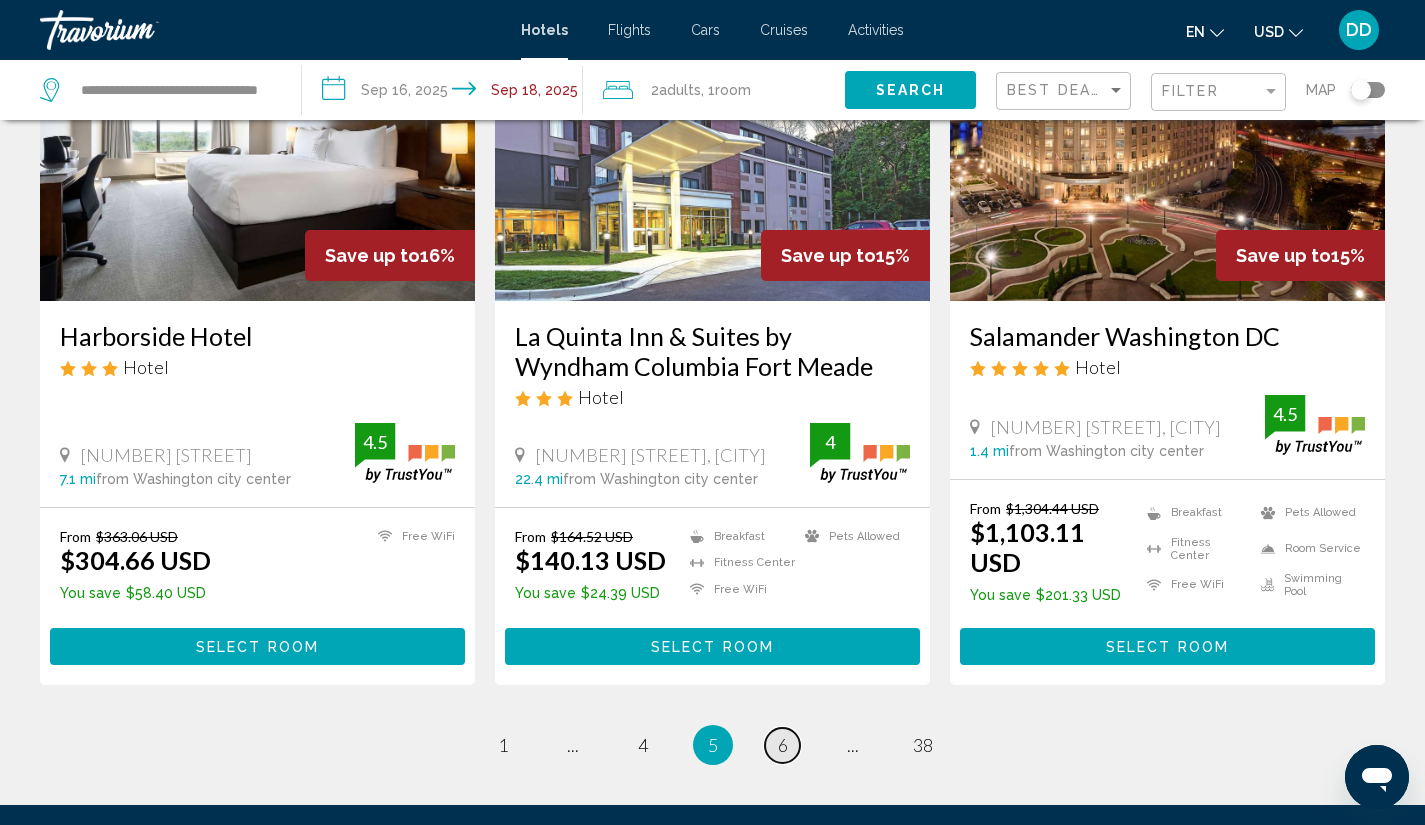 click on "page  6" at bounding box center [782, 745] 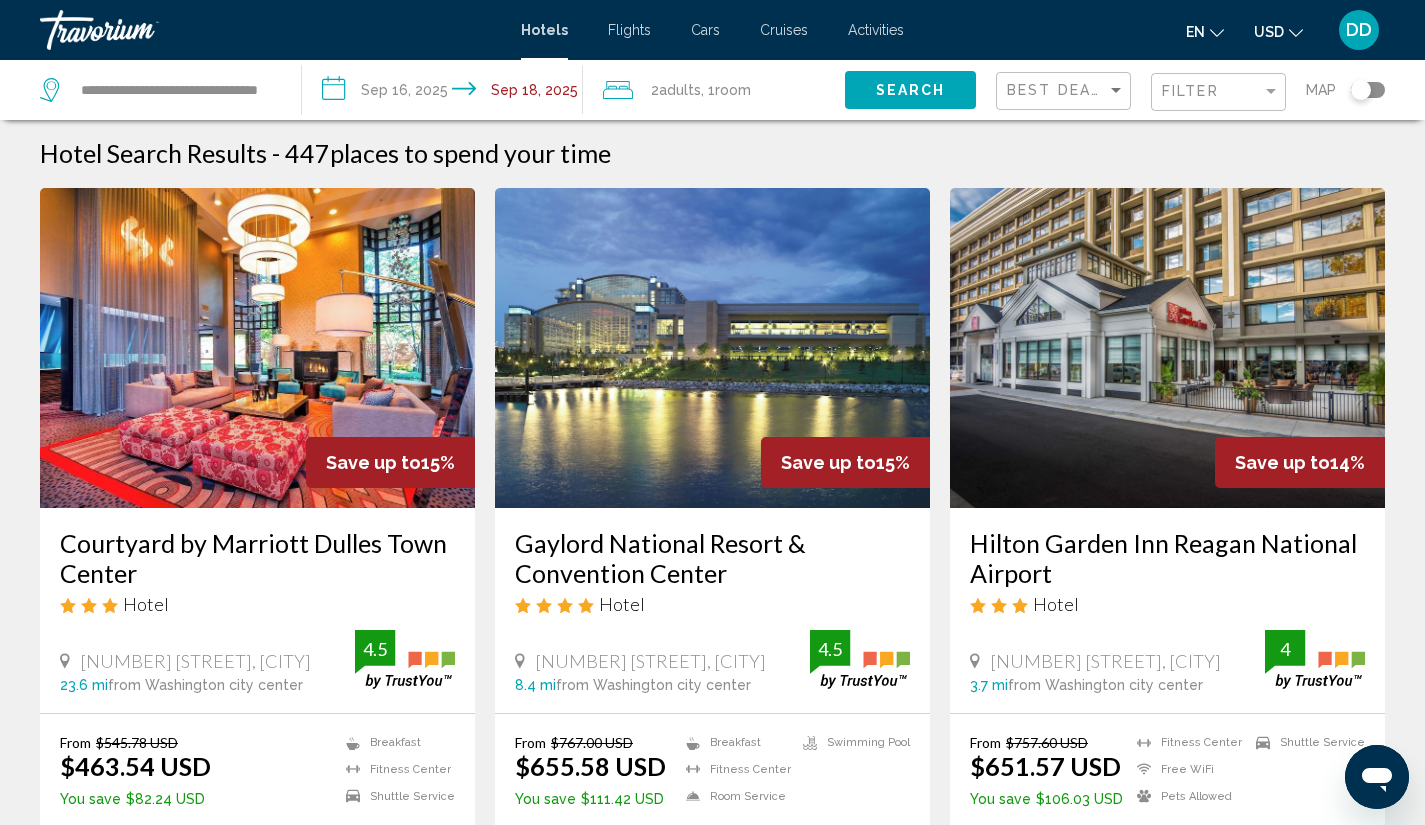 scroll, scrollTop: 0, scrollLeft: 0, axis: both 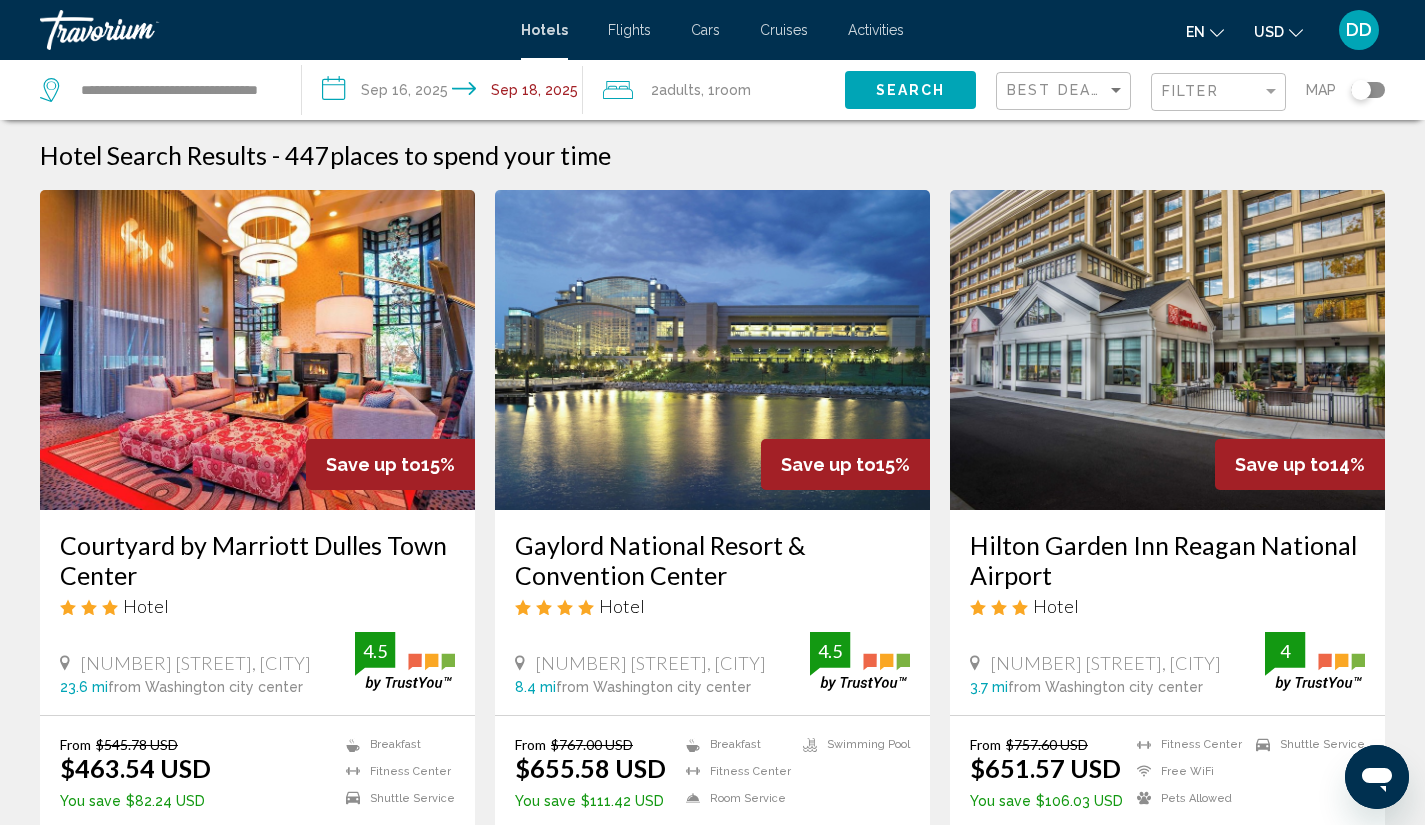 click on "Gaylord National Resort & Convention Center" at bounding box center [712, 560] 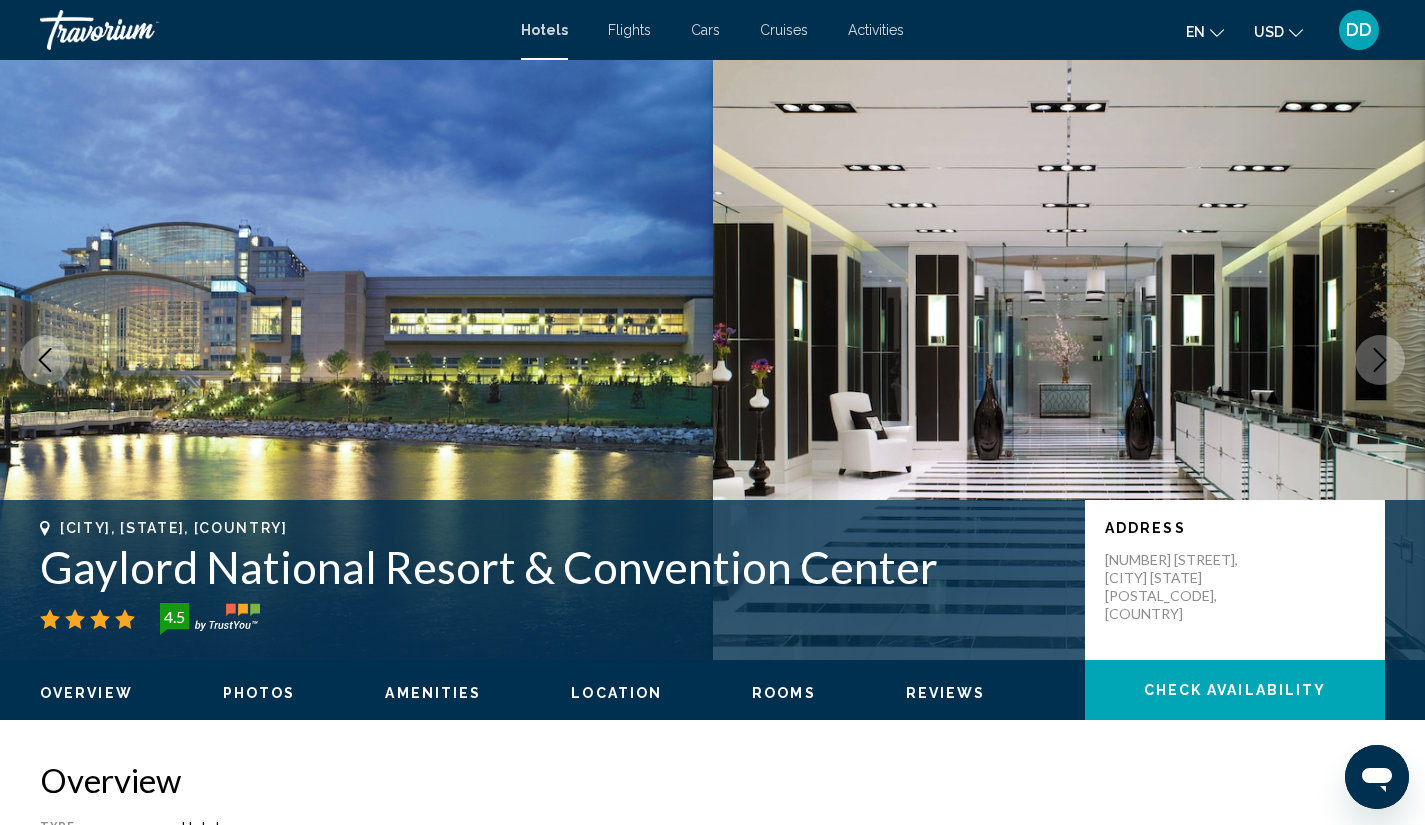 click on "Overview
Photos
Amenities
Location
Rooms
Reviews
Check Availability" 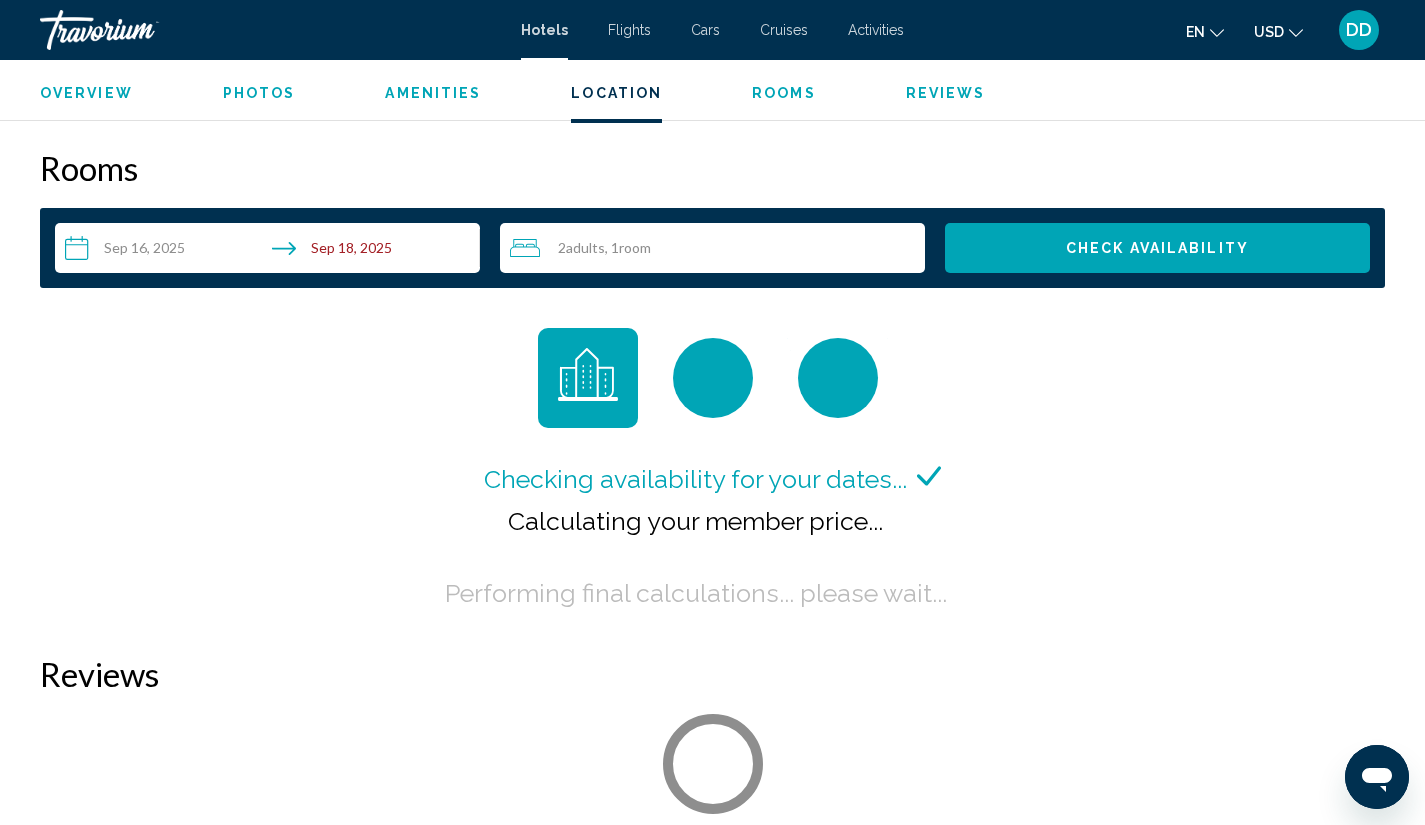 scroll, scrollTop: 2471, scrollLeft: 0, axis: vertical 